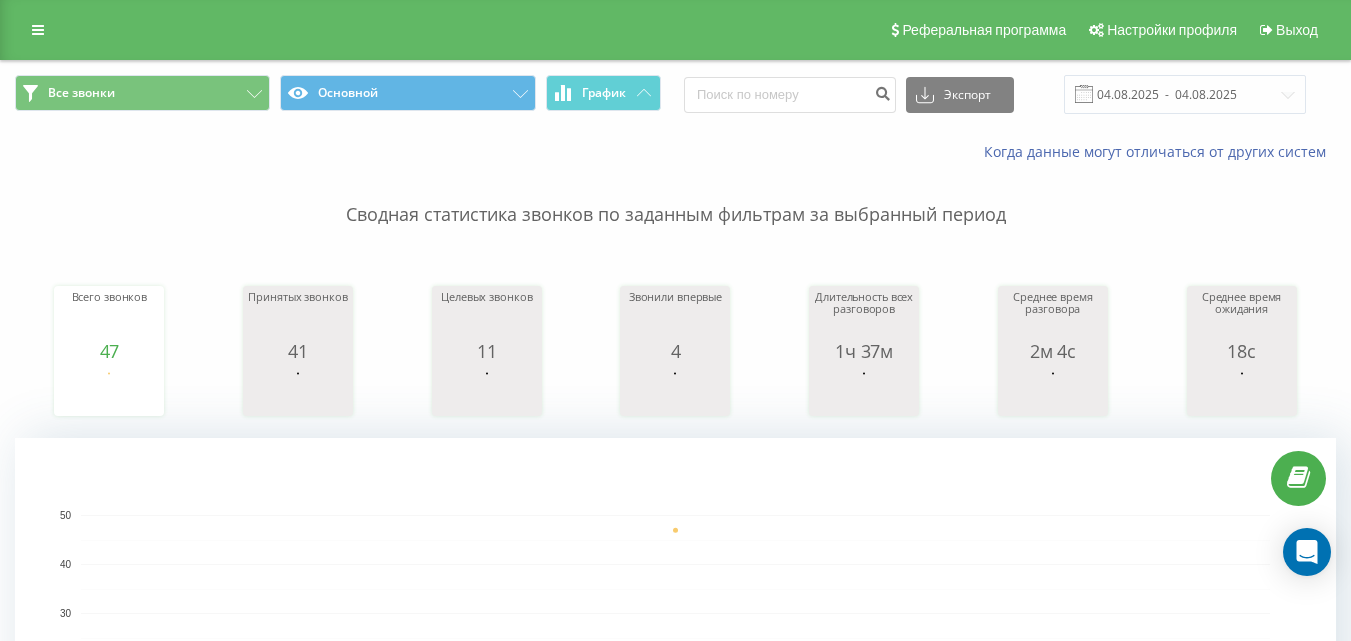 scroll, scrollTop: 627, scrollLeft: 0, axis: vertical 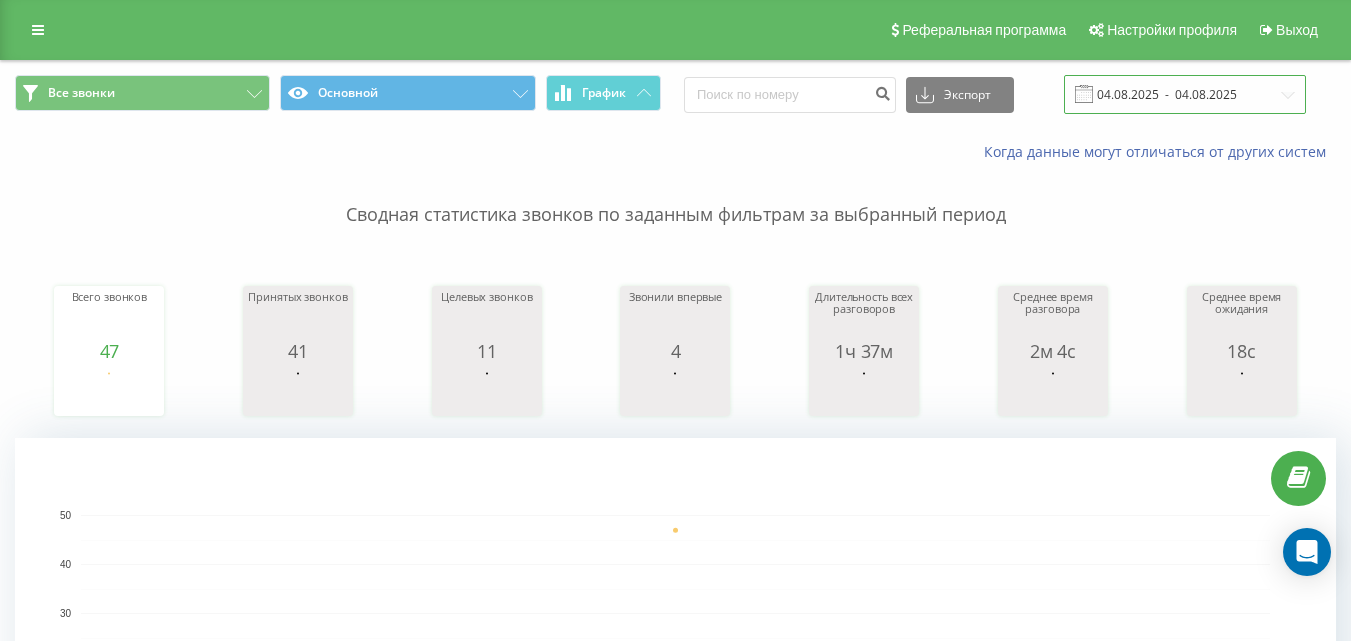 click on "04.08.2025  -  04.08.2025" at bounding box center (1185, 94) 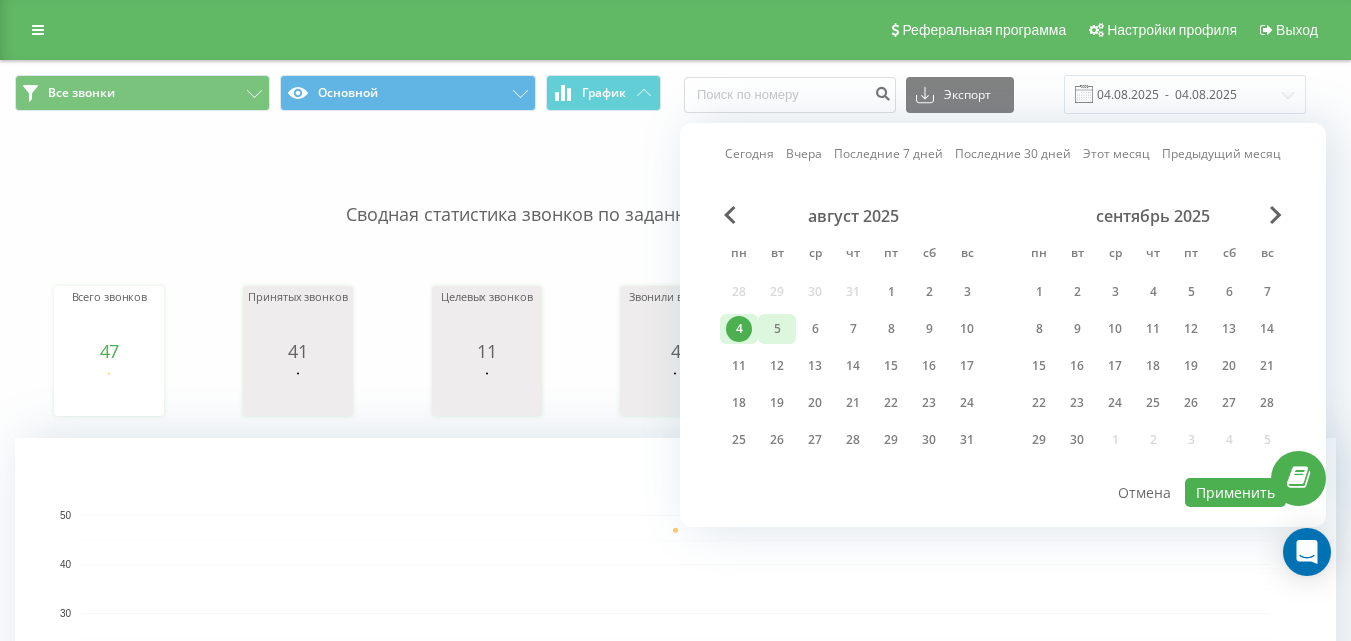 click on "5" at bounding box center [777, 329] 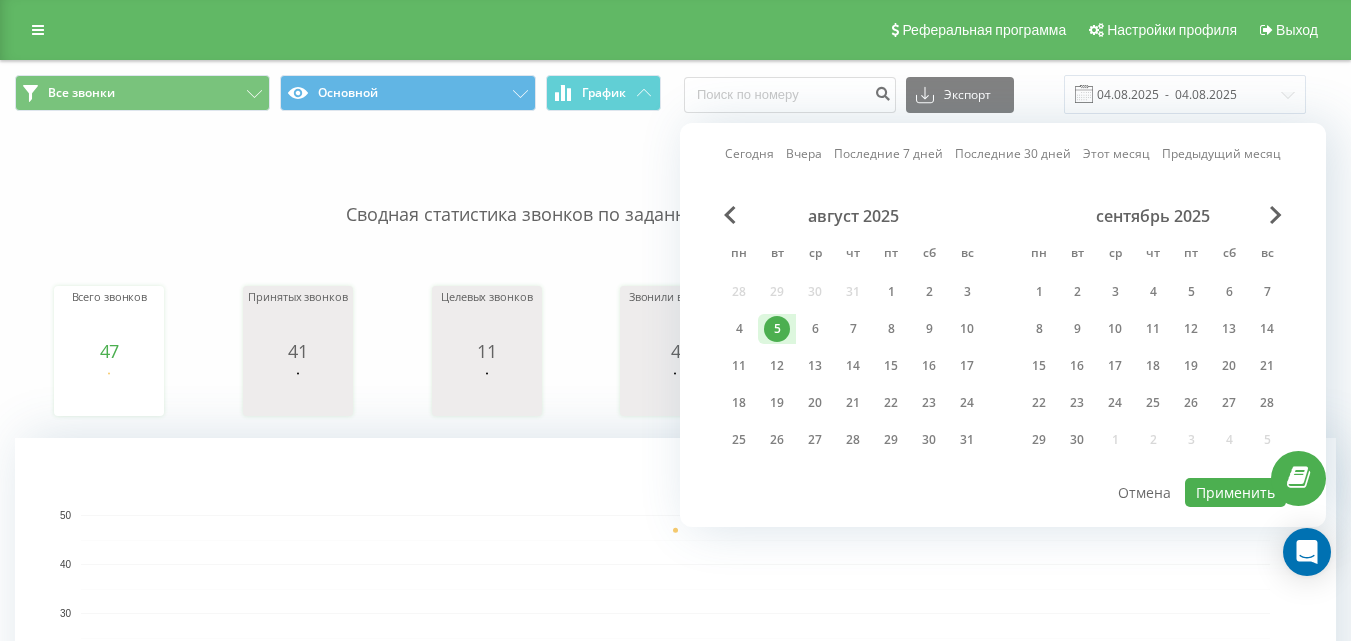 click on "5" at bounding box center [777, 329] 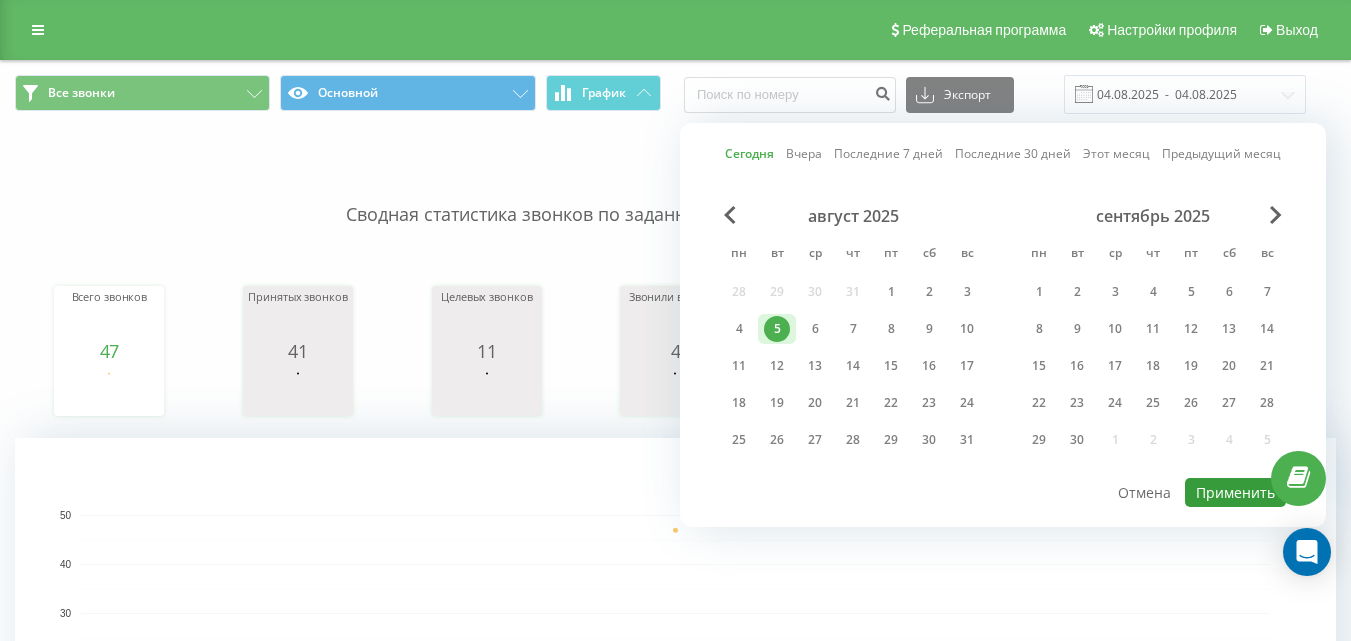 click on "Применить" at bounding box center (1235, 492) 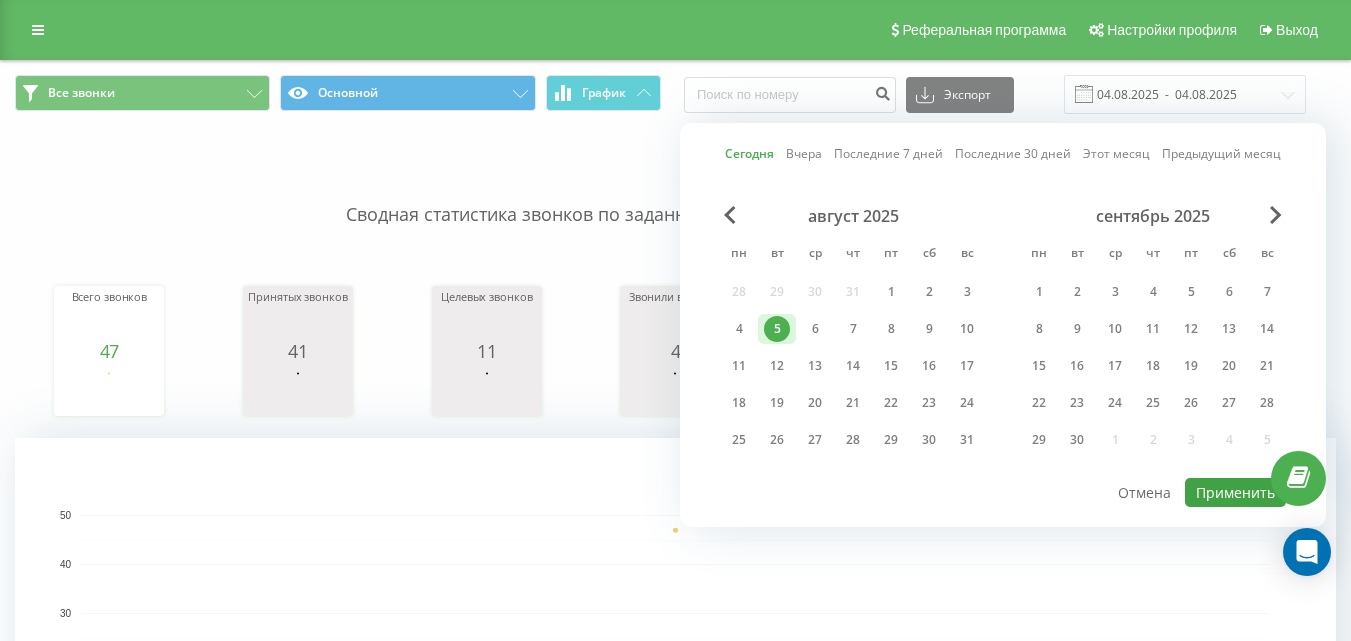 type on "05.08.2025  -  05.08.2025" 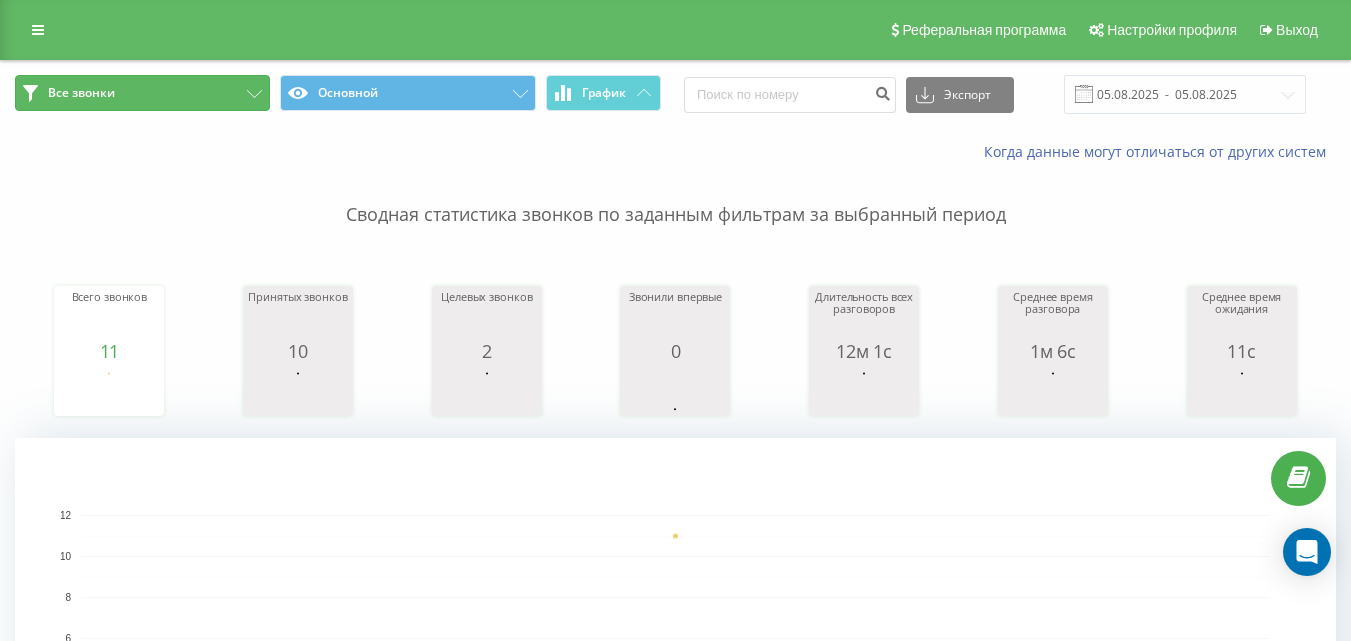 click on "Все звонки" at bounding box center (142, 93) 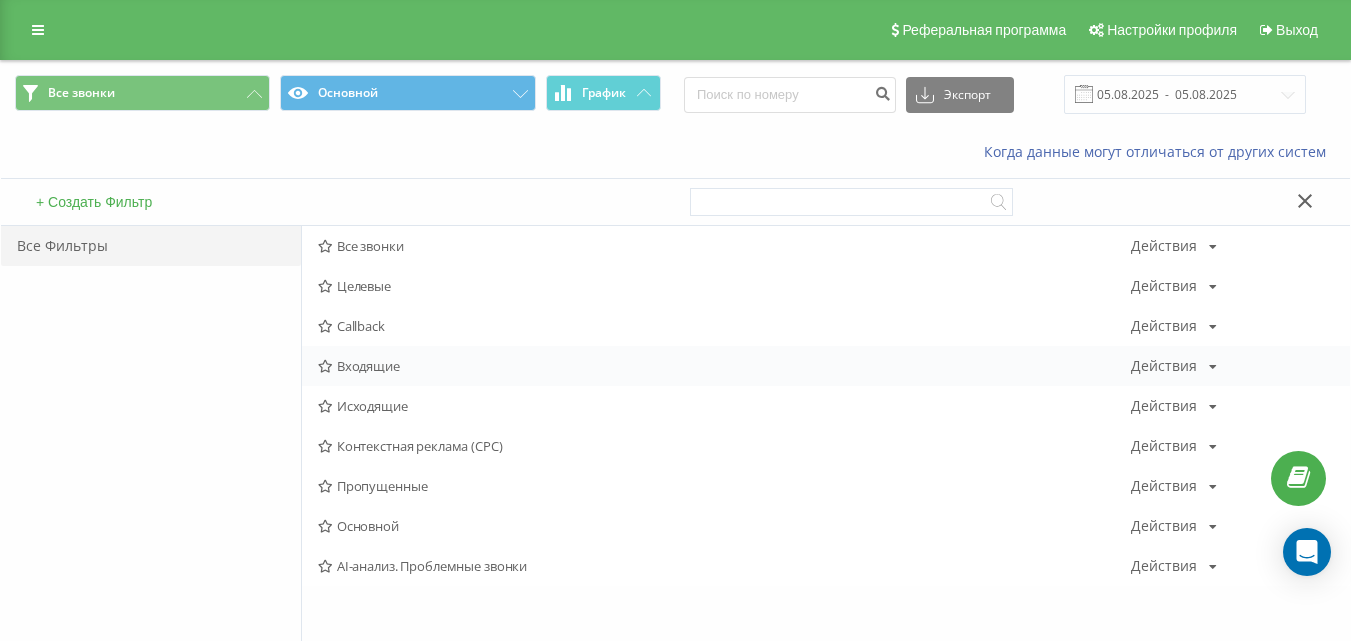 click on "Входящие Действия Редактировать Копировать Удалить По умолчанию Поделиться" at bounding box center (826, 366) 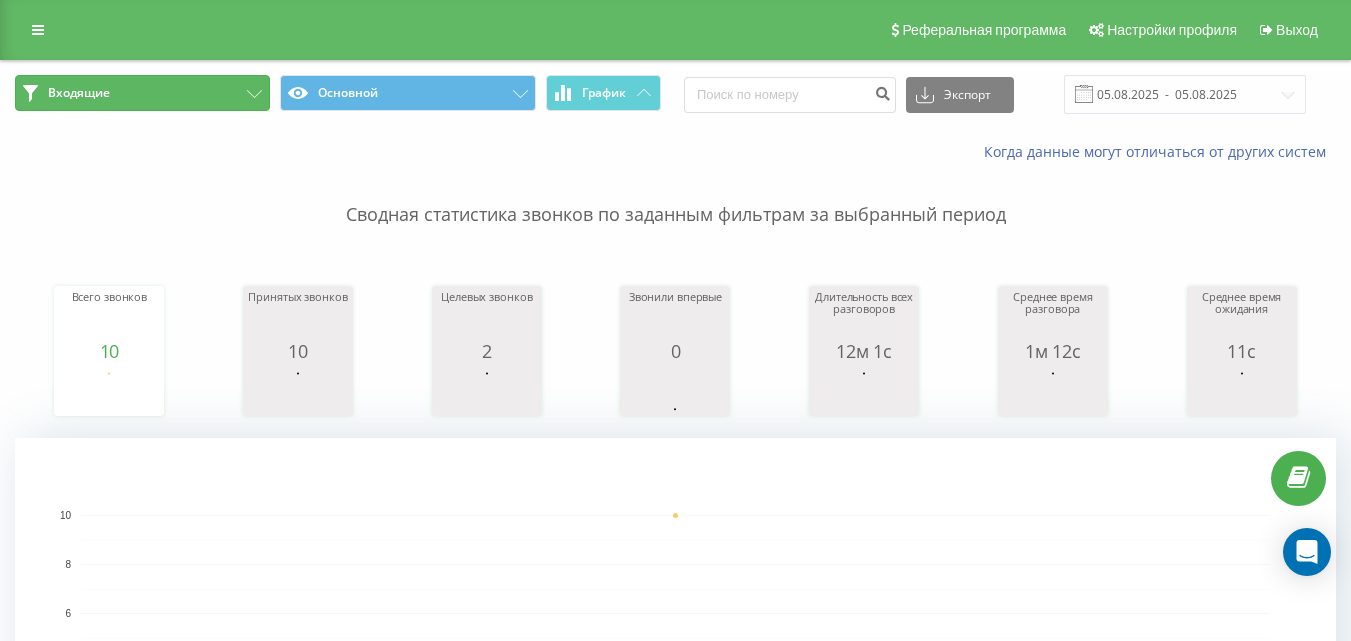 click on "Входящие" at bounding box center (142, 93) 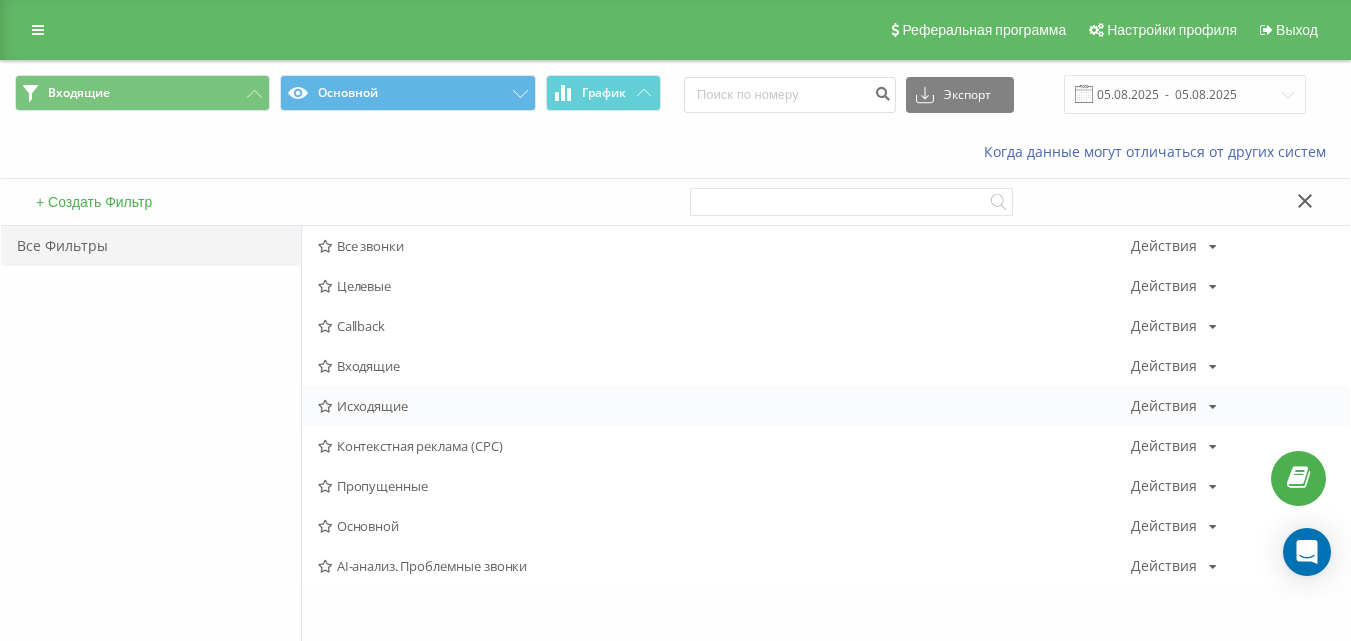 click on "Исходящие" at bounding box center [724, 406] 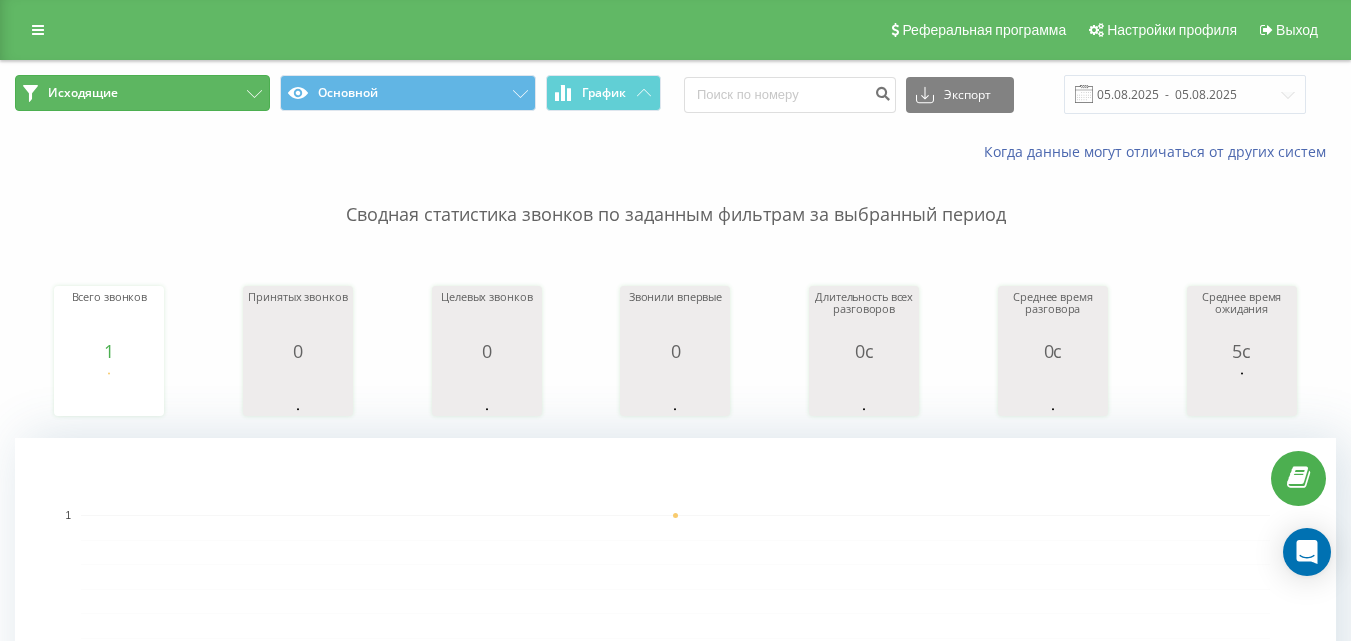 click on "Исходящие" at bounding box center [142, 93] 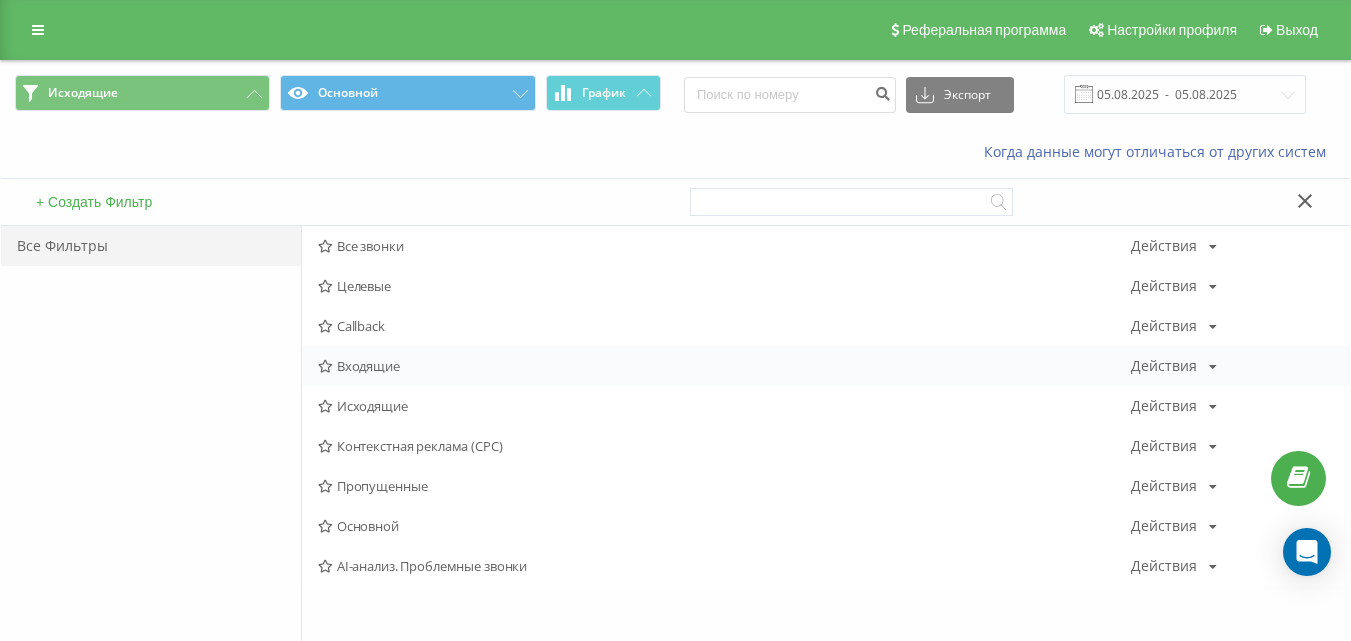 click on "Входящие" at bounding box center [724, 366] 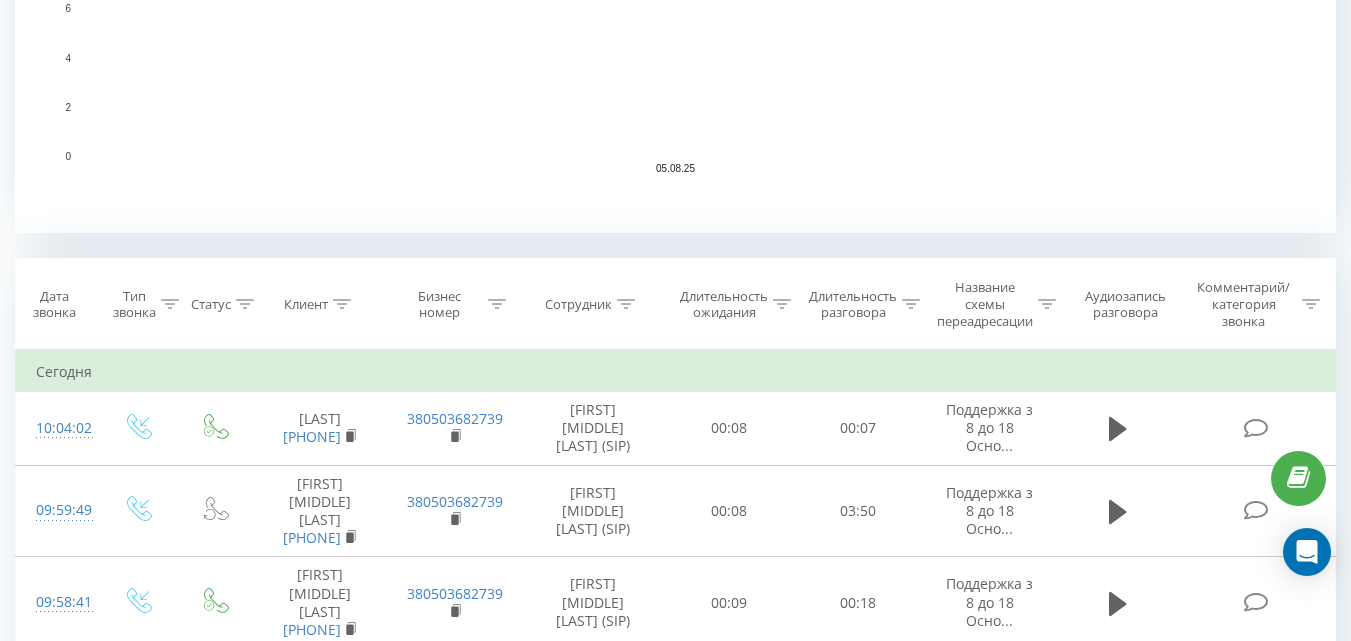 scroll, scrollTop: 500, scrollLeft: 0, axis: vertical 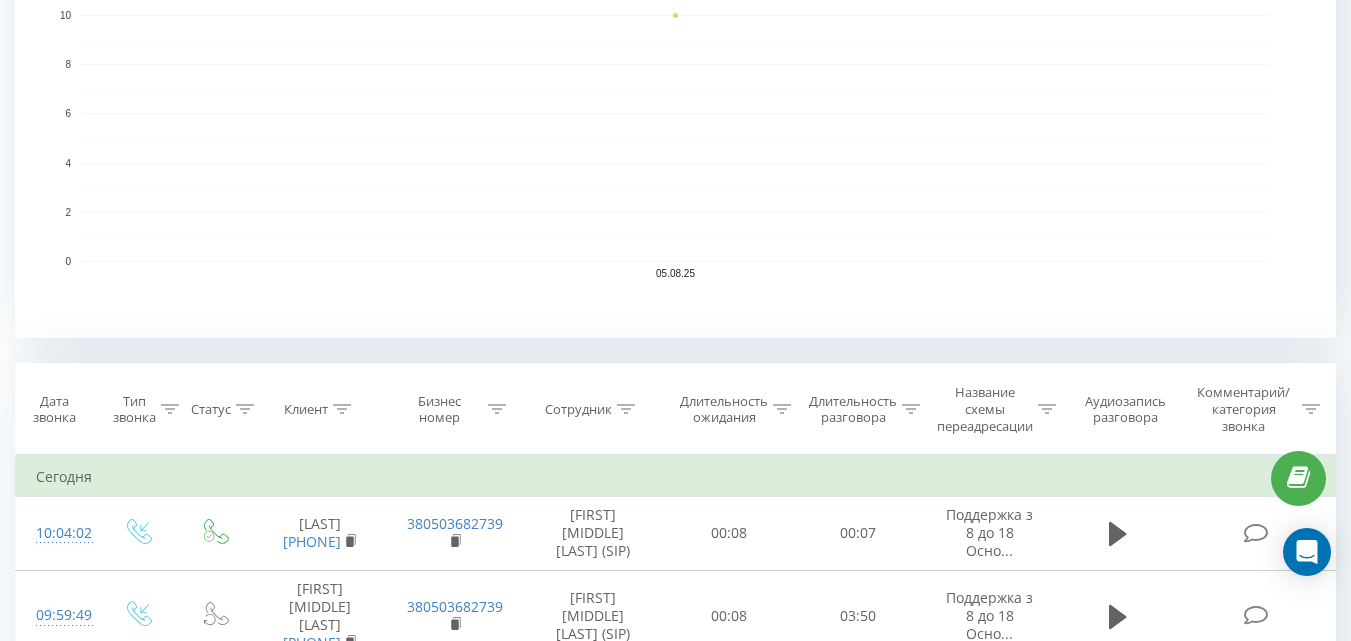 click 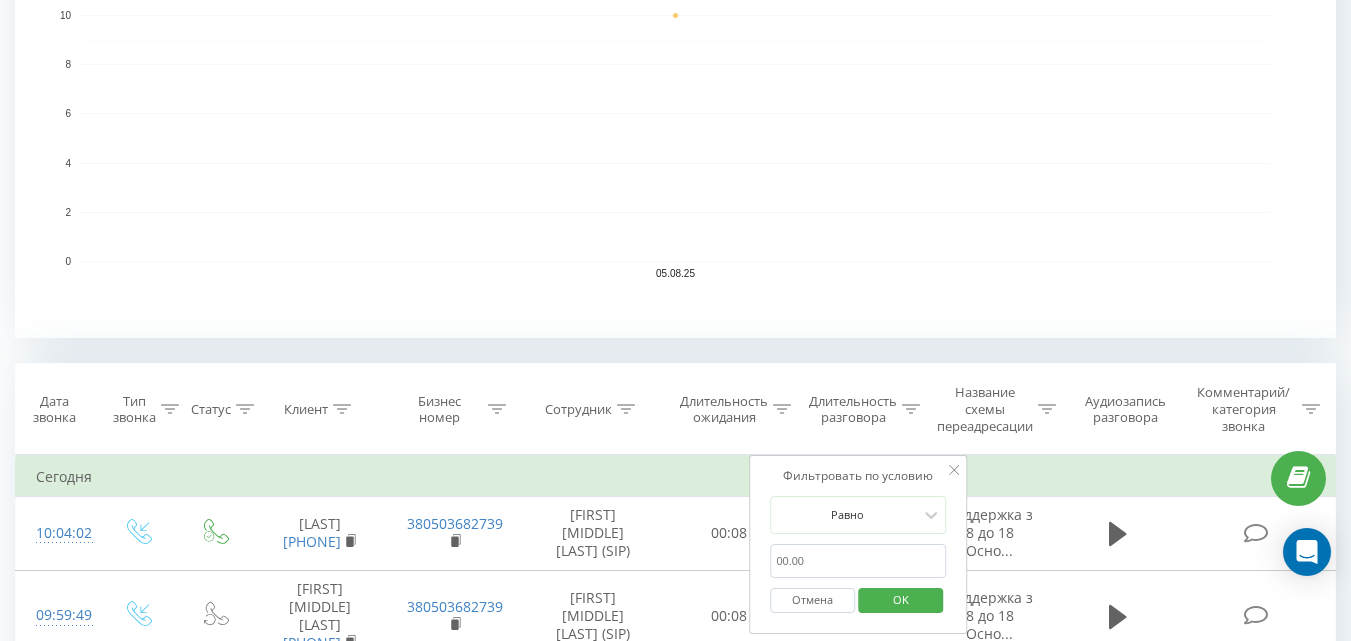 click at bounding box center [858, 561] 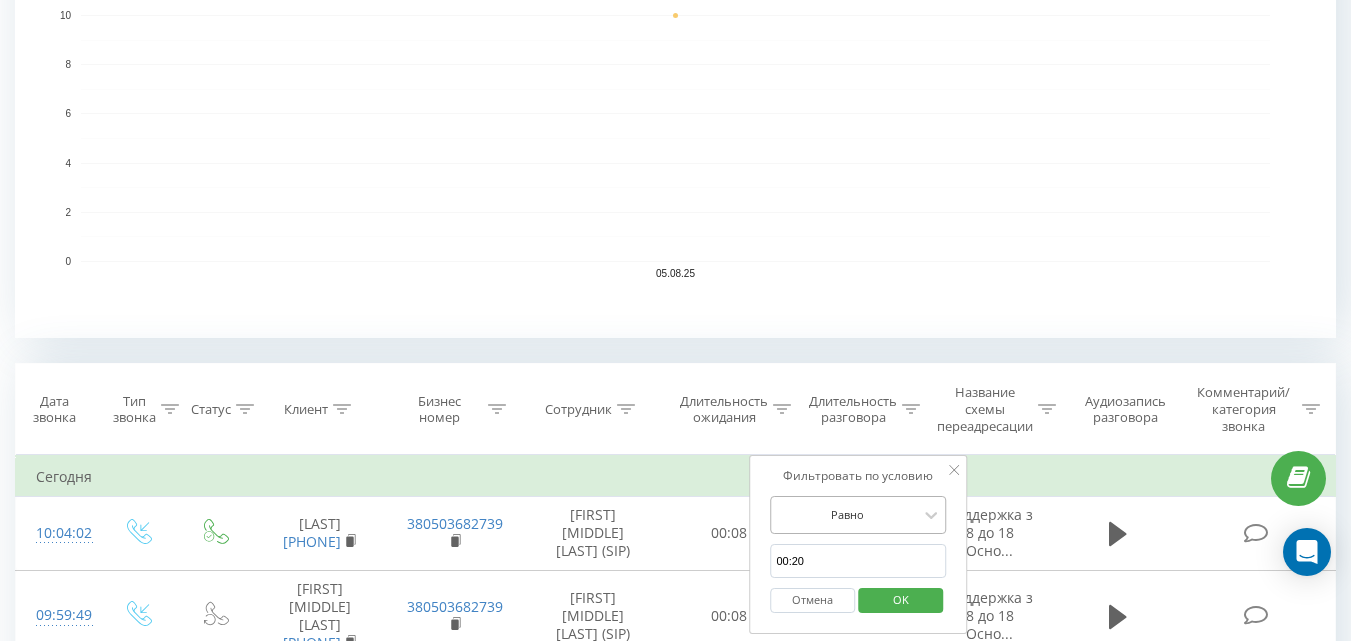 click on "Равно" at bounding box center (858, 515) 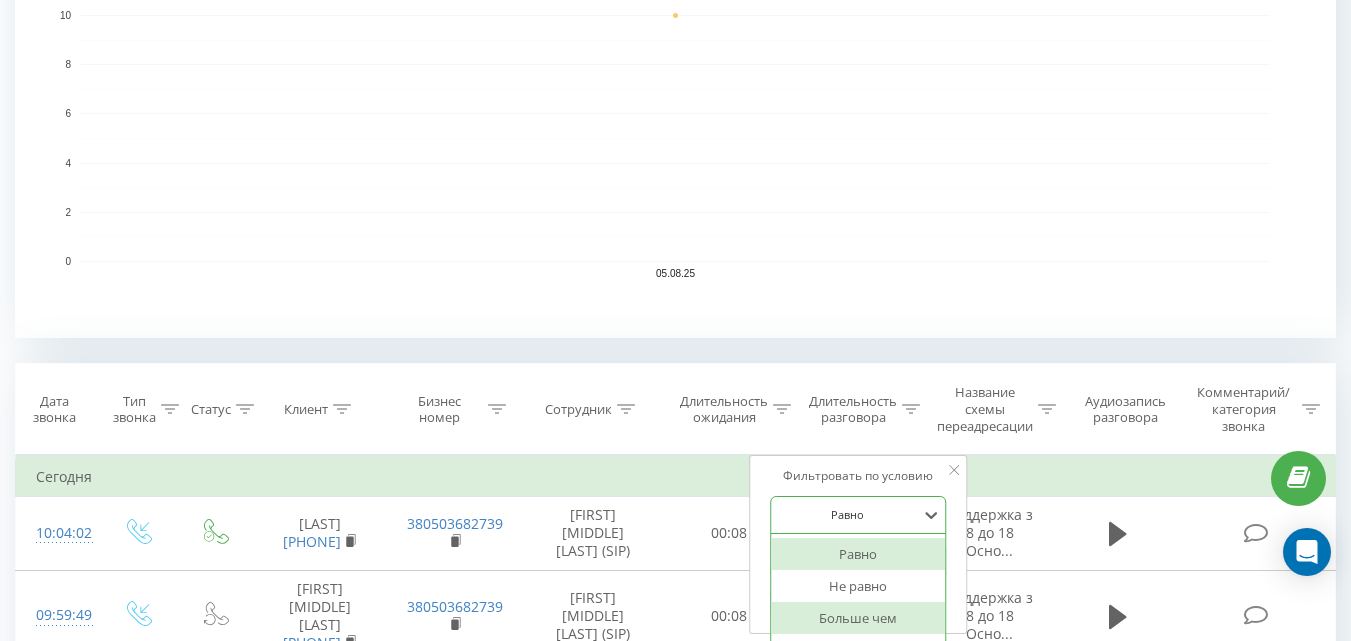 scroll, scrollTop: 594, scrollLeft: 0, axis: vertical 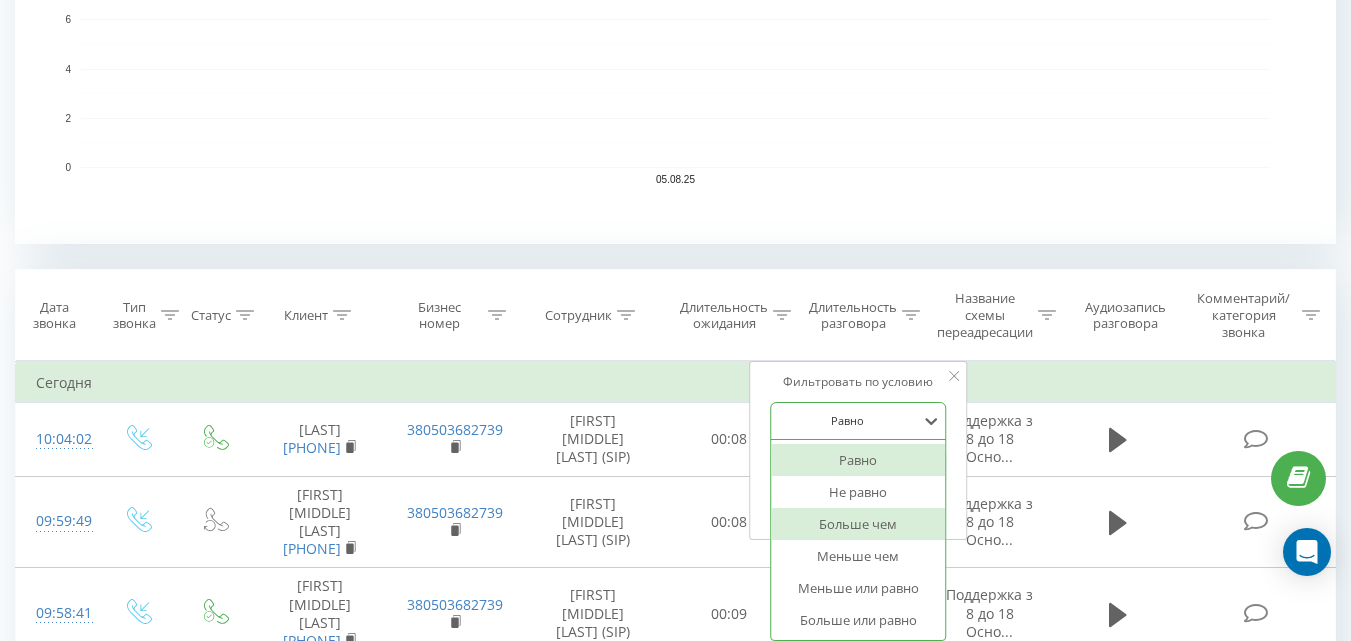 click on "Больше чем" at bounding box center [858, 524] 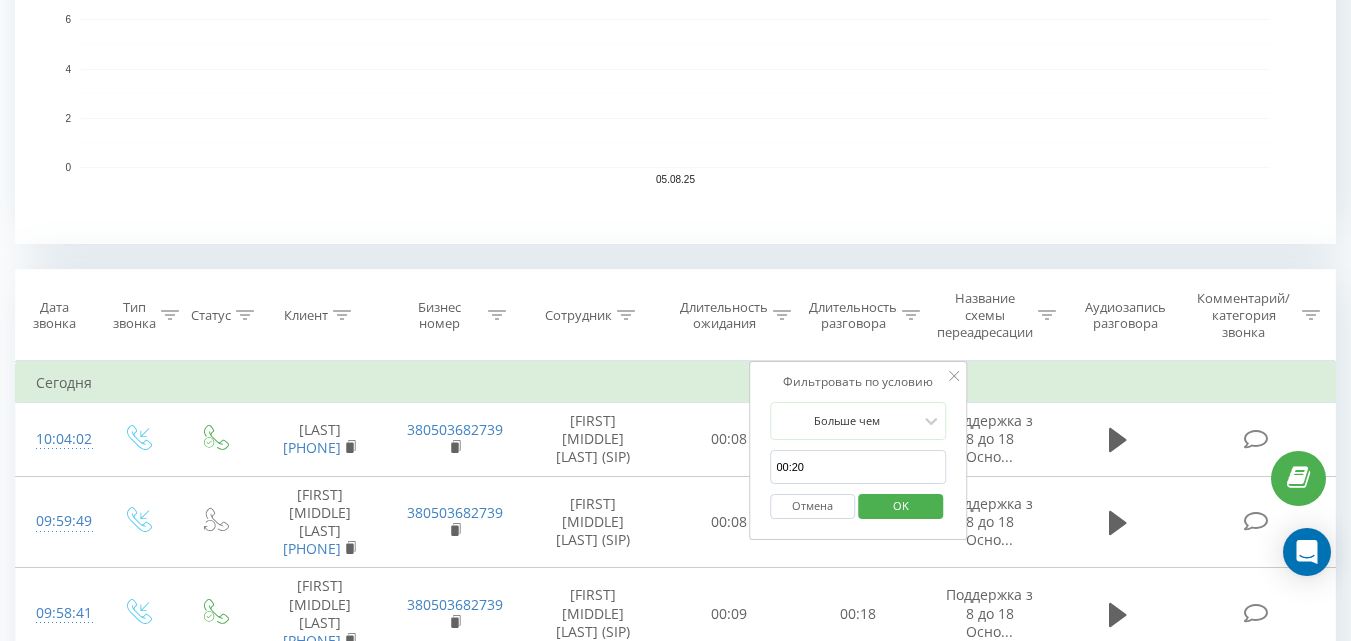 click on "OK" at bounding box center [901, 505] 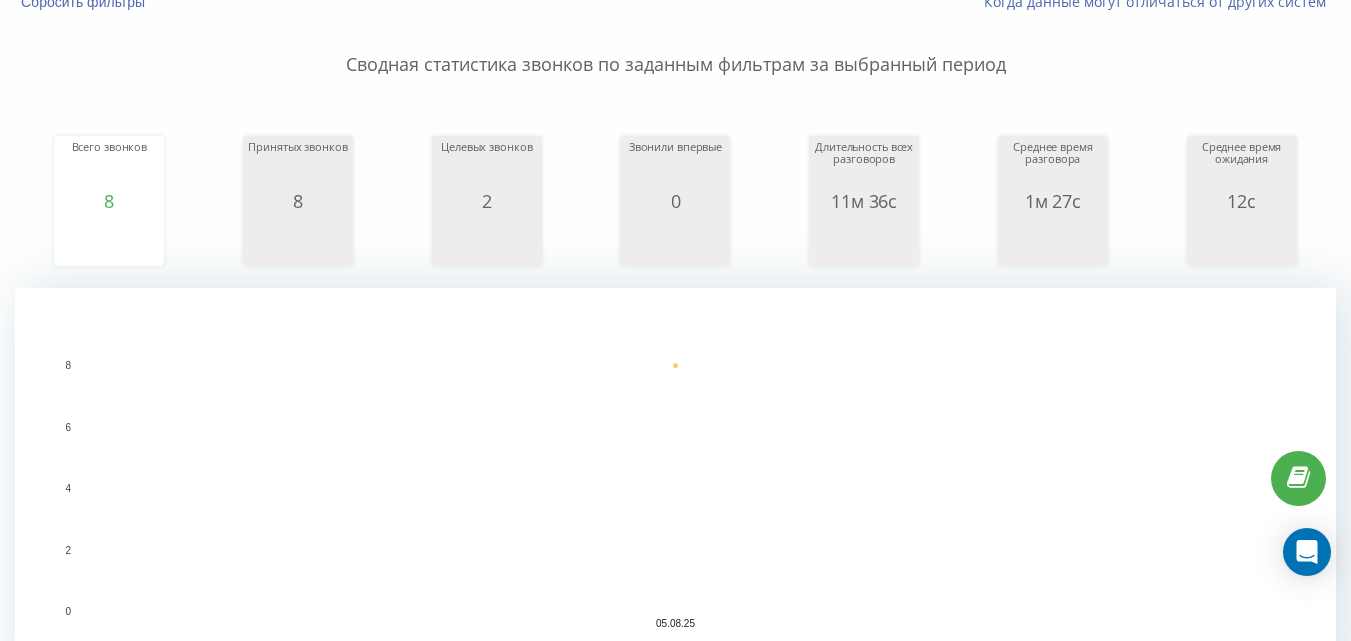 scroll, scrollTop: 0, scrollLeft: 0, axis: both 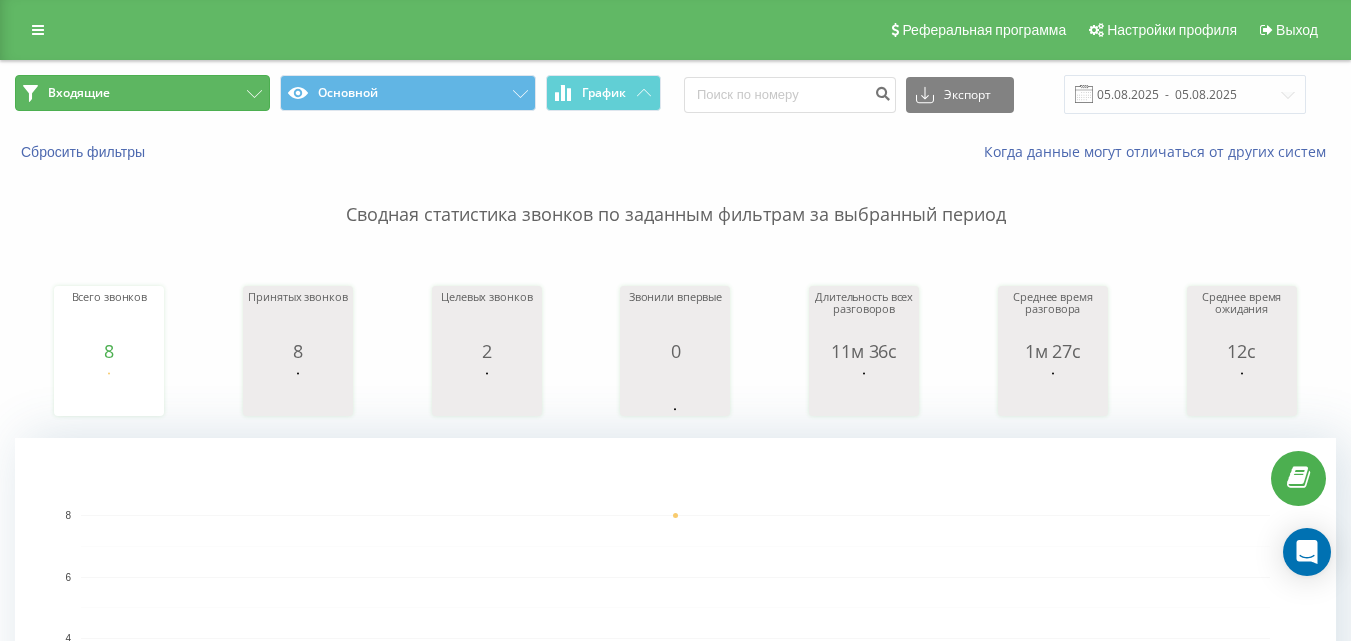 click on "Входящие" at bounding box center (142, 93) 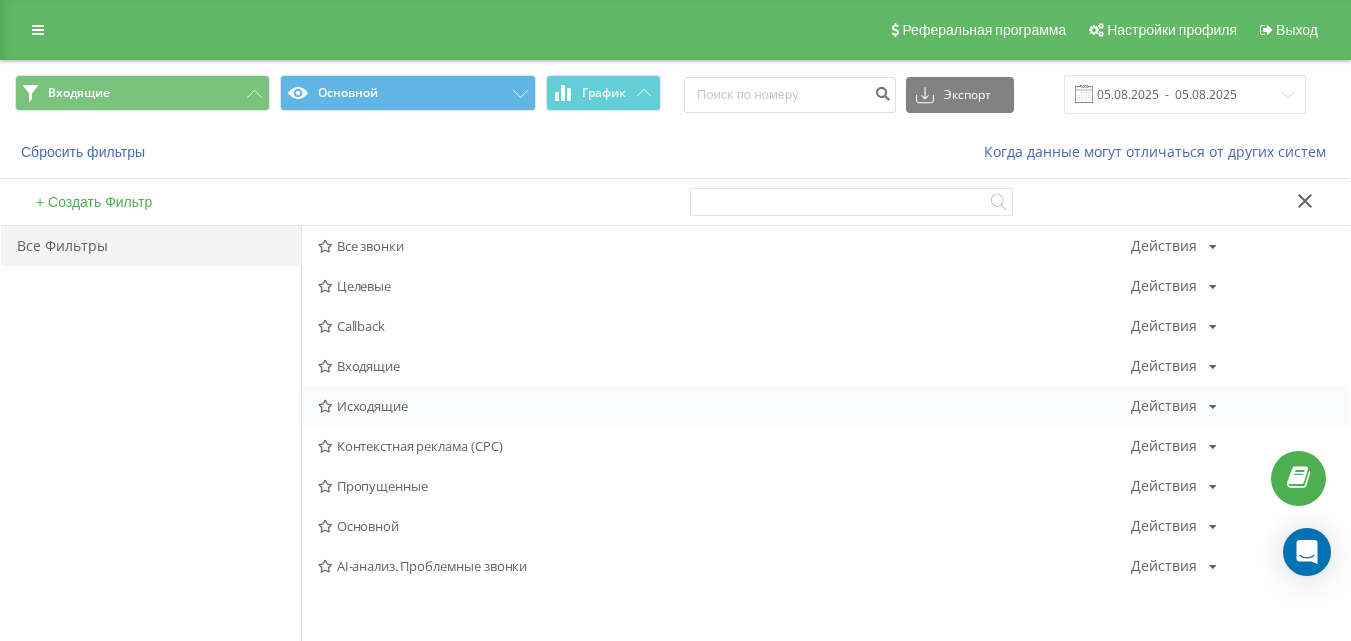 click on "Исходящие" at bounding box center [724, 406] 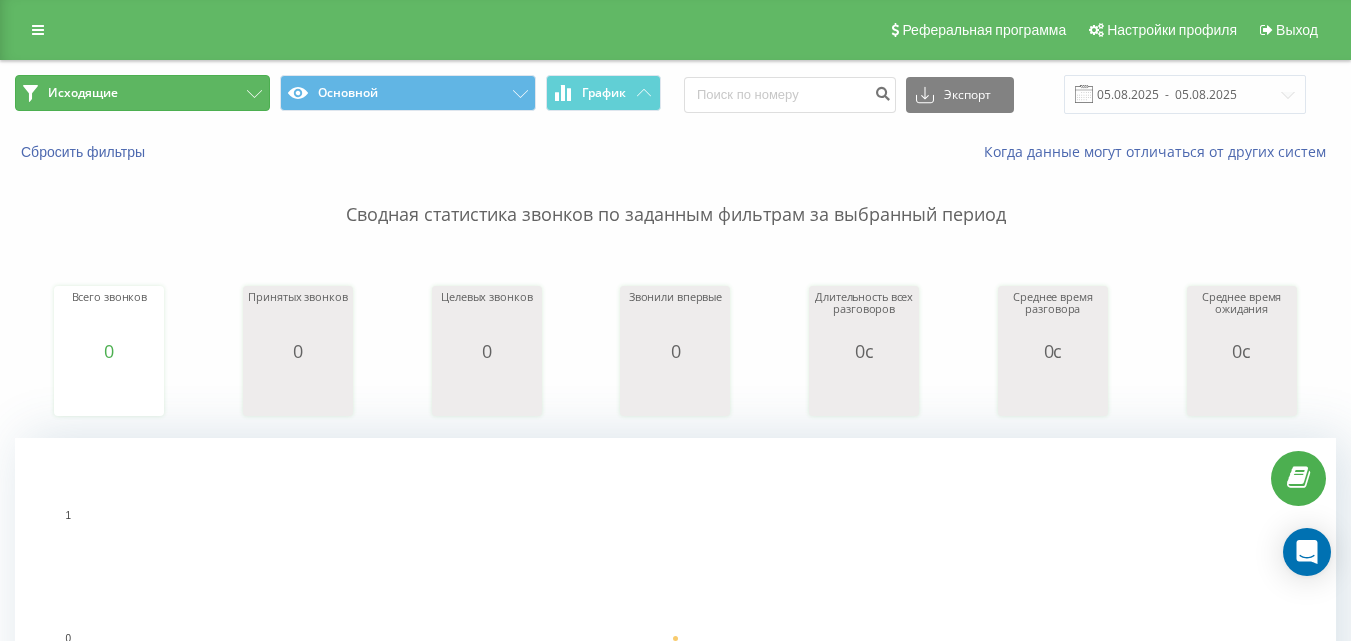 click on "Исходящие" at bounding box center [142, 93] 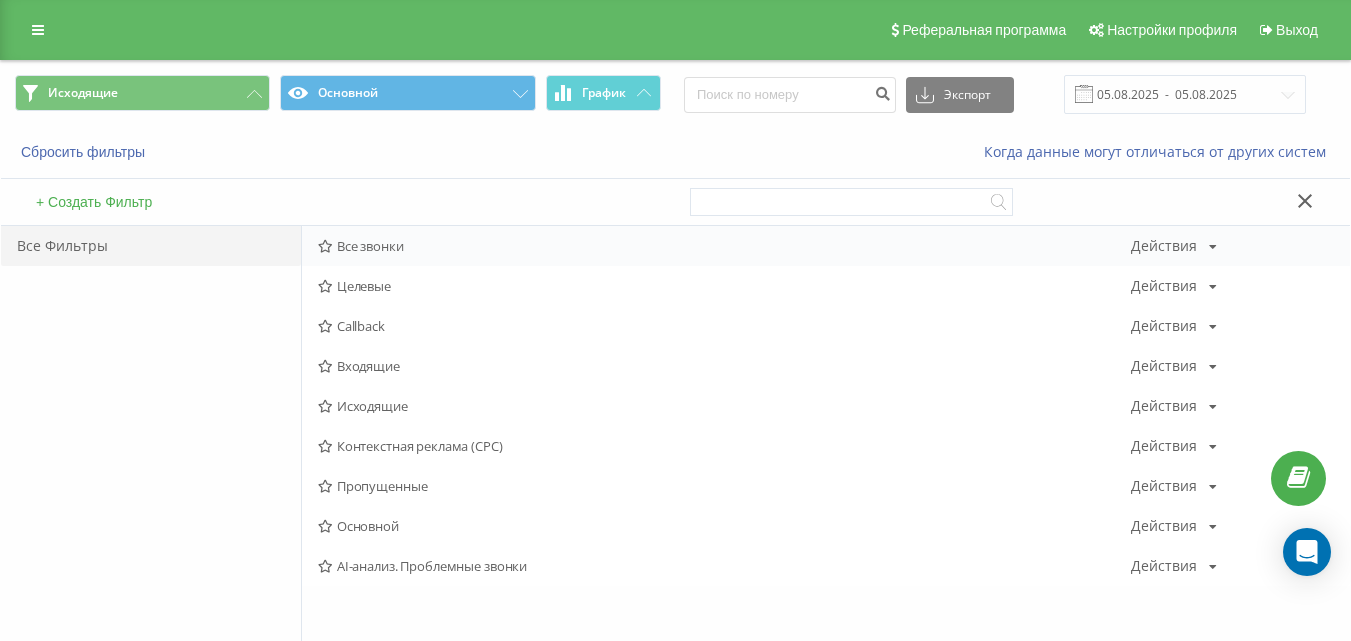 click on "Все звонки" at bounding box center [724, 246] 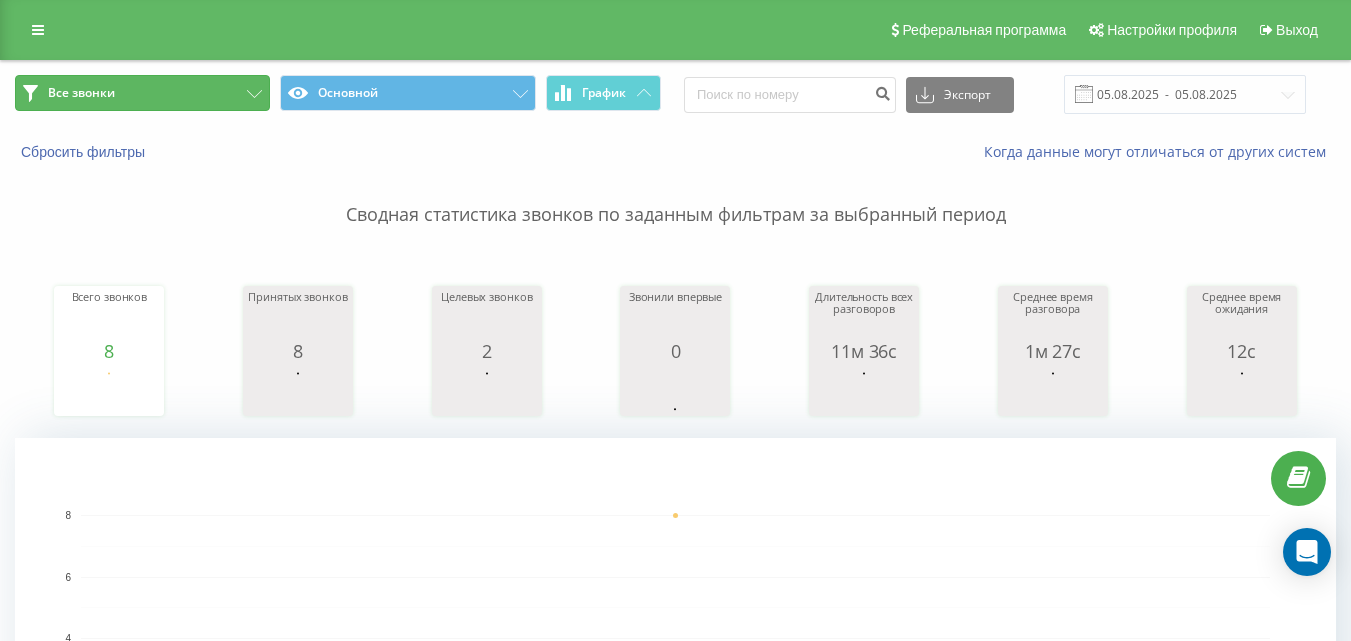 click on "Все звонки" at bounding box center [81, 93] 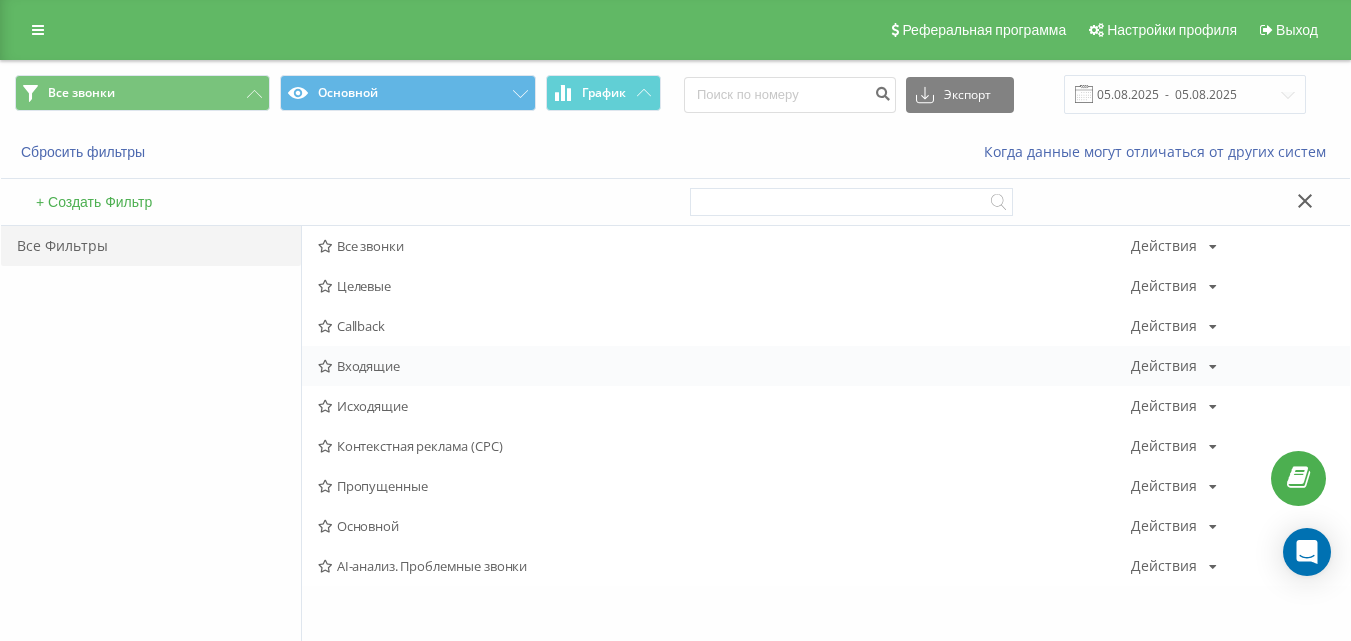 click on "Входящие Действия Редактировать Копировать Удалить По умолчанию Поделиться" at bounding box center (826, 366) 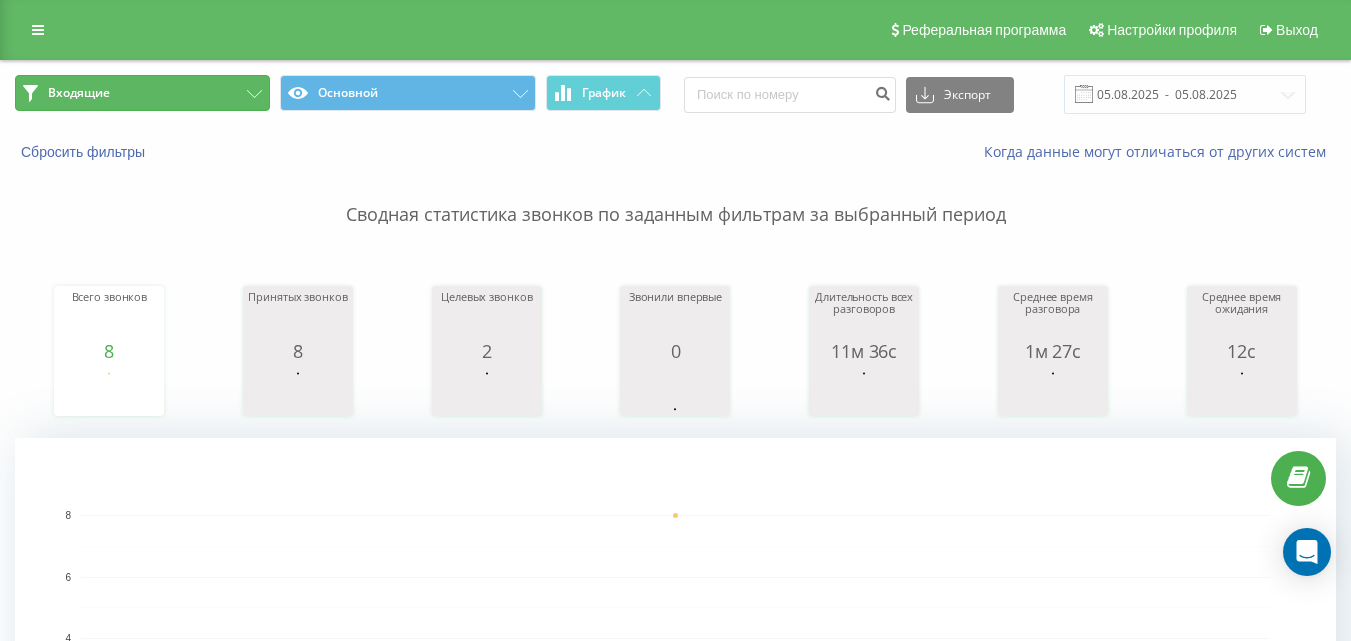 click on "Входящие" at bounding box center [142, 93] 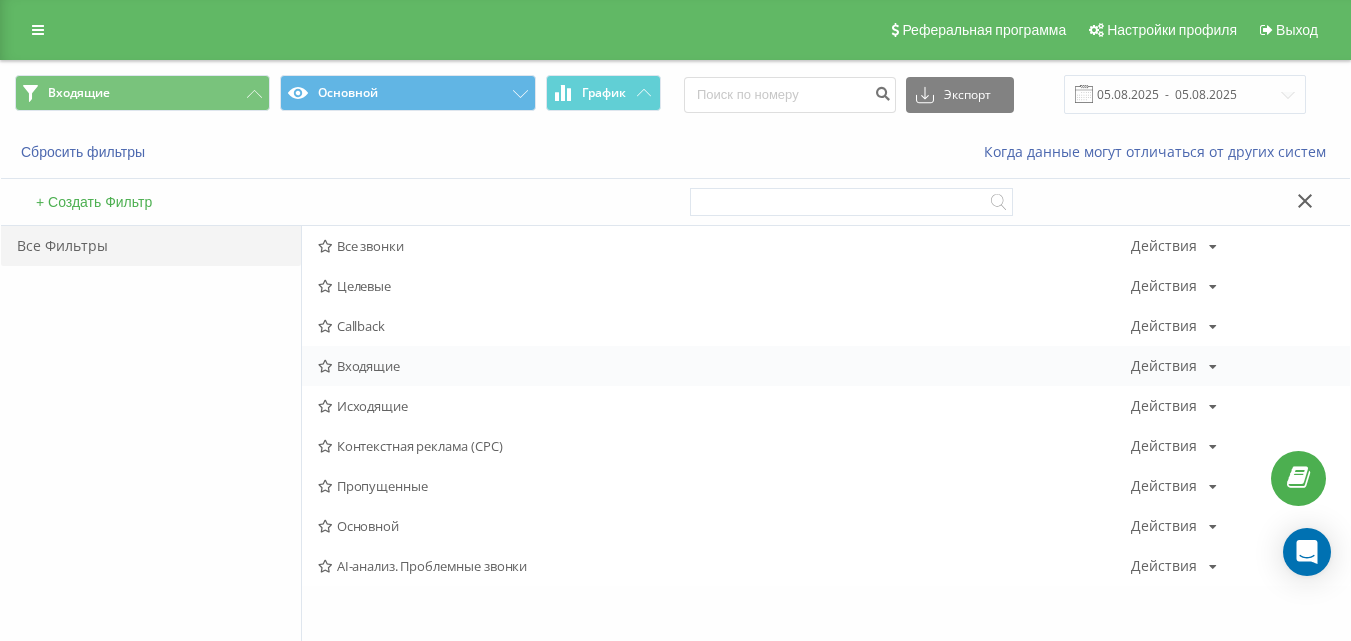 click on "Входящие" at bounding box center [724, 366] 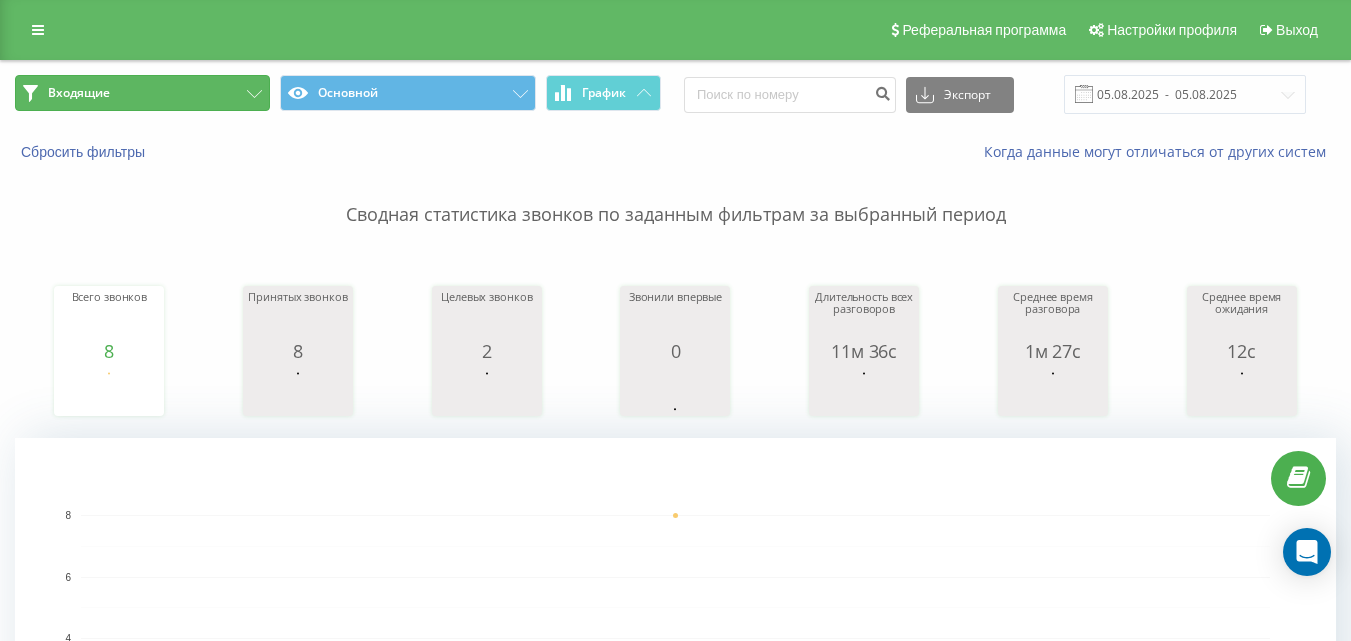 click on "Входящие" at bounding box center [142, 93] 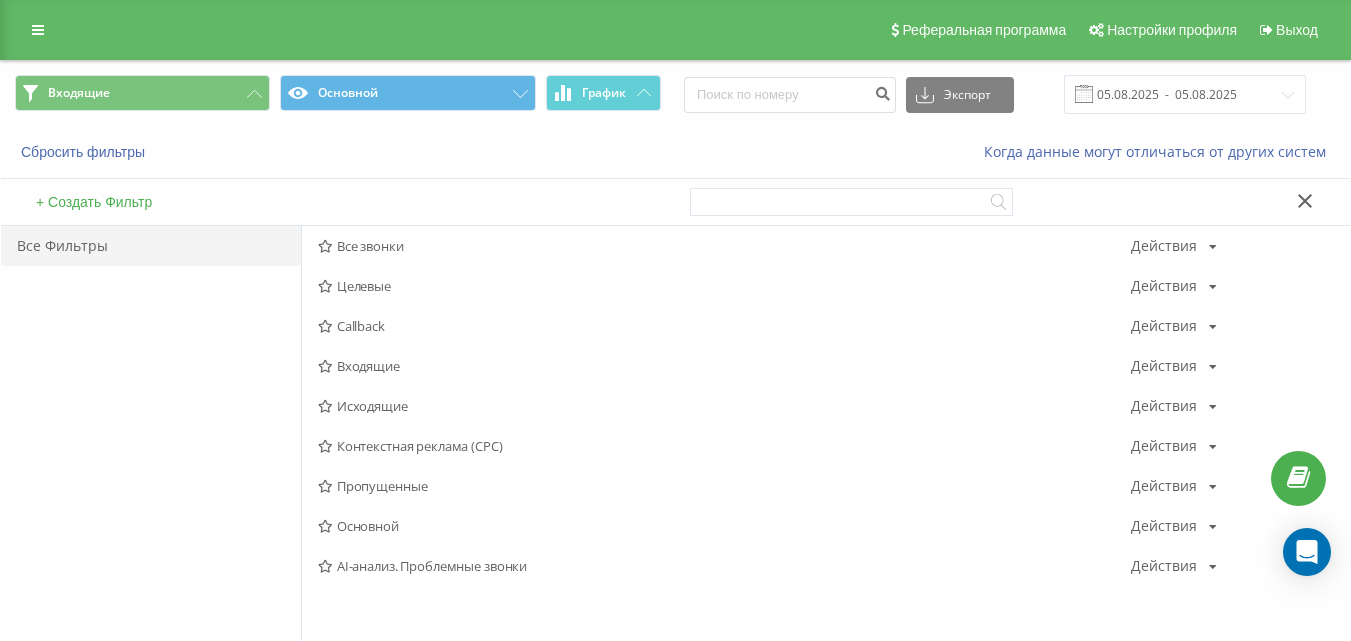 click on "Исходящие" at bounding box center (724, 406) 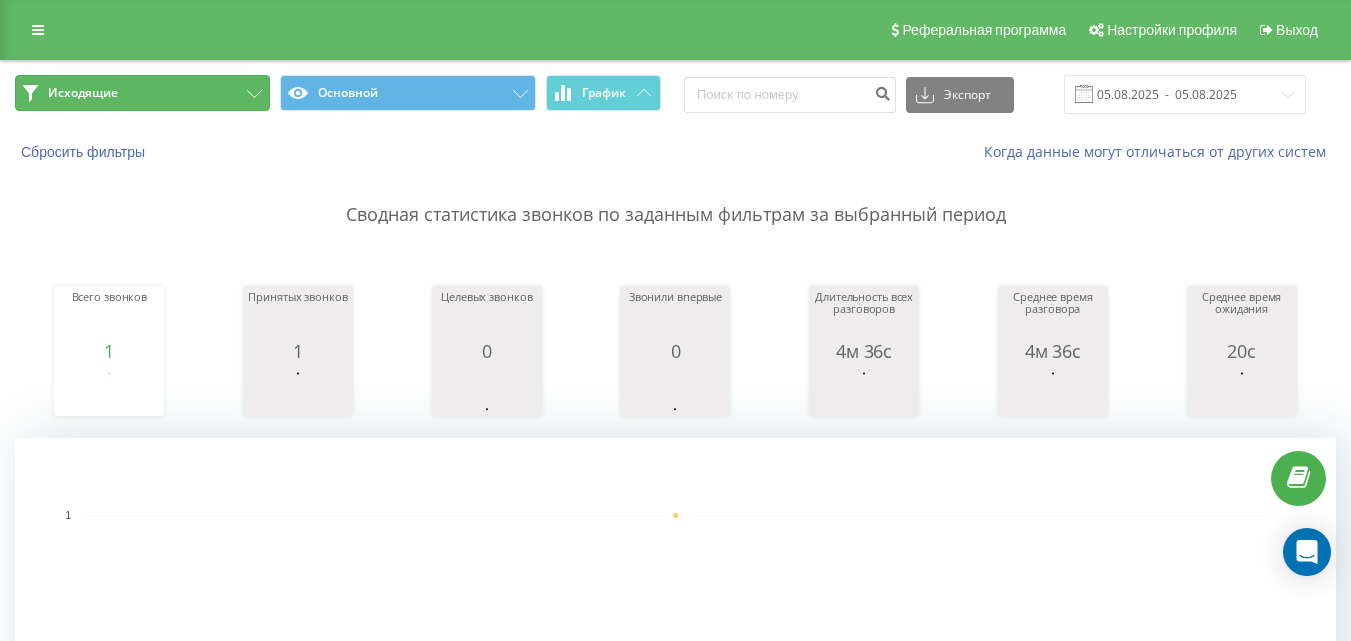 click on "Исходящие" at bounding box center [142, 93] 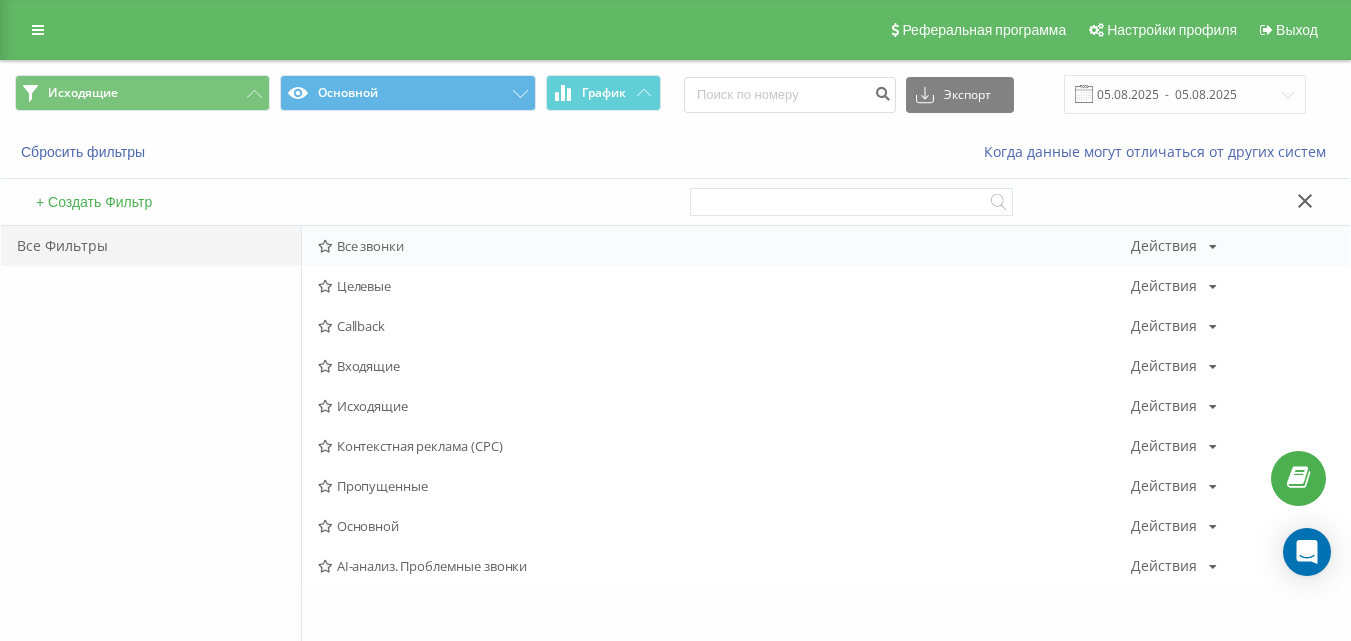 click on "Все звонки" at bounding box center (724, 246) 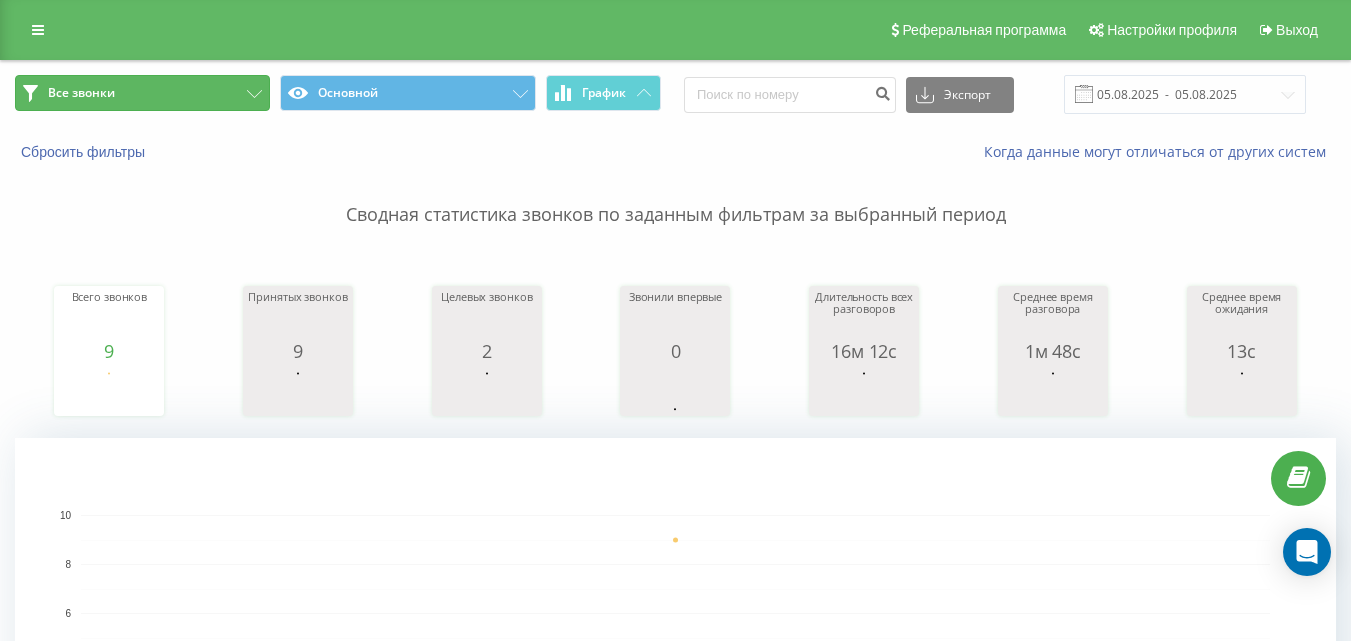 click on "Все звонки" at bounding box center [142, 93] 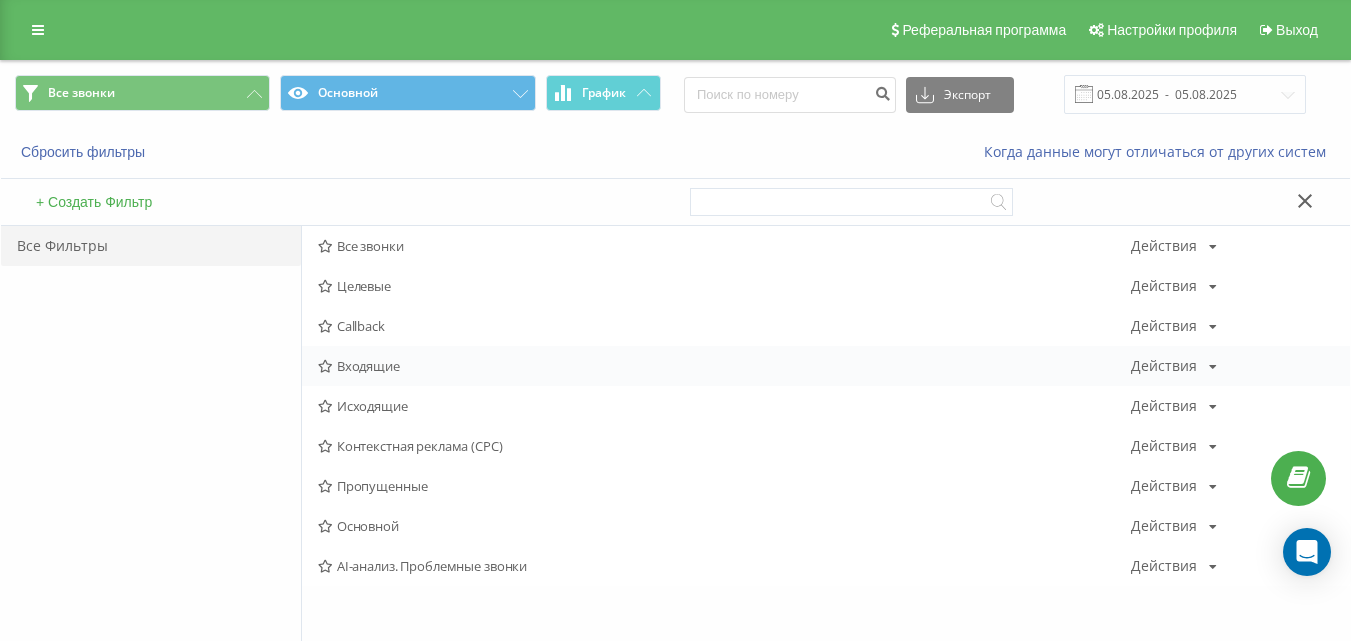 click on "Входящие" at bounding box center [724, 366] 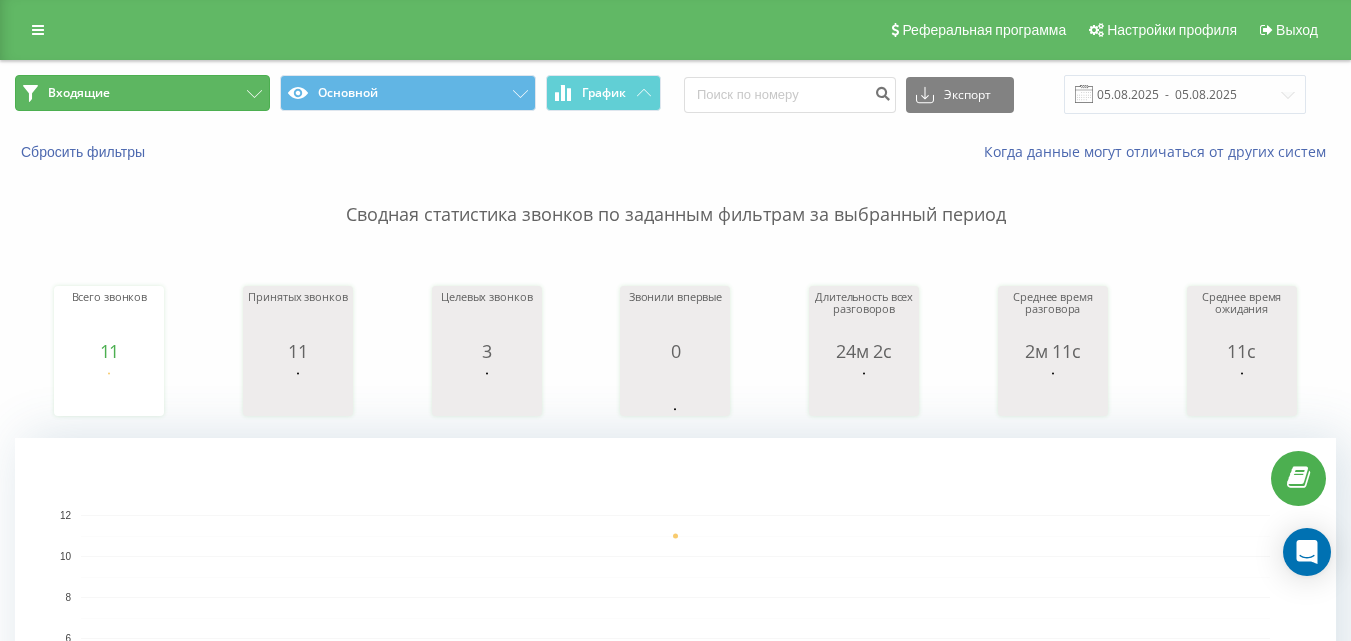 click on "Входящие" at bounding box center (142, 93) 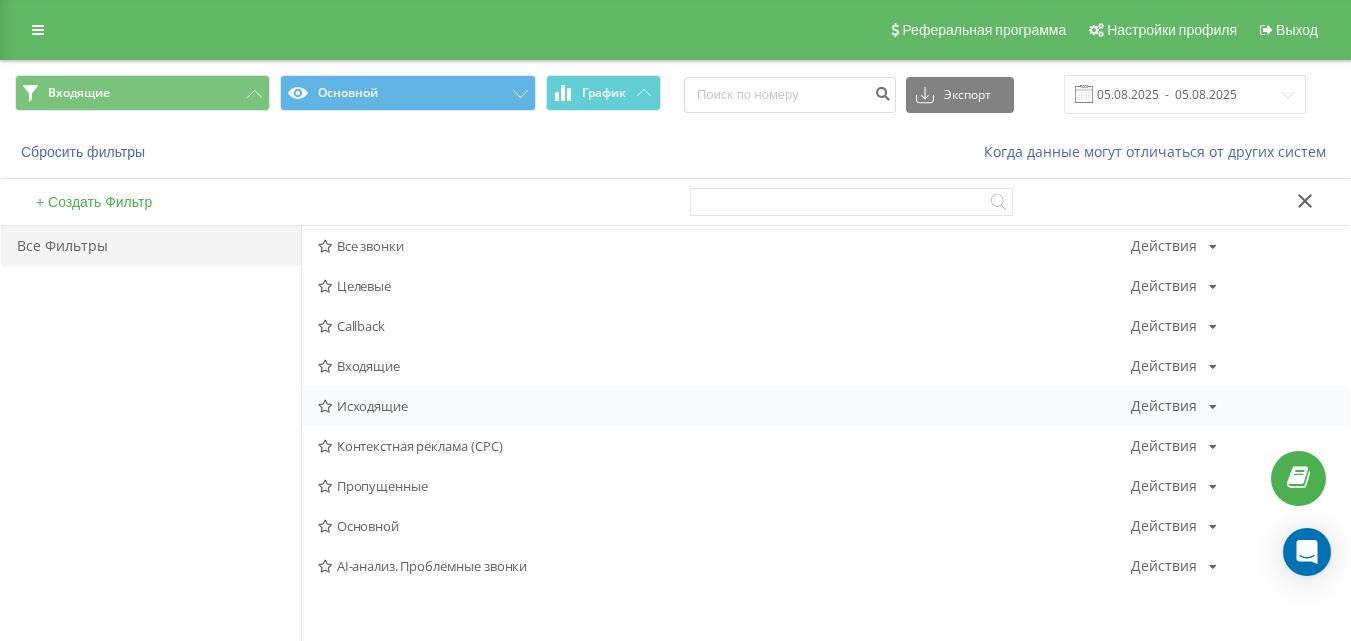 click on "Исходящие" at bounding box center (724, 406) 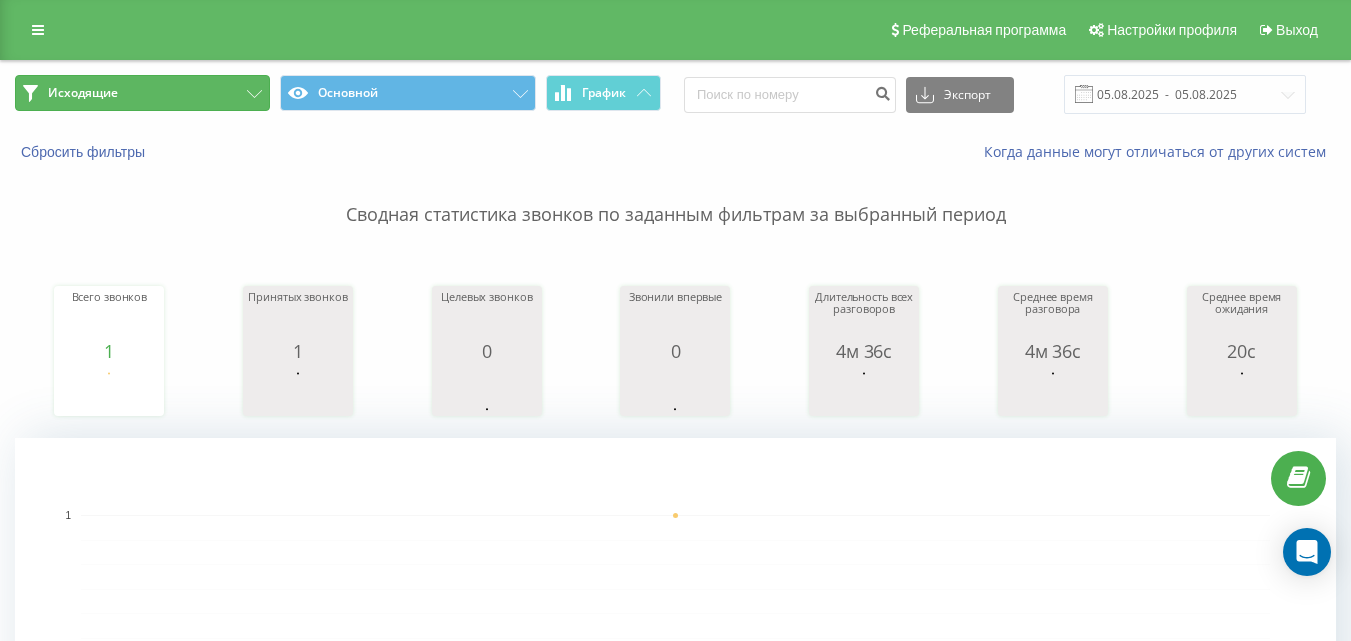 click on "Исходящие" at bounding box center [142, 93] 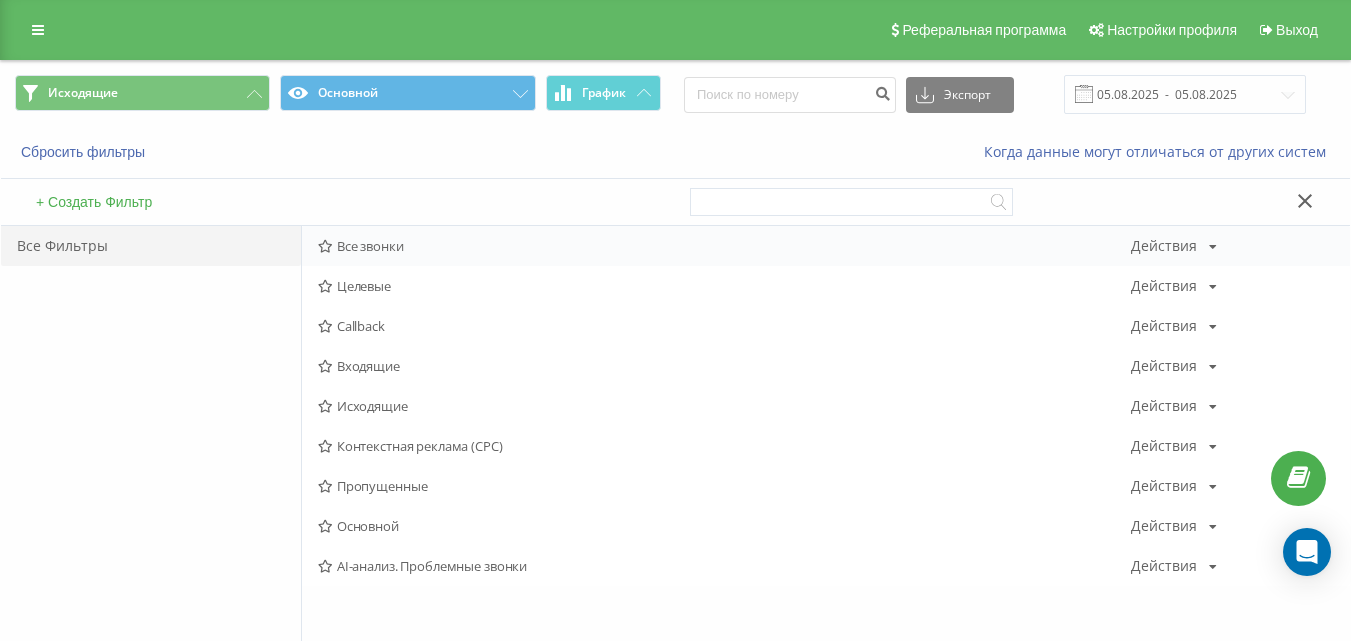 click on "Все звонки Действия Редактировать Копировать Удалить По умолчанию Поделиться" at bounding box center (826, 246) 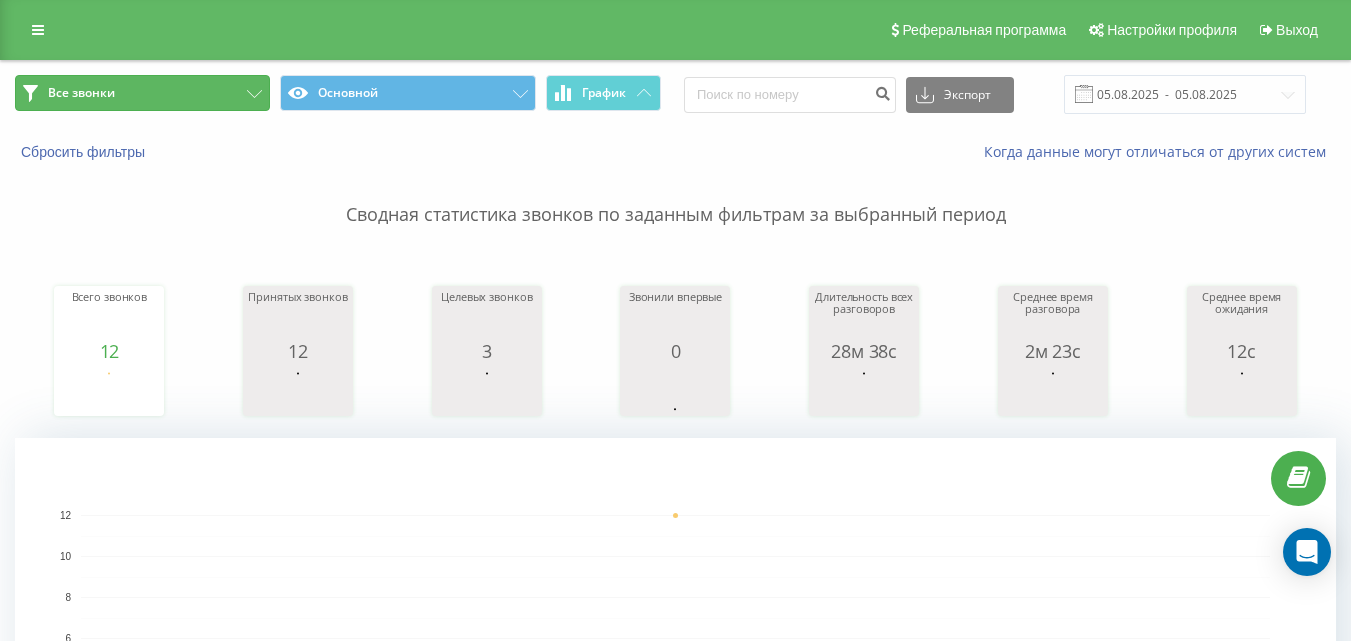 click on "Все звонки" at bounding box center (142, 93) 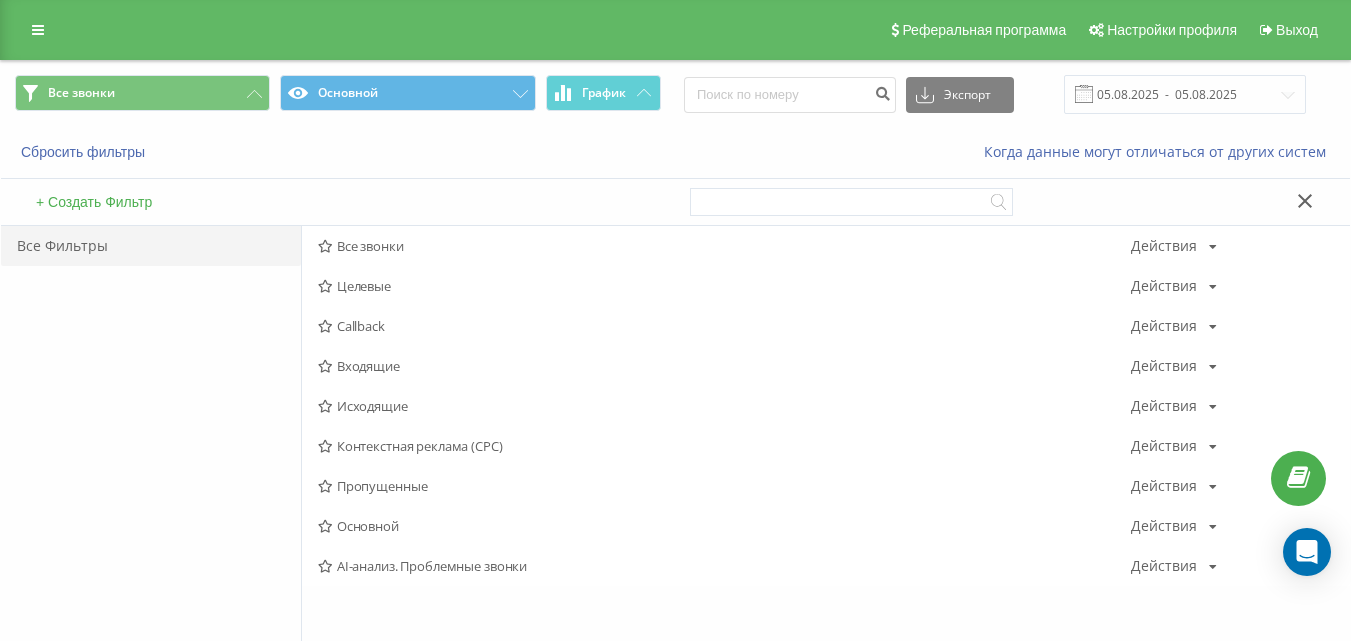 click on "Входящие" at bounding box center (724, 366) 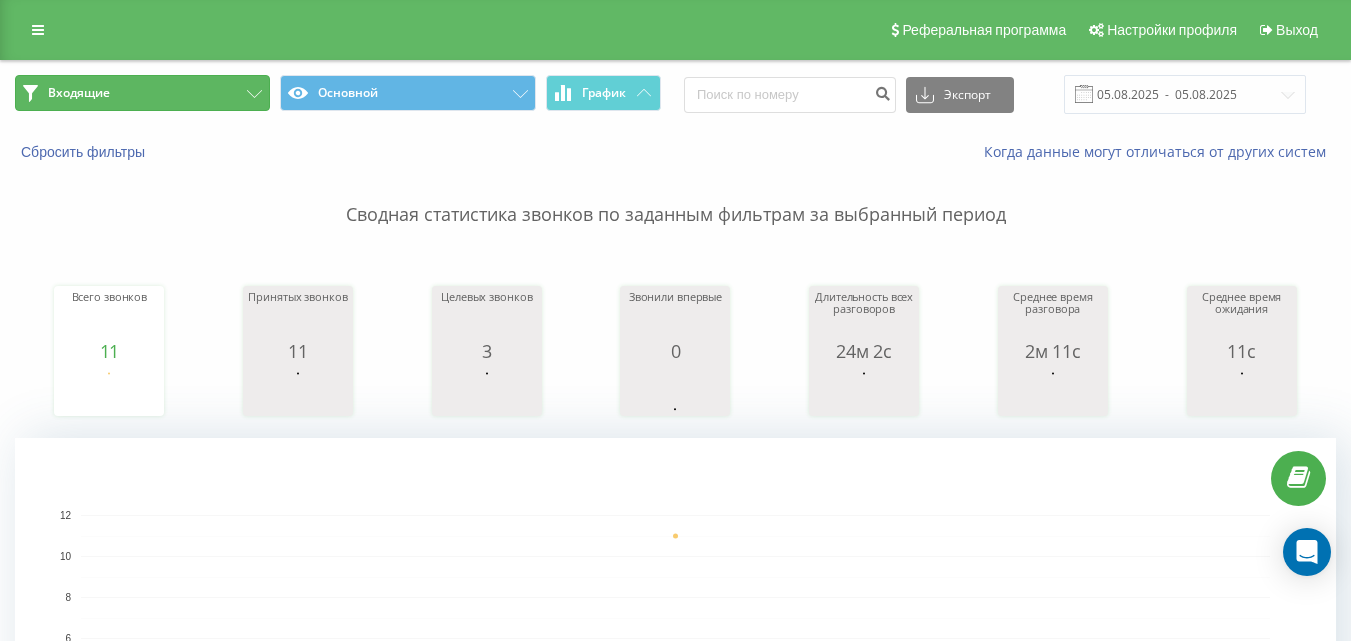 click on "Входящие" at bounding box center (142, 93) 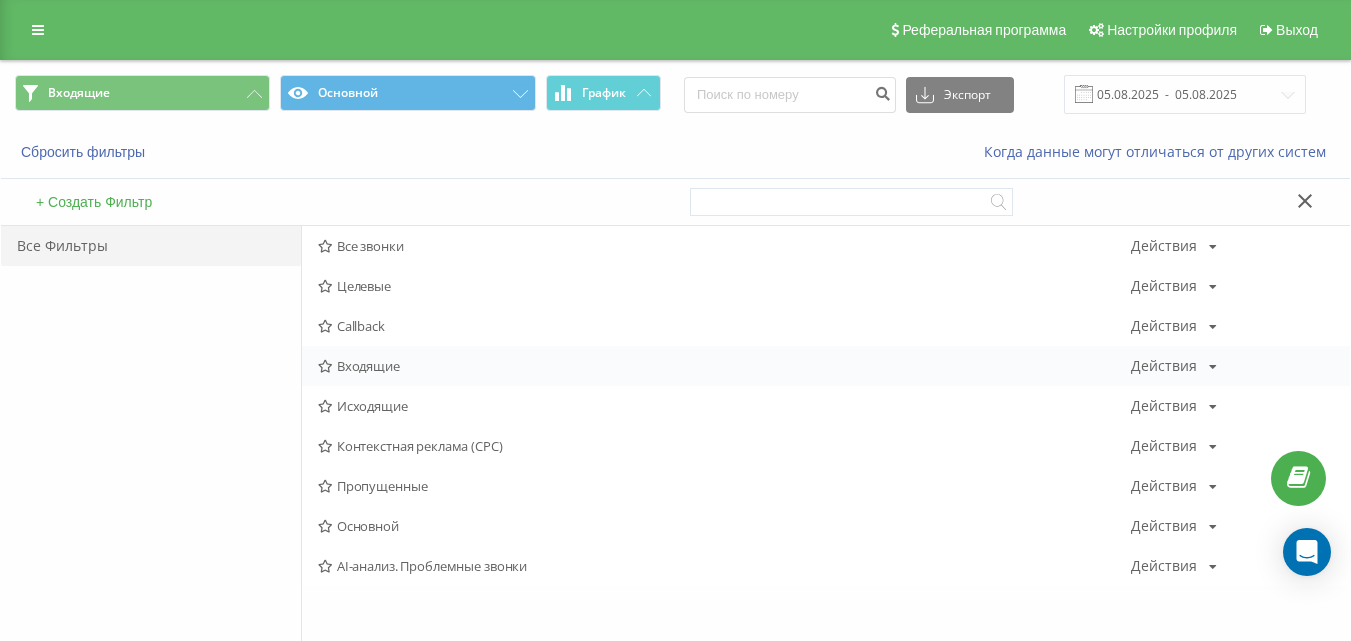 click on "Входящие" at bounding box center [724, 366] 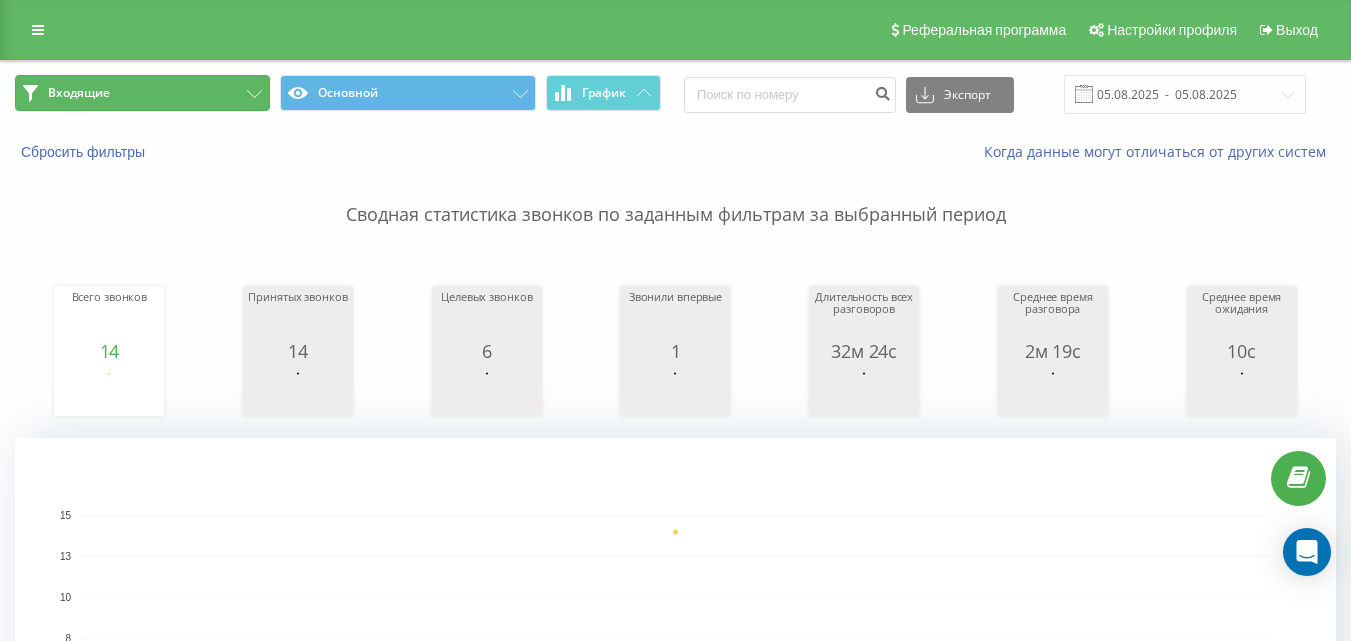 click on "Входящие" at bounding box center (142, 93) 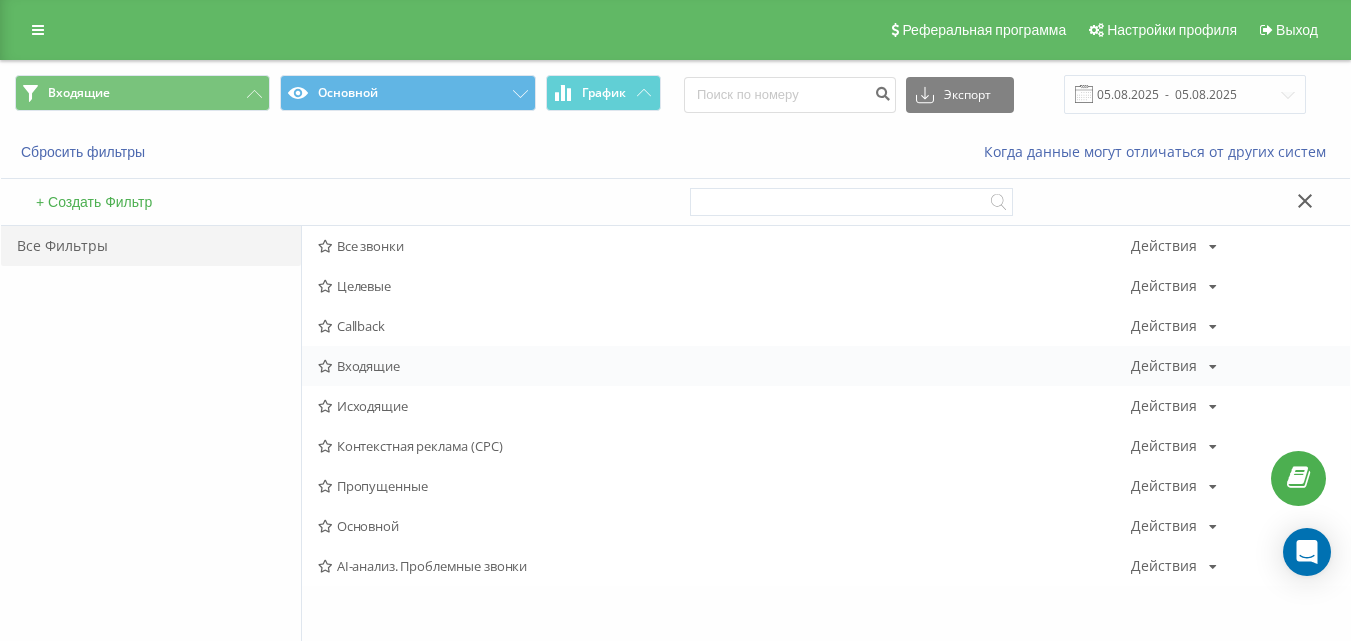click on "Входящие" at bounding box center [724, 366] 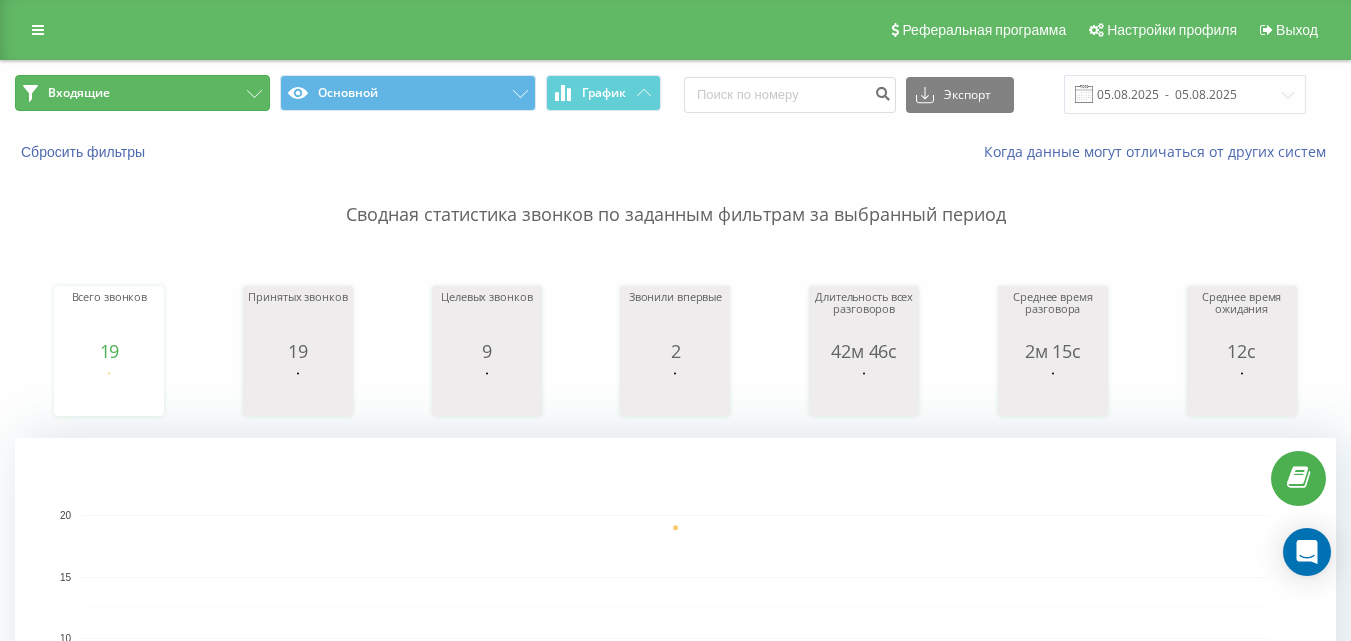 click on "Входящие" at bounding box center (142, 93) 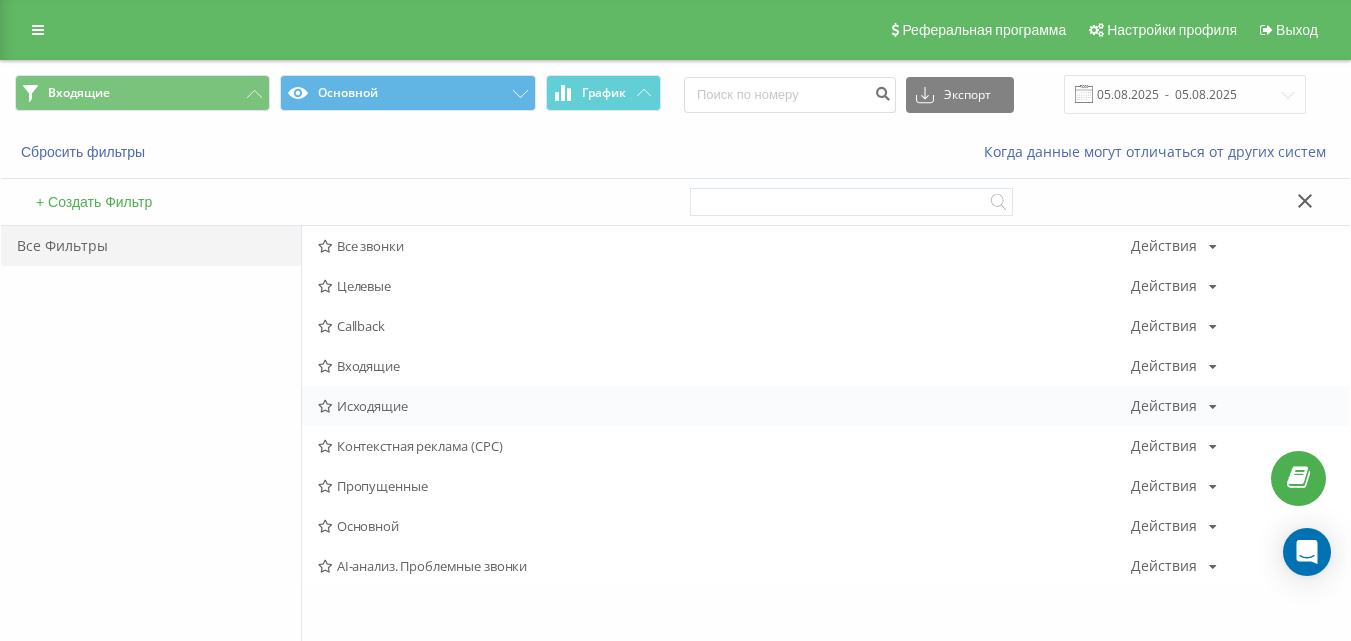 click on "Исходящие" at bounding box center [724, 406] 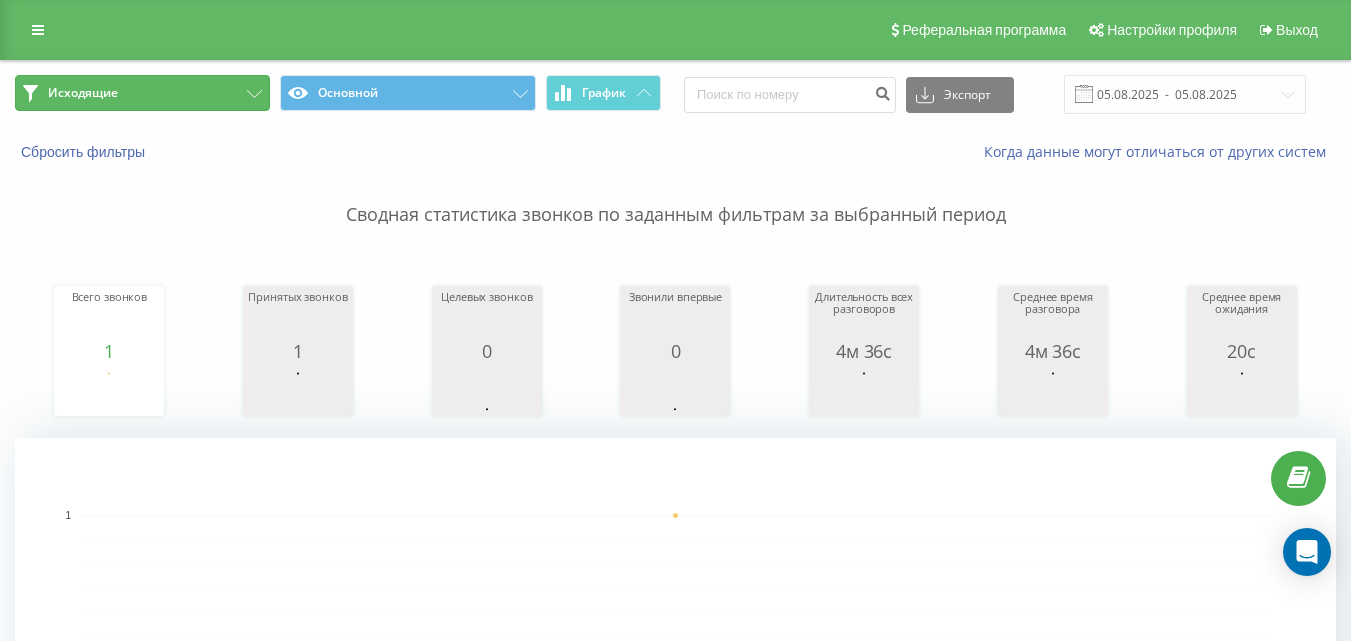 click on "Исходящие" at bounding box center [142, 93] 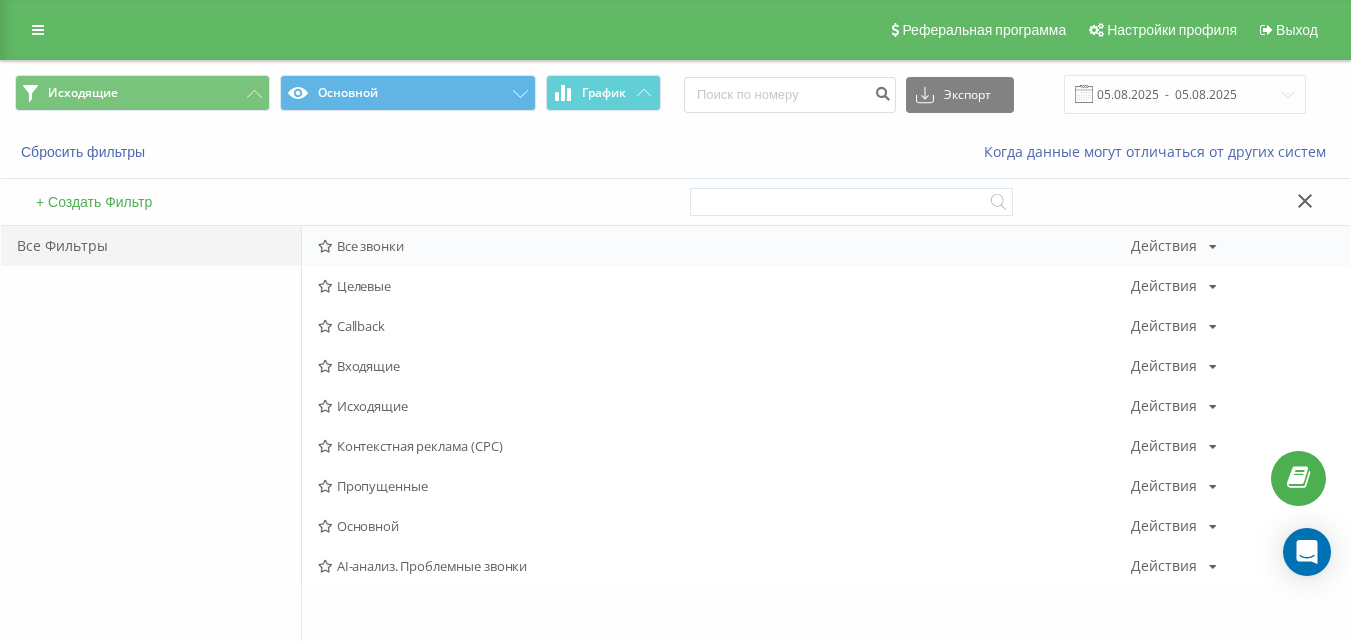 click on "Все звонки" at bounding box center (724, 246) 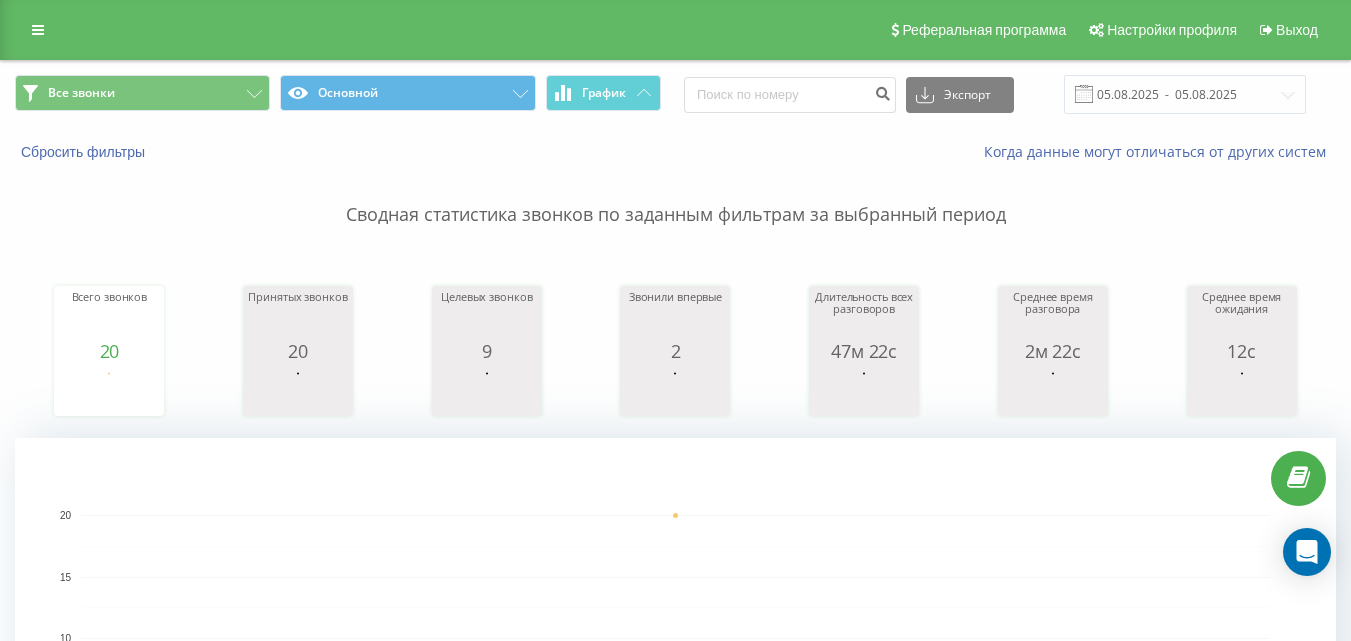 click on "Все звонки Основной График Экспорт .csv .xls .xlsx 05.08.2025  -  05.08.2025" at bounding box center [675, 94] 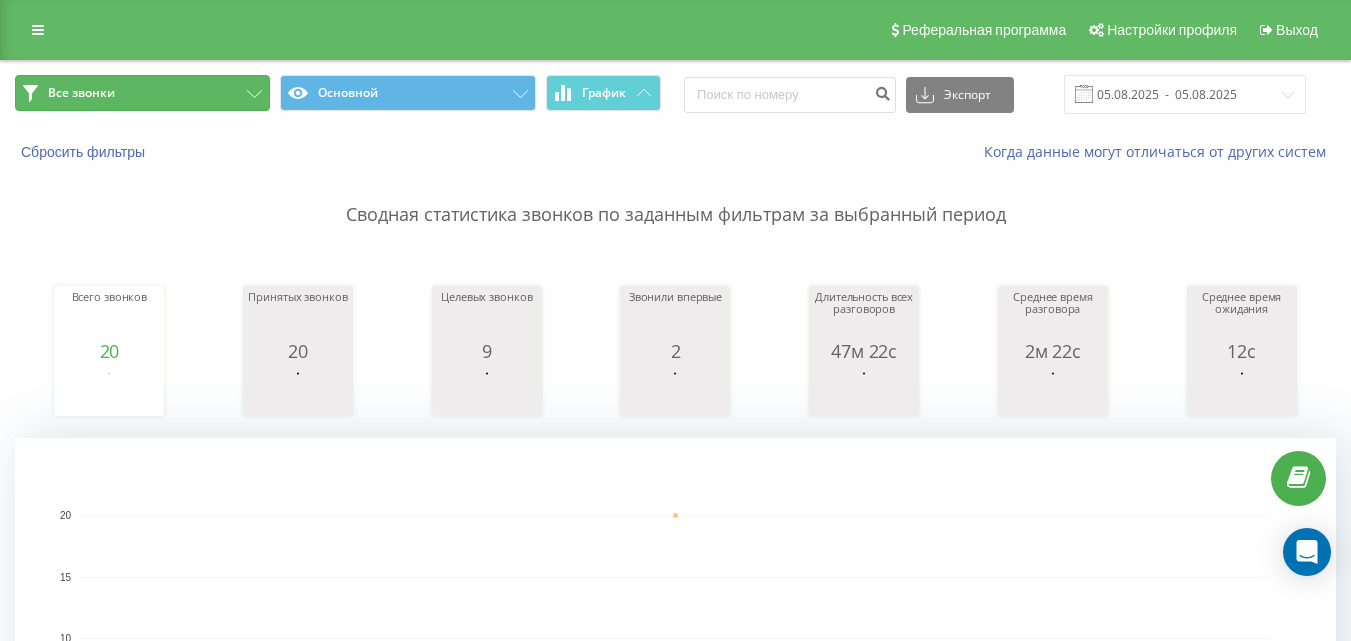click on "Все звонки" at bounding box center (142, 93) 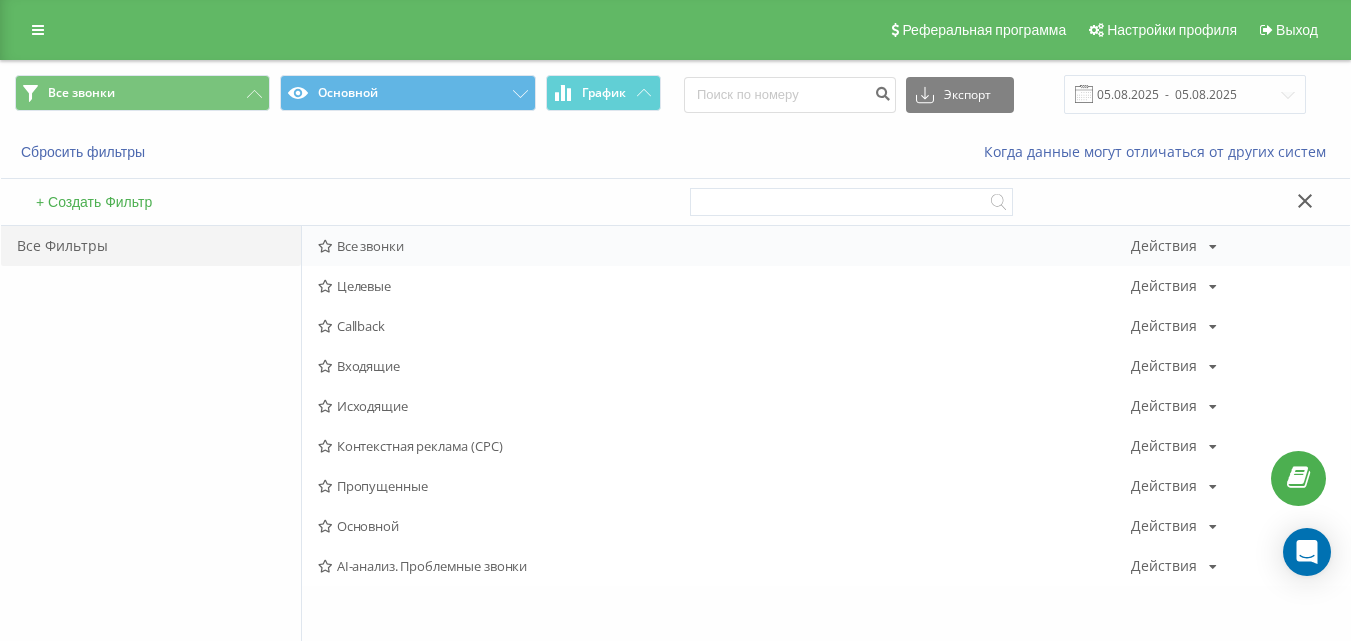 click on "Все звонки" at bounding box center [724, 246] 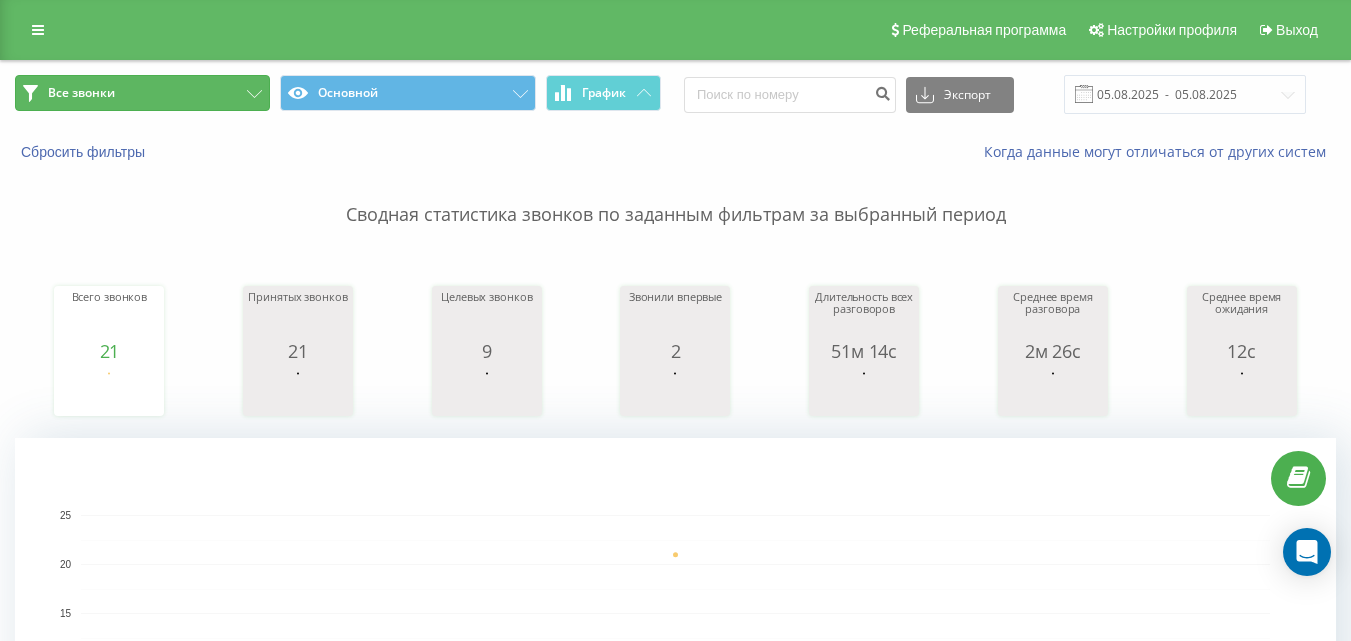 click on "Все звонки" at bounding box center [142, 93] 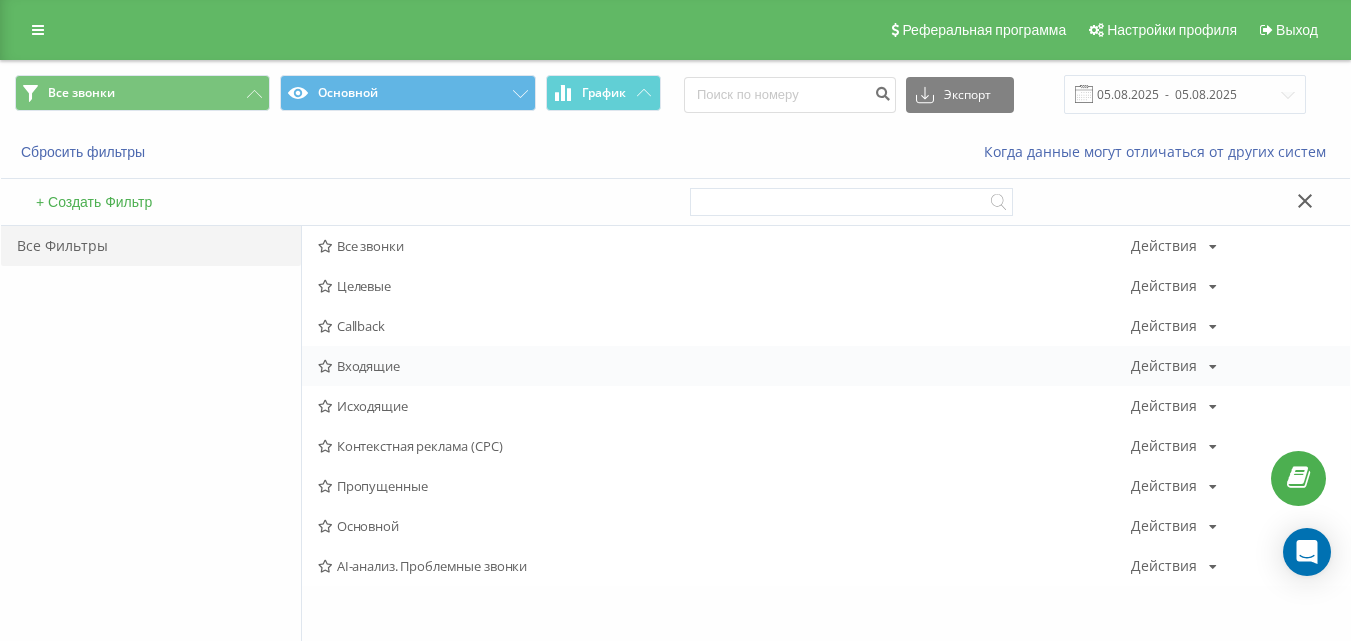 click on "Входящие" at bounding box center (724, 366) 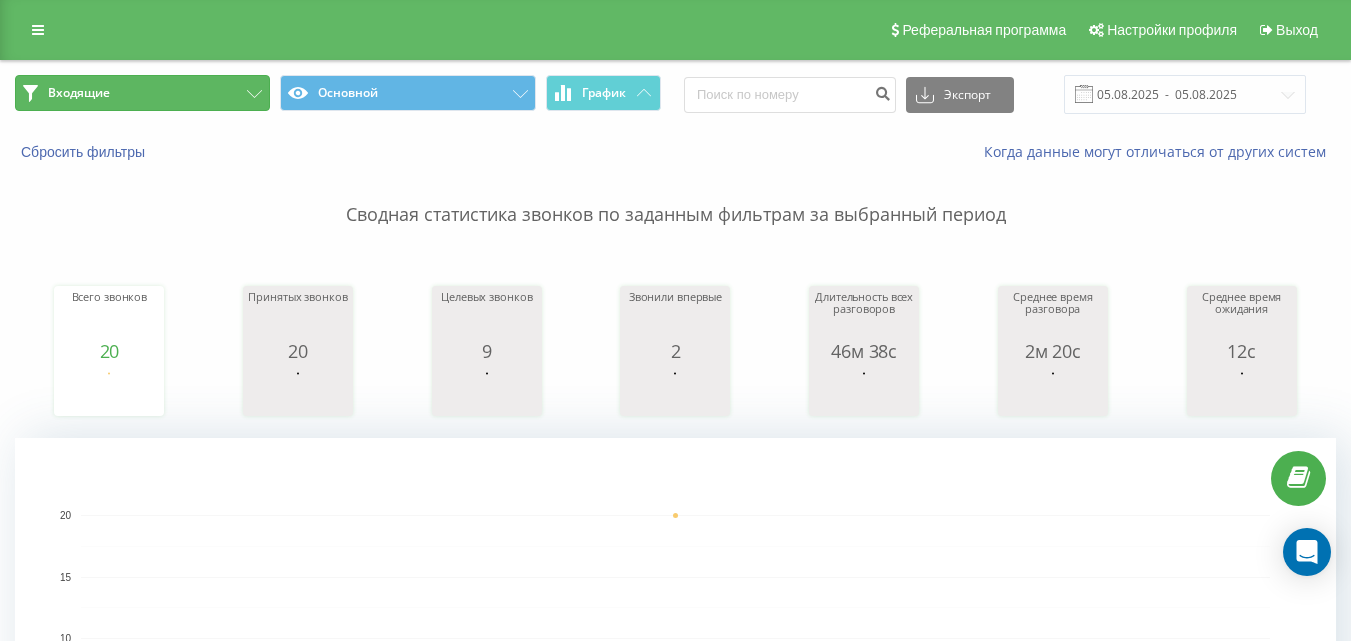 click on "Входящие" at bounding box center (142, 93) 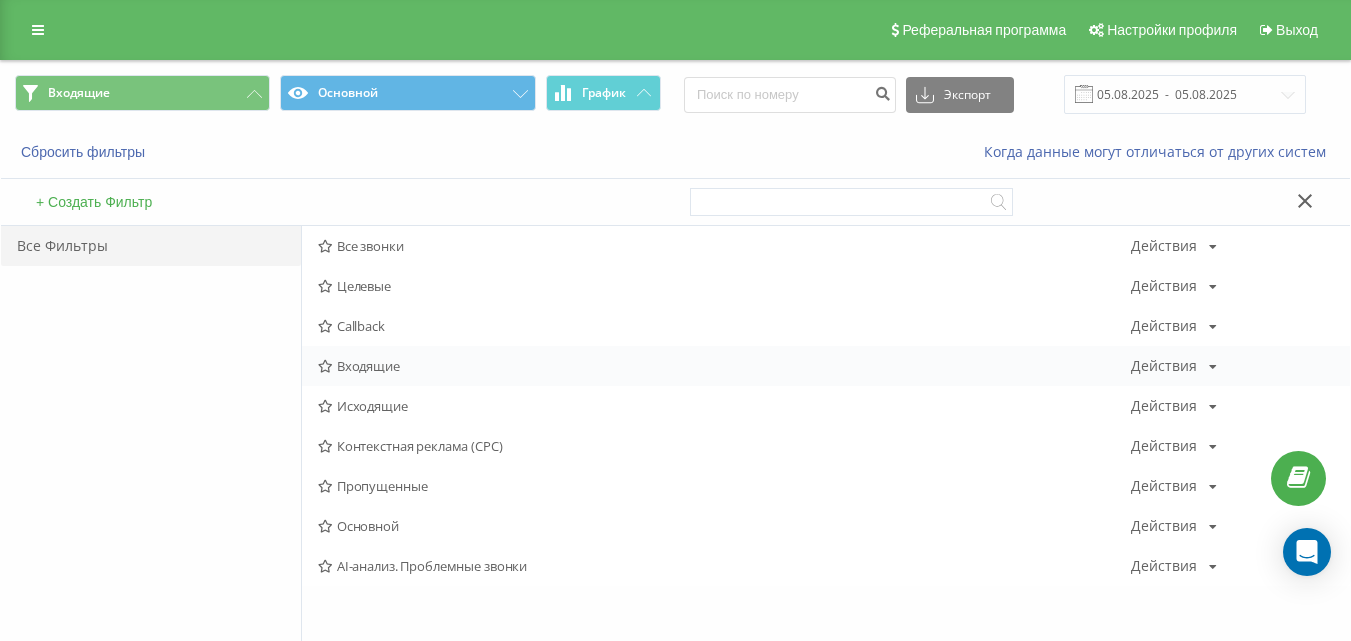 click on "Входящие" at bounding box center [724, 366] 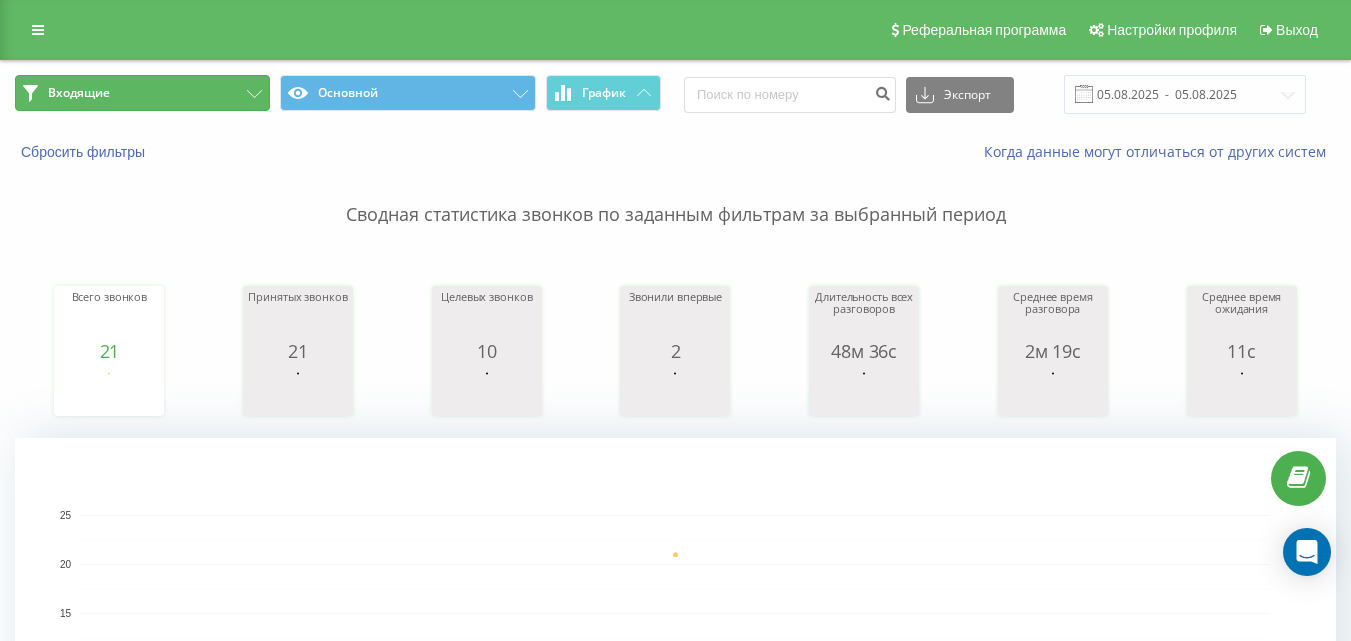 click on "Входящие" at bounding box center (142, 93) 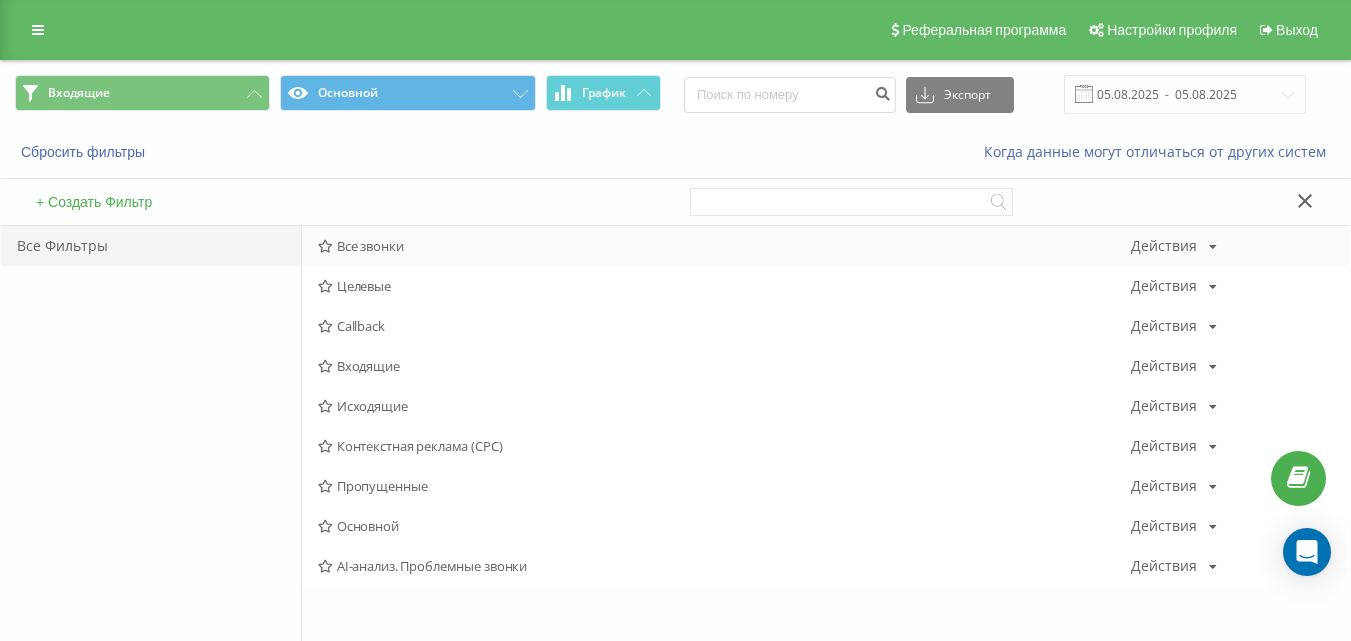 click on "Все звонки" at bounding box center (724, 246) 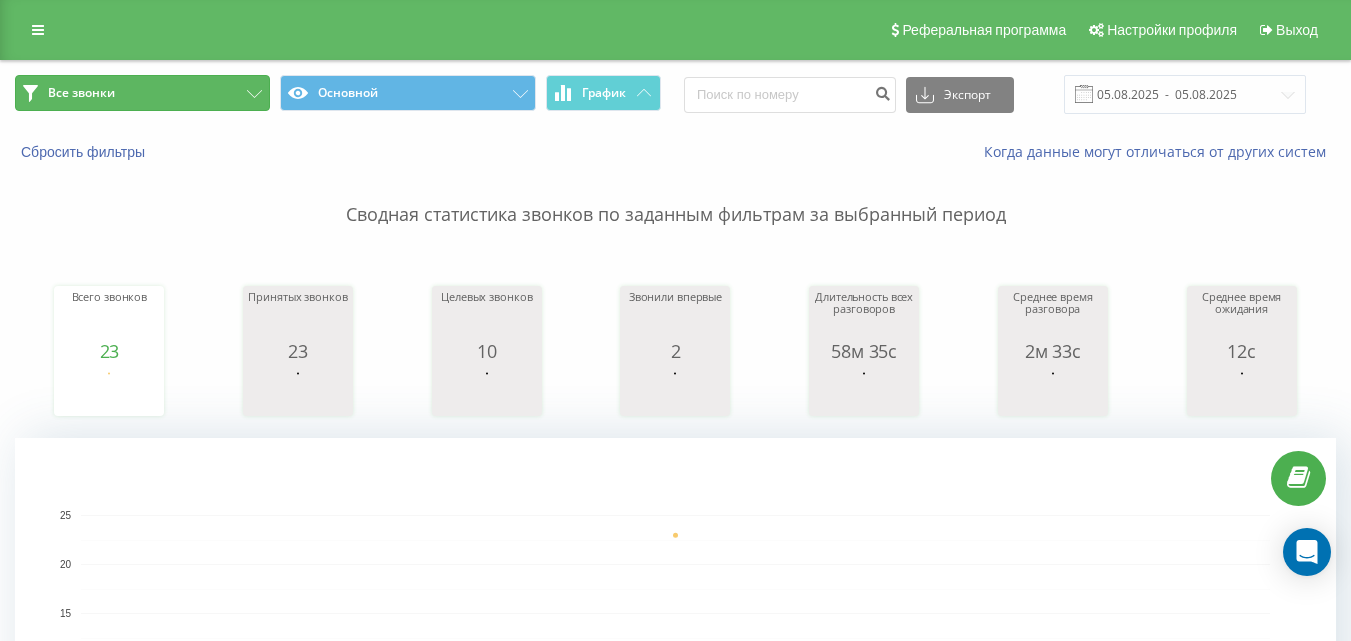 click on "Все звонки" at bounding box center (142, 93) 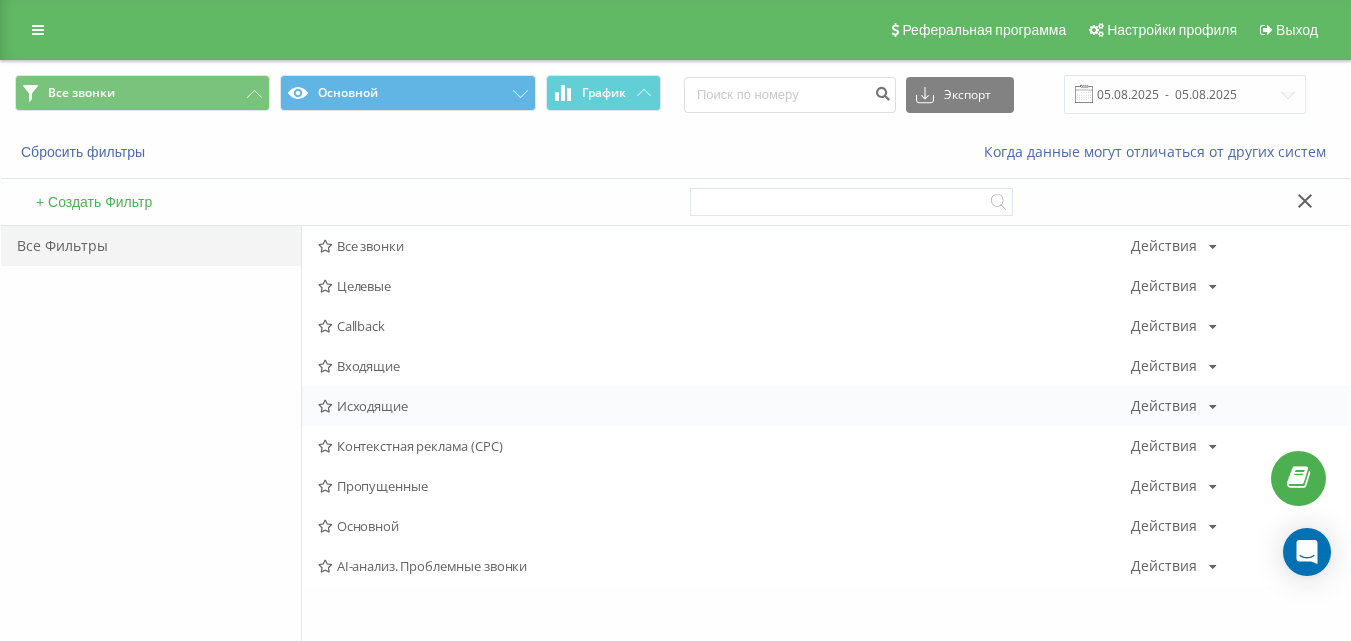 click on "Исходящие" at bounding box center (724, 406) 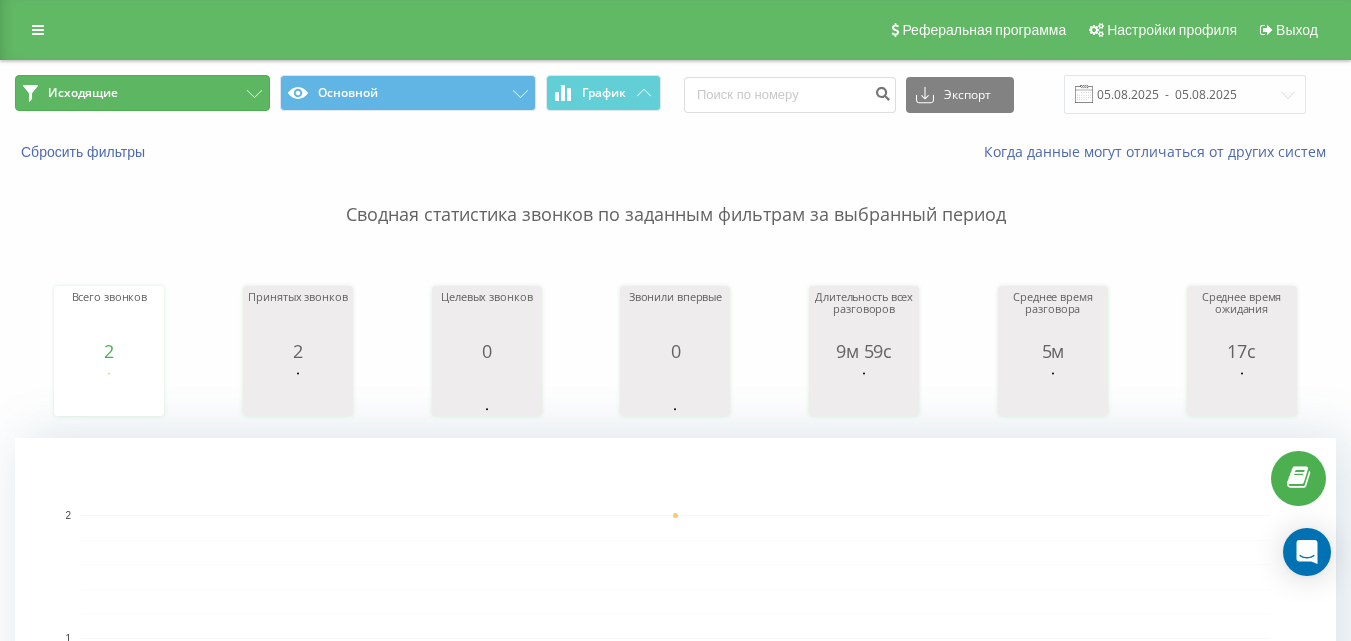 click on "Исходящие" at bounding box center (142, 93) 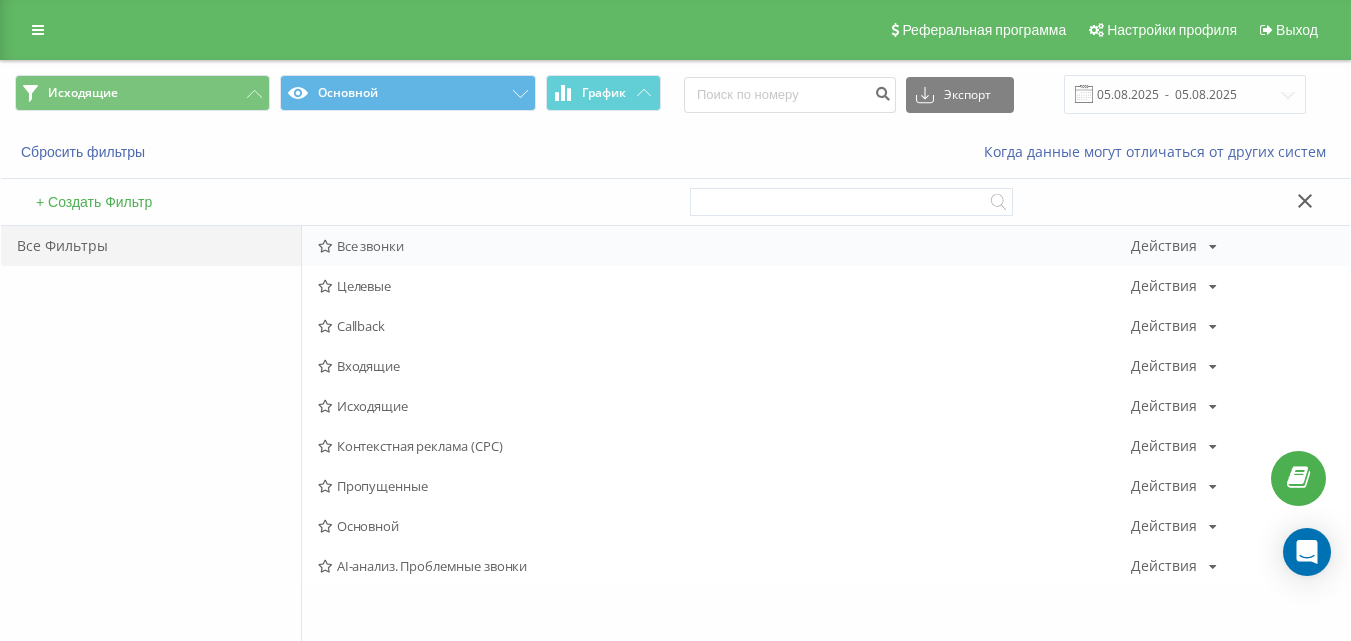 click on "Все звонки" at bounding box center (724, 246) 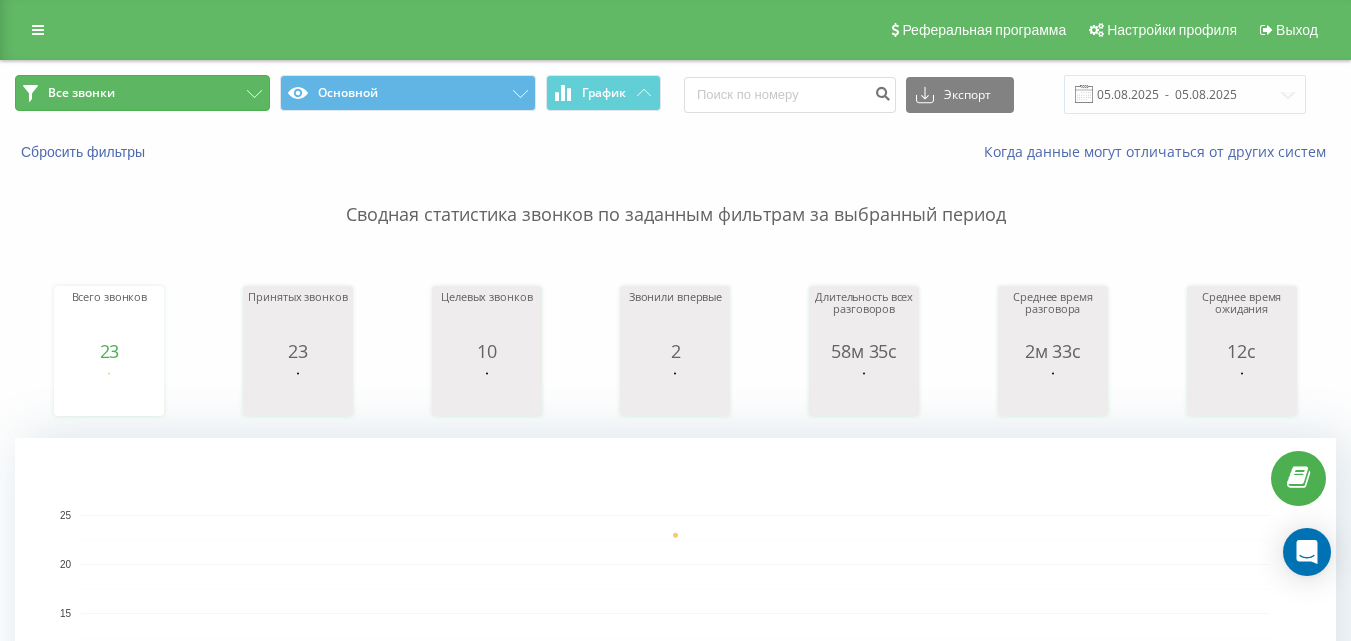 click on "Все звонки" at bounding box center (142, 93) 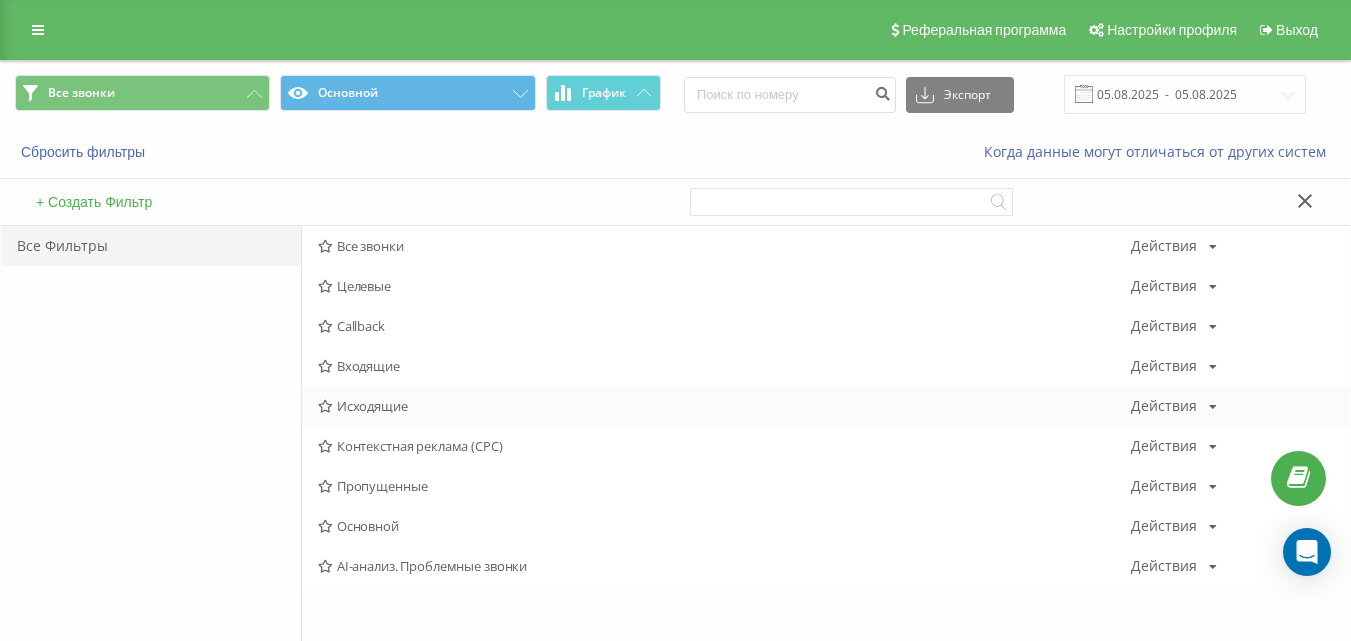click on "Исходящие" at bounding box center [724, 406] 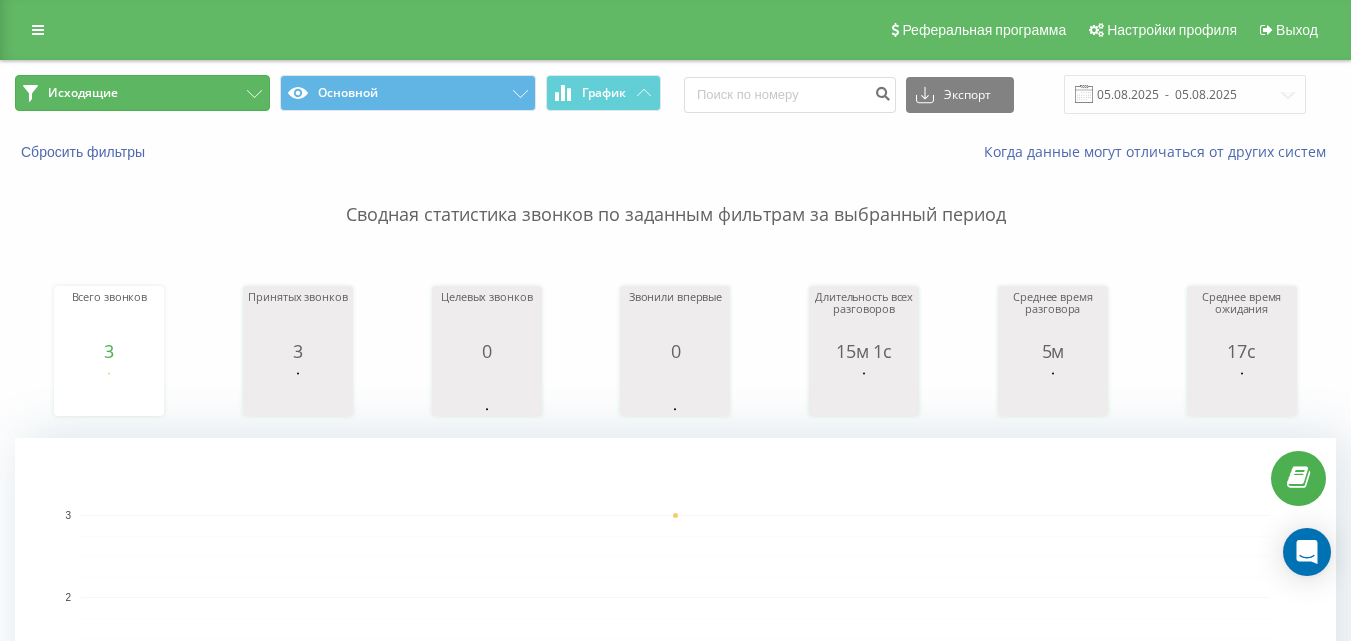 click on "Исходящие" at bounding box center [142, 93] 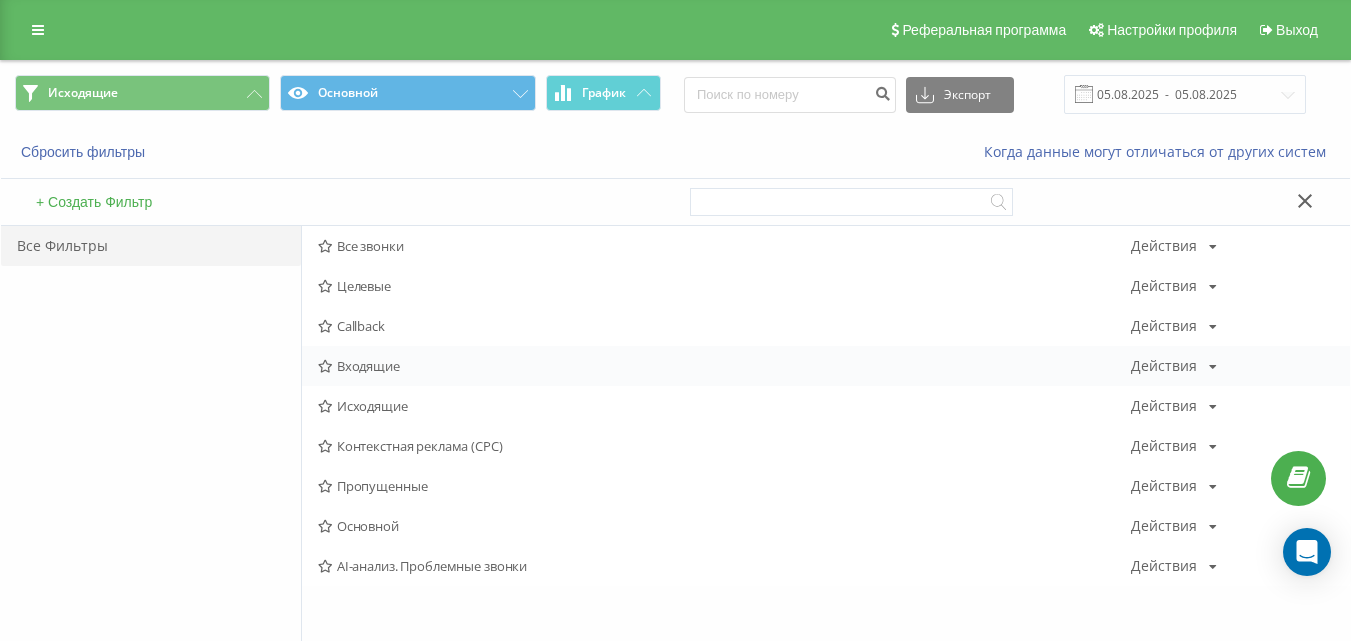click on "Входящие" at bounding box center (724, 366) 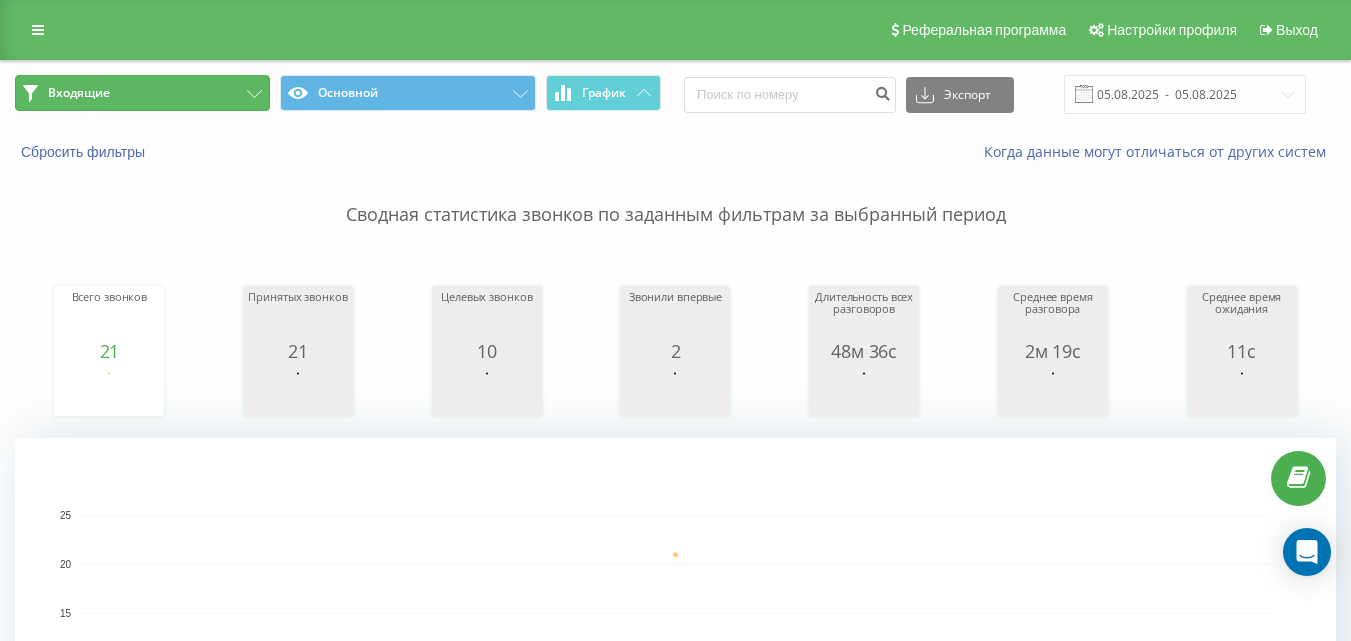 click on "Входящие" at bounding box center (142, 93) 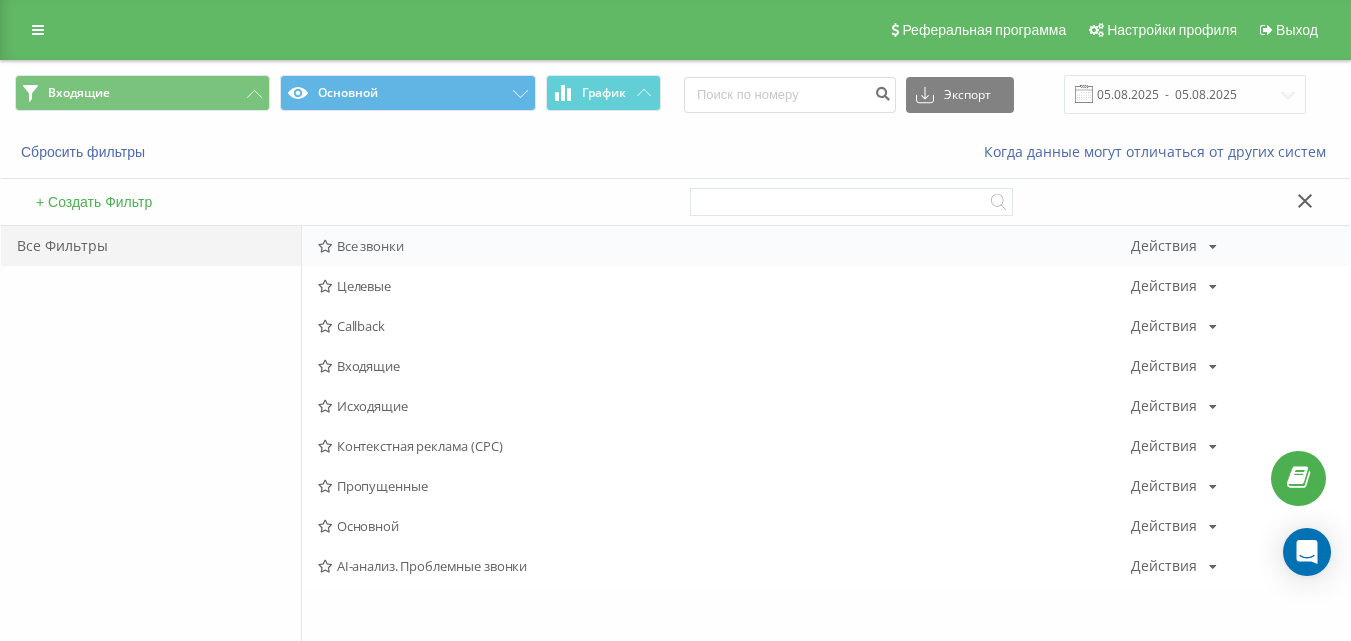 click on "Все звонки" at bounding box center [724, 246] 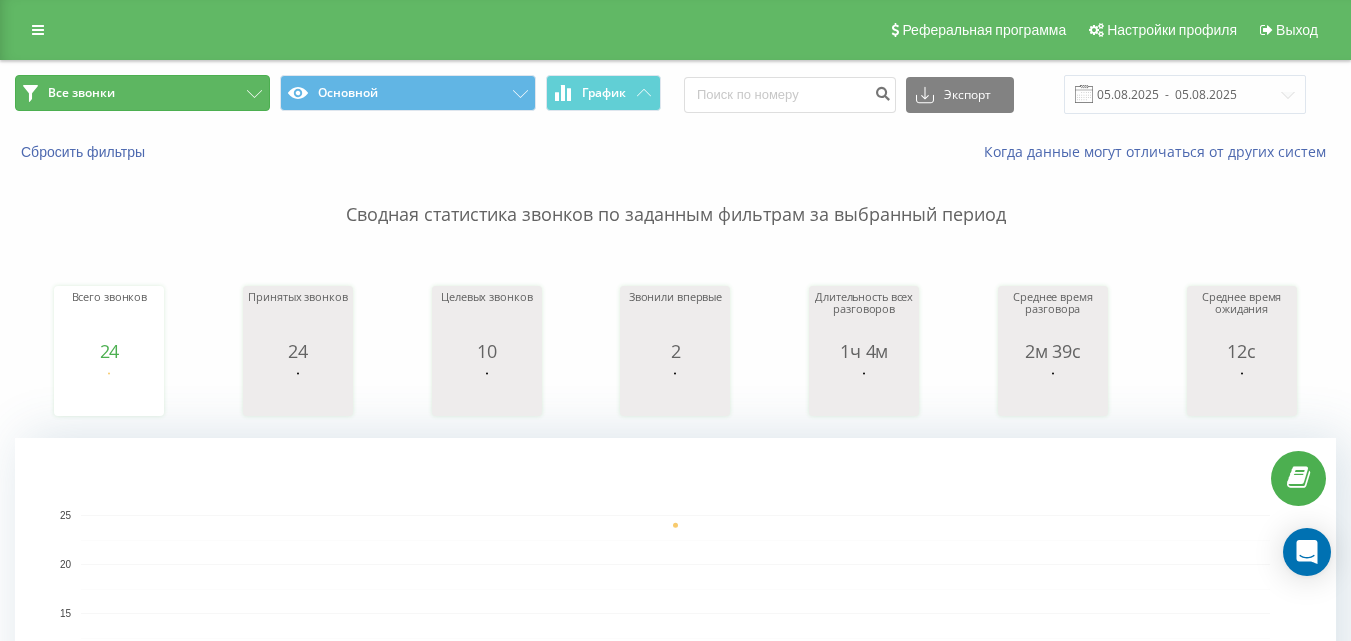 click on "Все звонки" at bounding box center (142, 93) 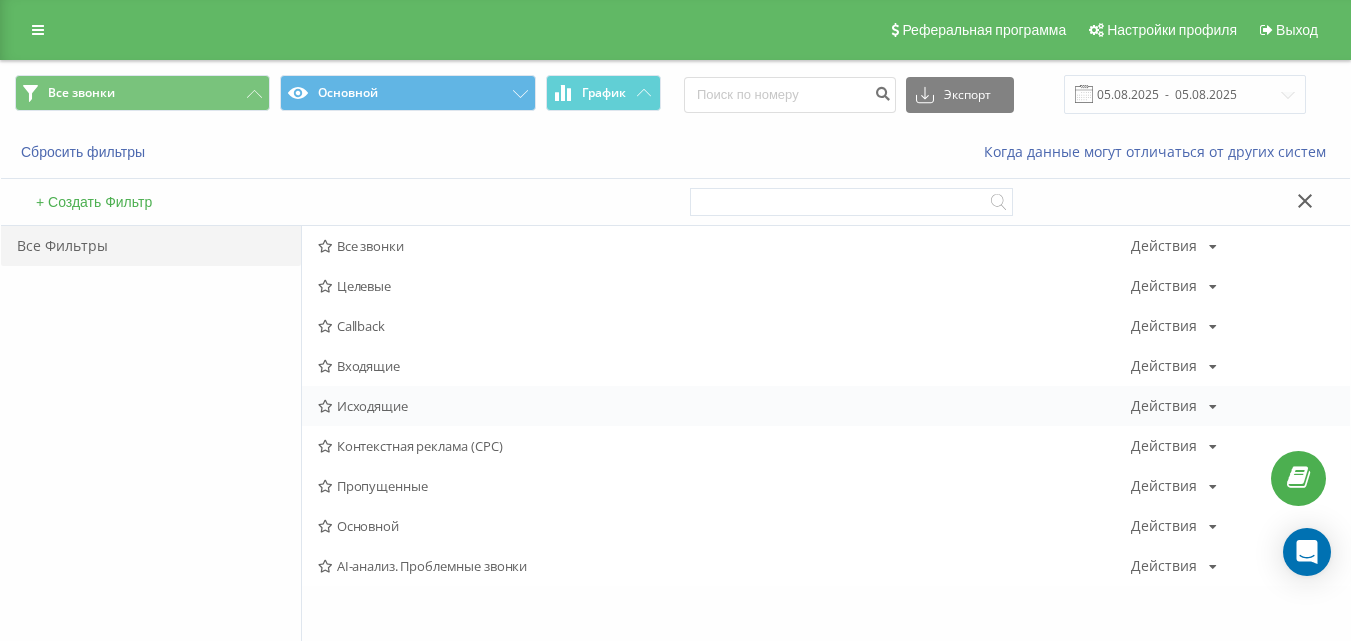 click on "Исходящие Действия Редактировать Копировать Удалить По умолчанию Поделиться" at bounding box center [826, 406] 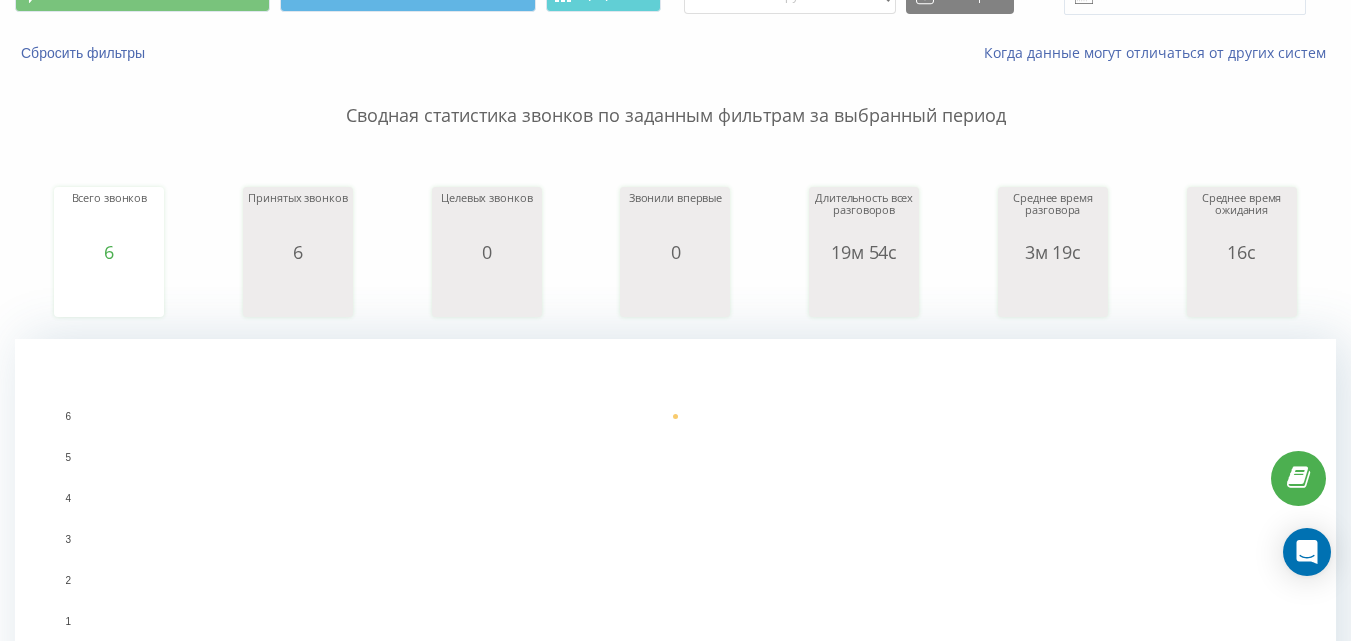 scroll, scrollTop: 100, scrollLeft: 0, axis: vertical 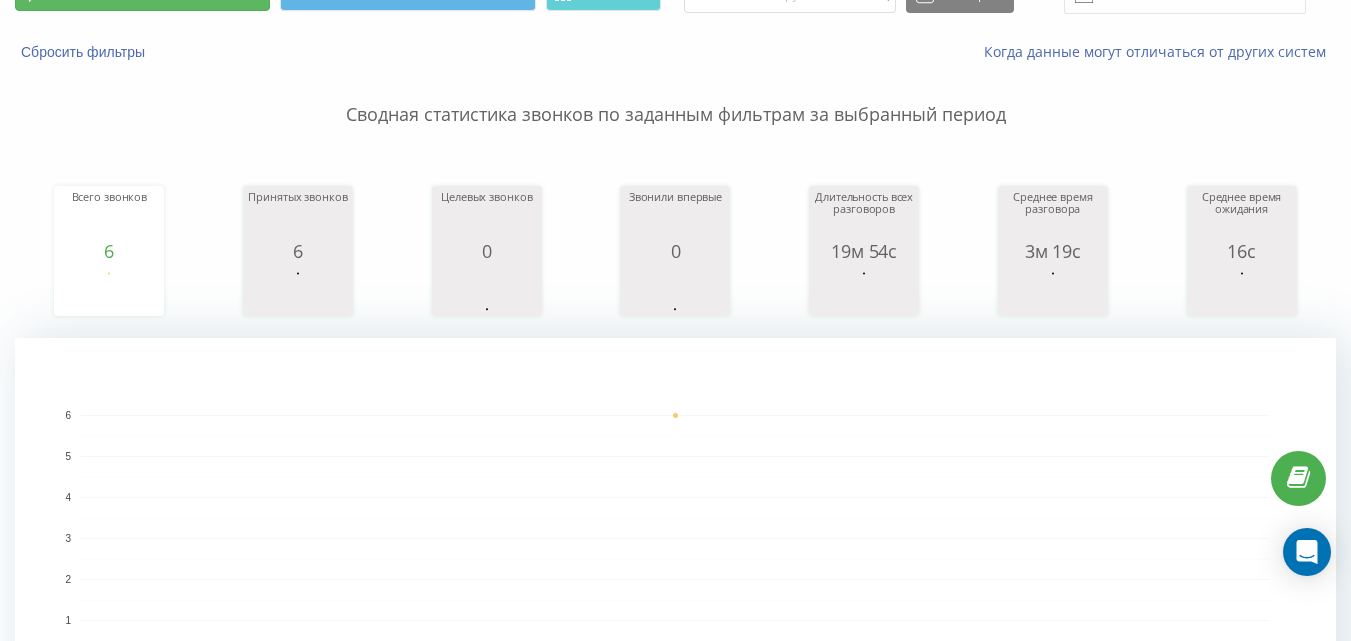 click on "Исходящие" at bounding box center [142, -7] 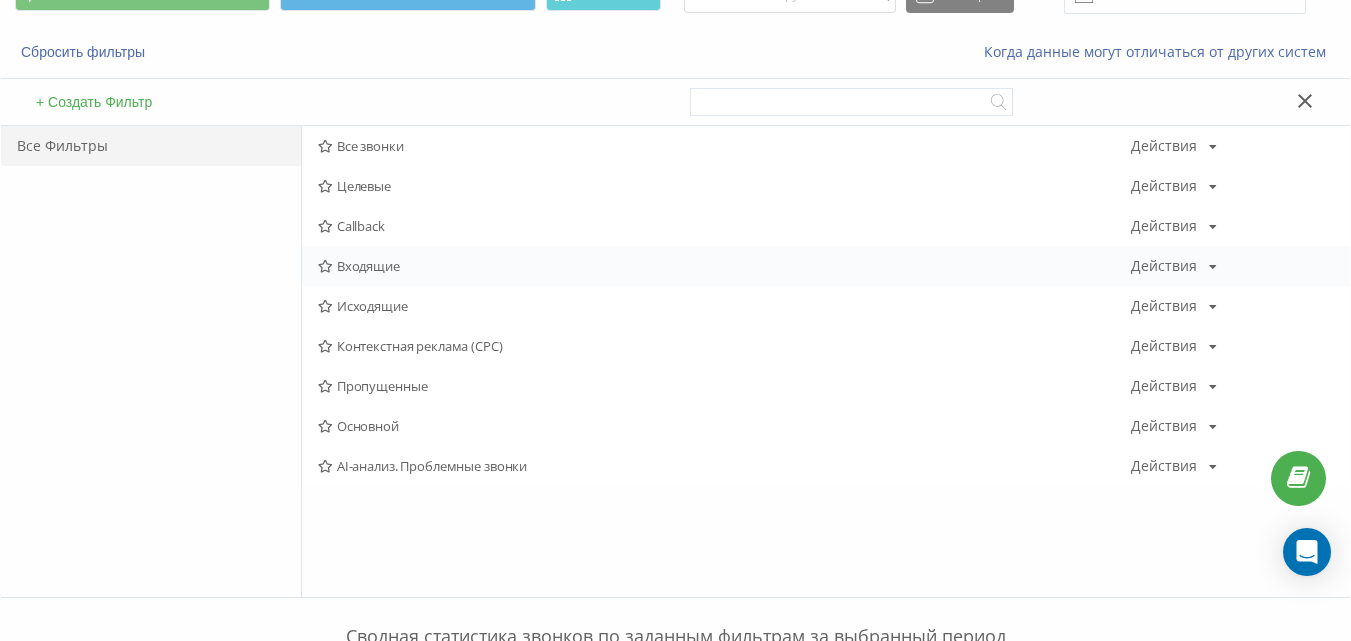 click on "Входящие Действия Редактировать Копировать Удалить По умолчанию Поделиться" at bounding box center [826, 266] 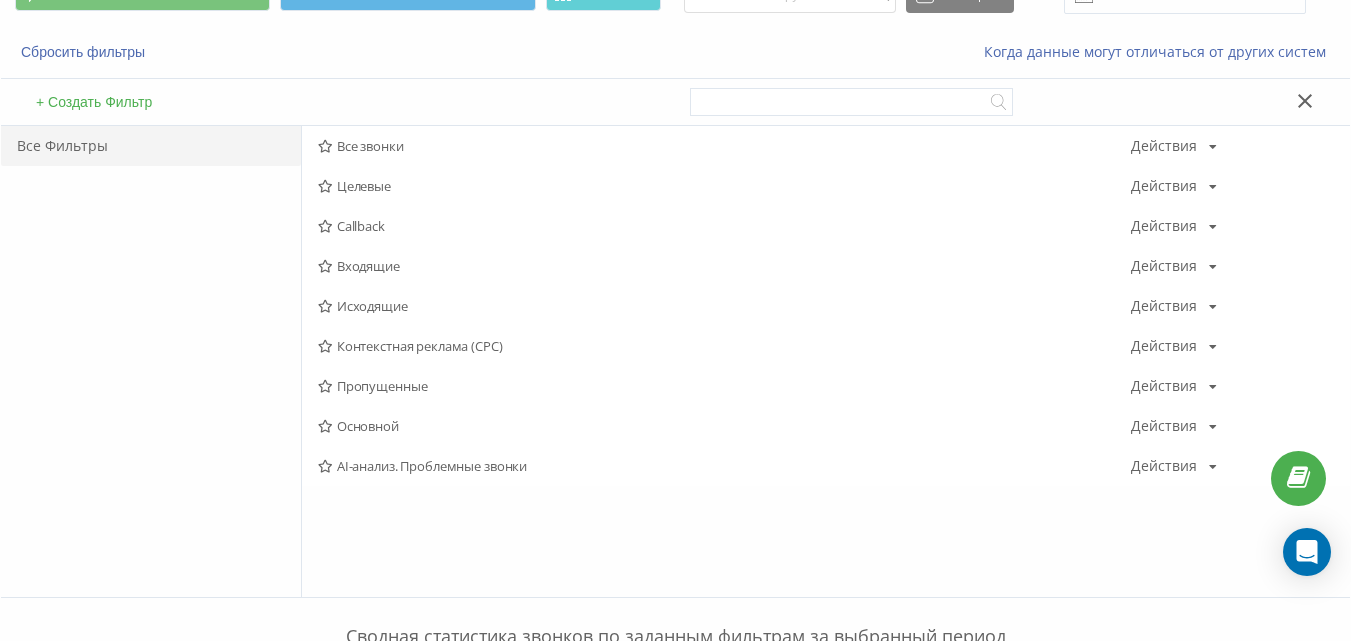 scroll, scrollTop: 0, scrollLeft: 0, axis: both 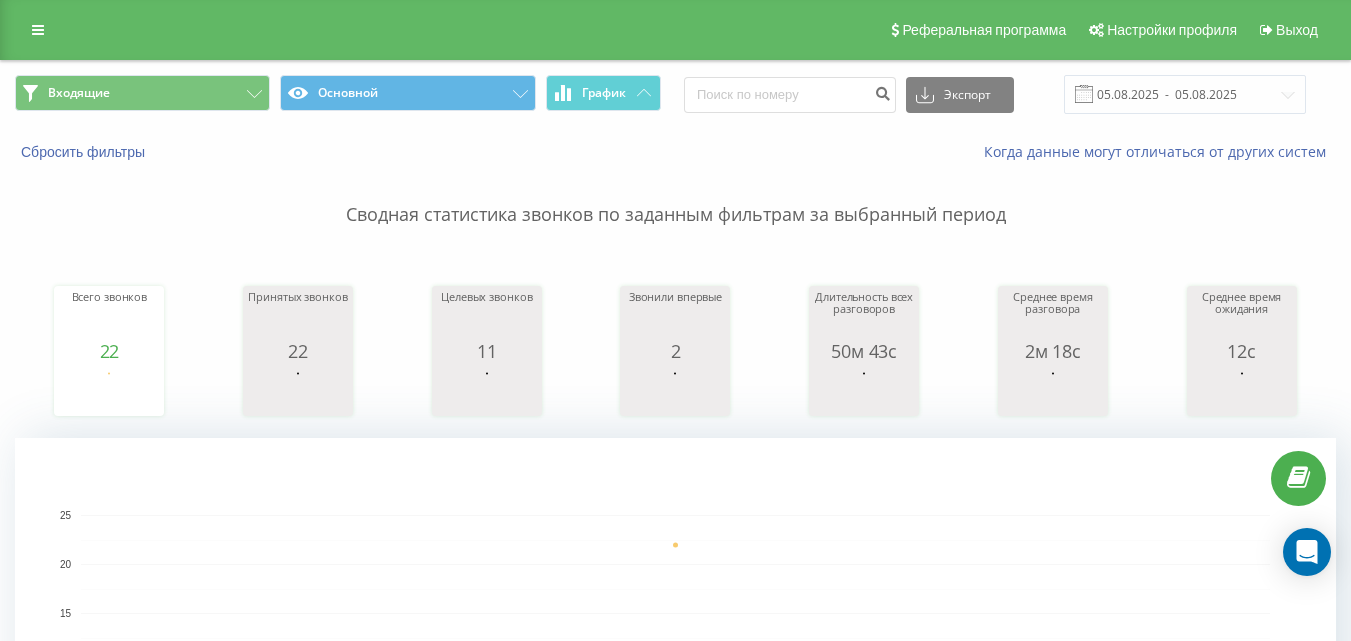 click on "Входящие Основной График" at bounding box center [338, 94] 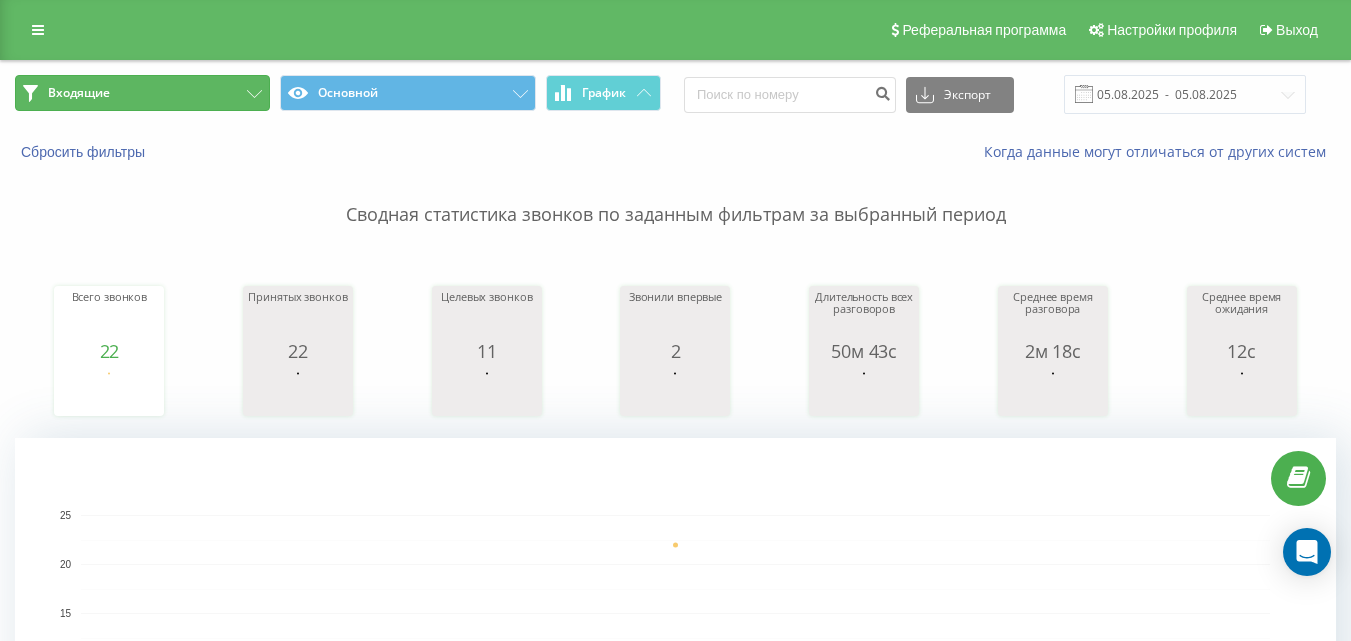 click on "Входящие" at bounding box center (142, 93) 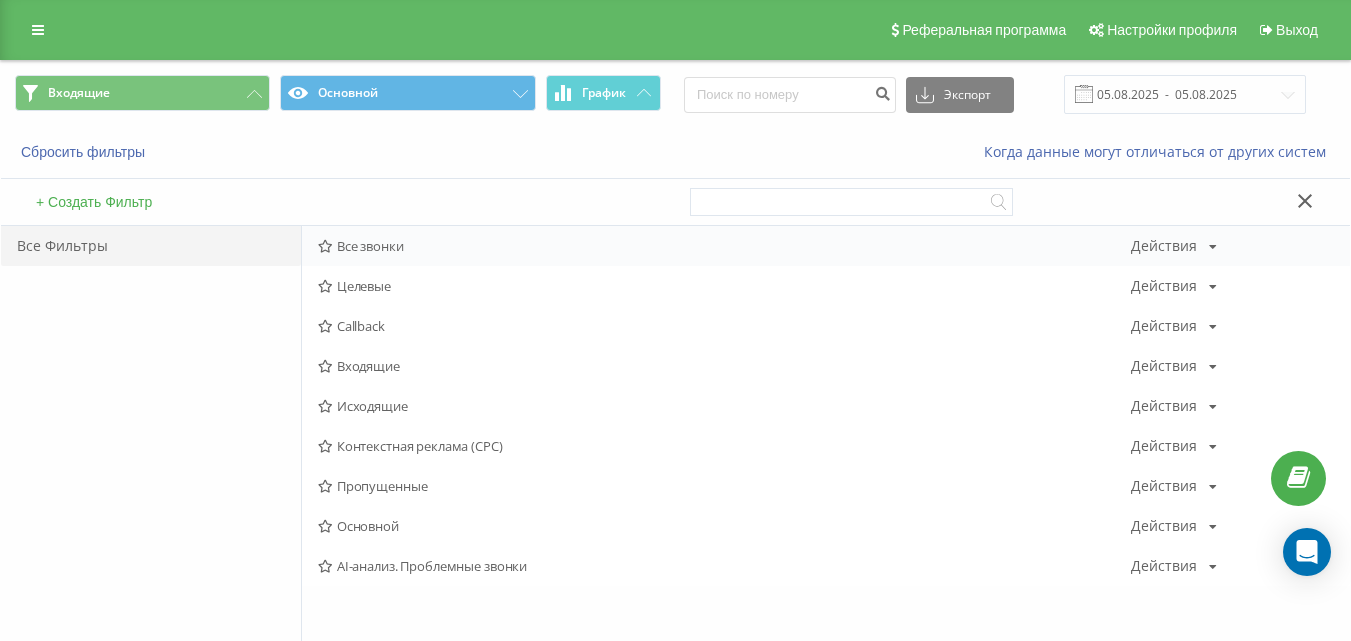 click on "Все звонки" at bounding box center (724, 246) 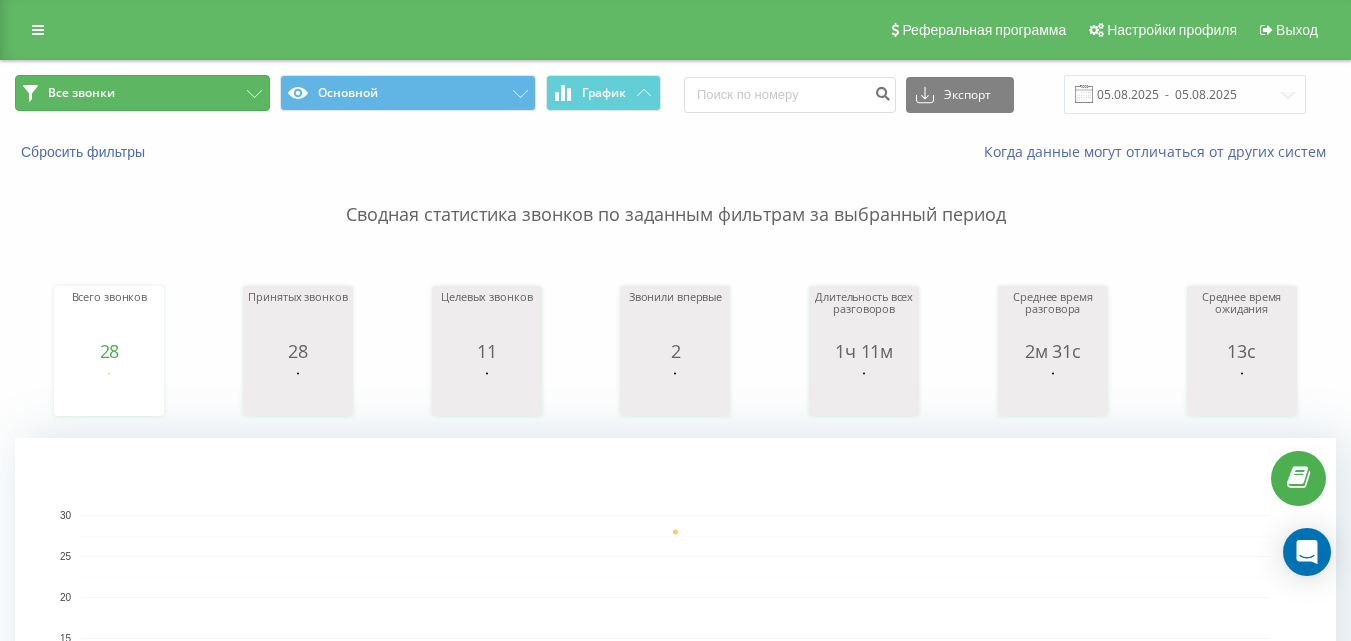 click on "Все звонки" at bounding box center [142, 93] 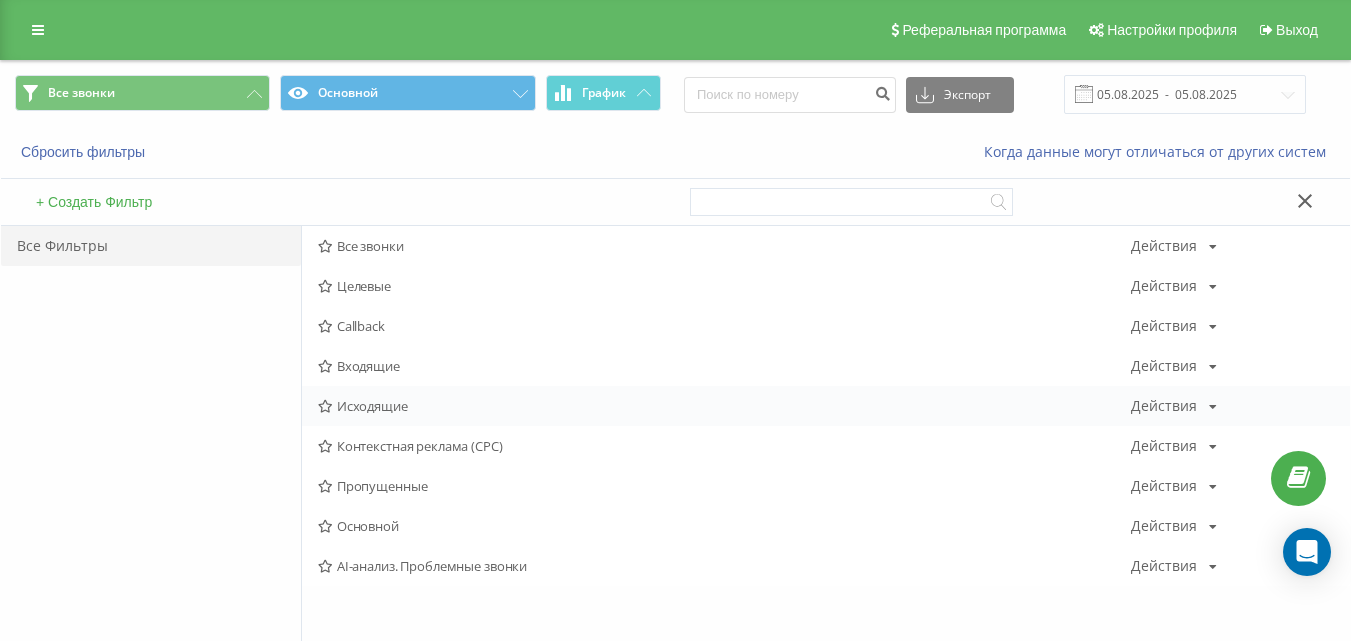 click on "Исходящие Действия Редактировать Копировать Удалить По умолчанию Поделиться" at bounding box center (826, 406) 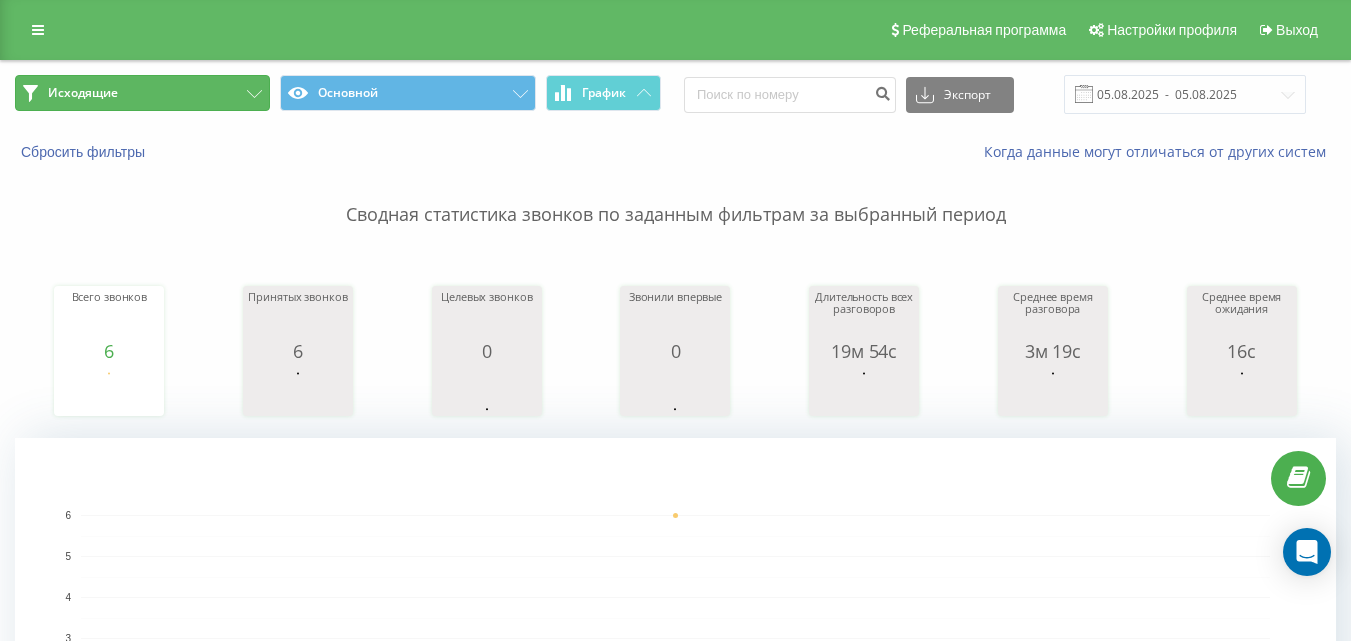 click on "Исходящие" at bounding box center [142, 93] 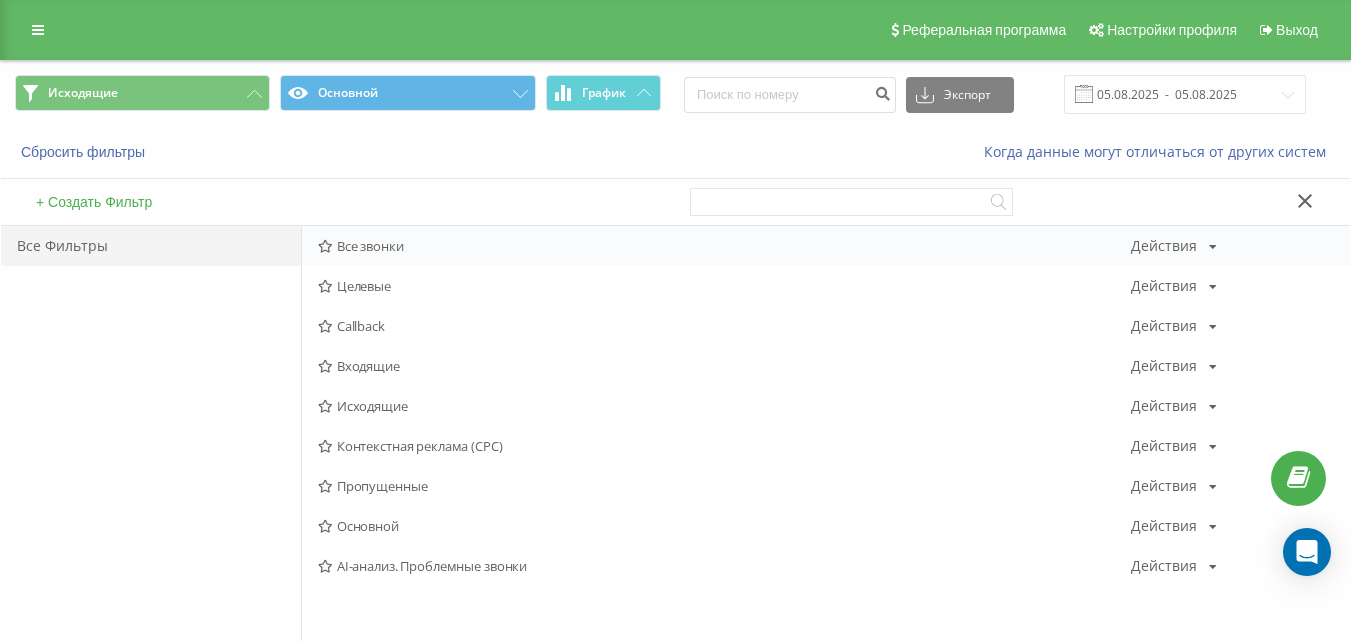 click on "Все звонки" at bounding box center [724, 246] 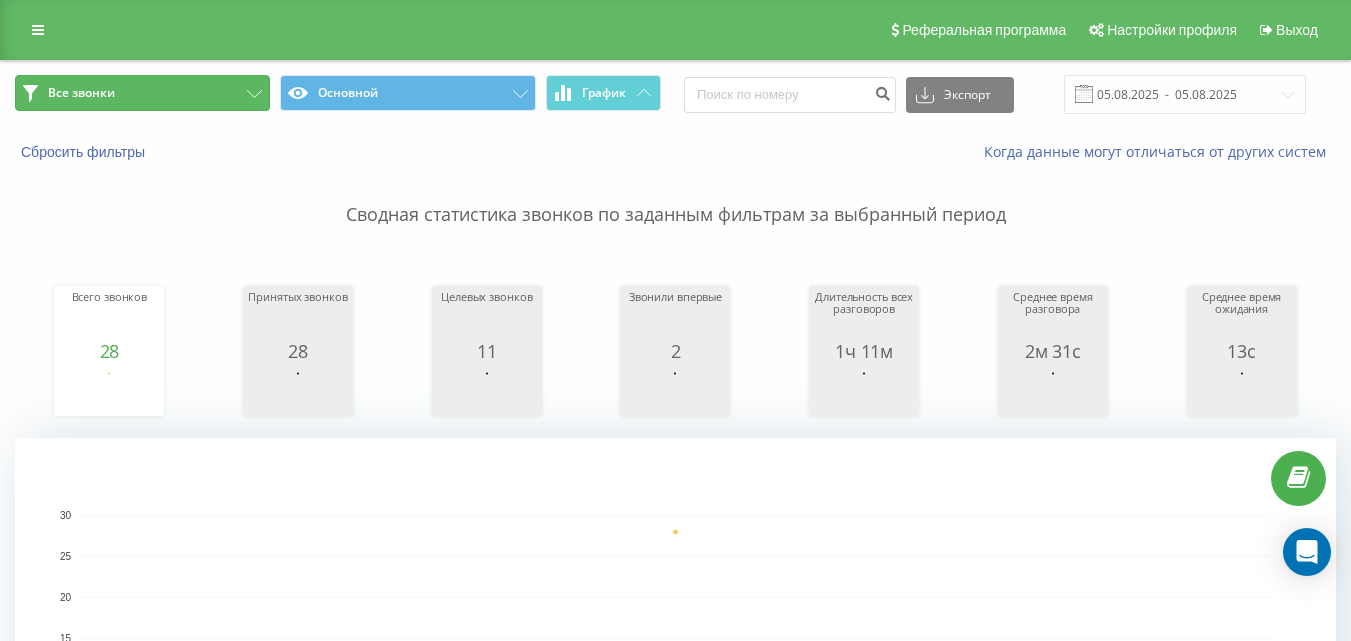 click on "Все звонки" at bounding box center [142, 93] 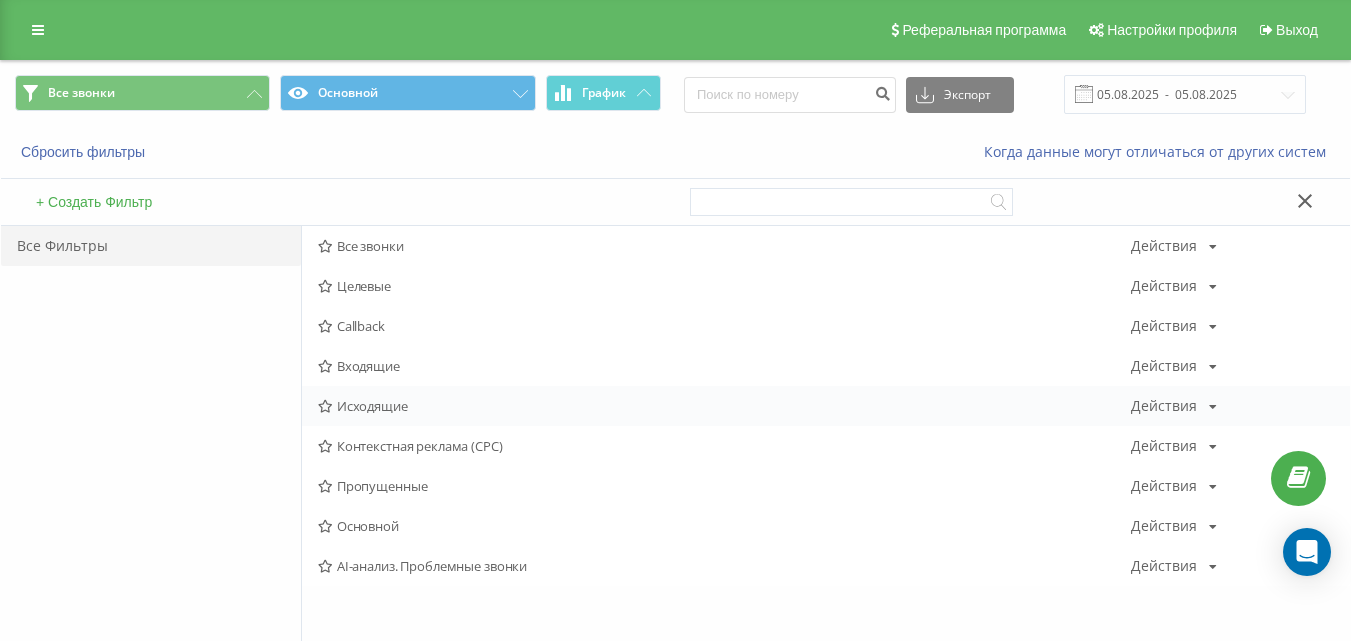 click on "Исходящие" at bounding box center (724, 406) 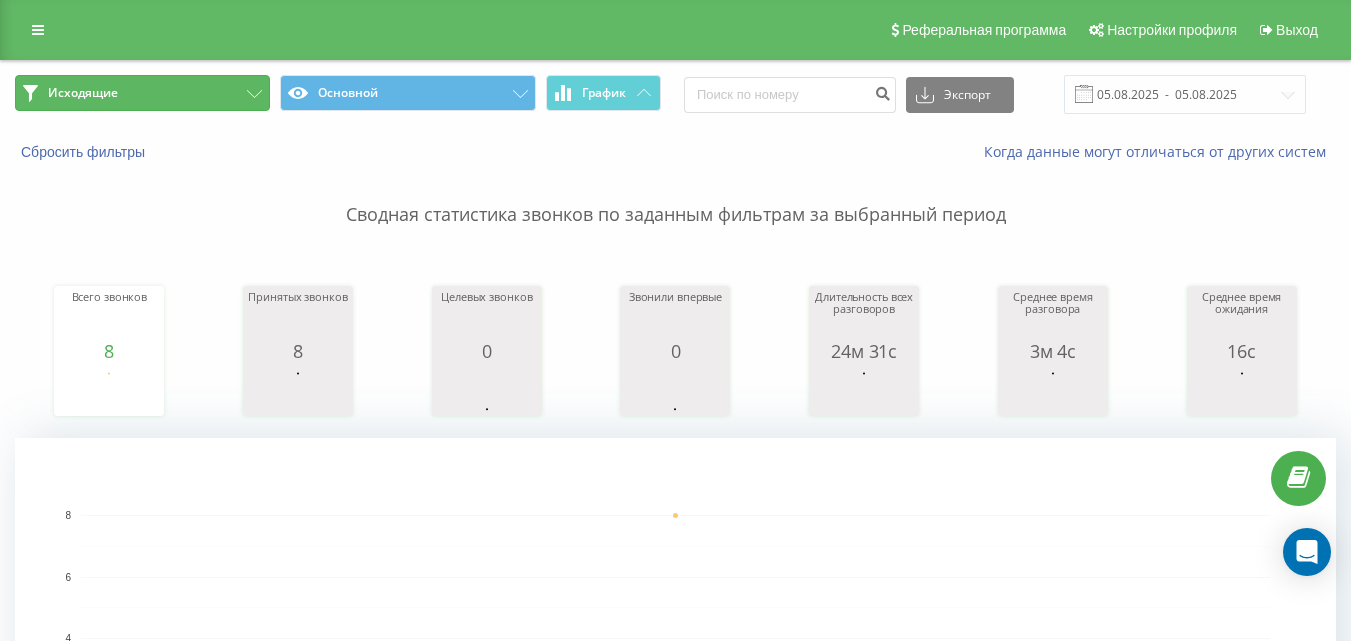 click on "Исходящие" at bounding box center [142, 93] 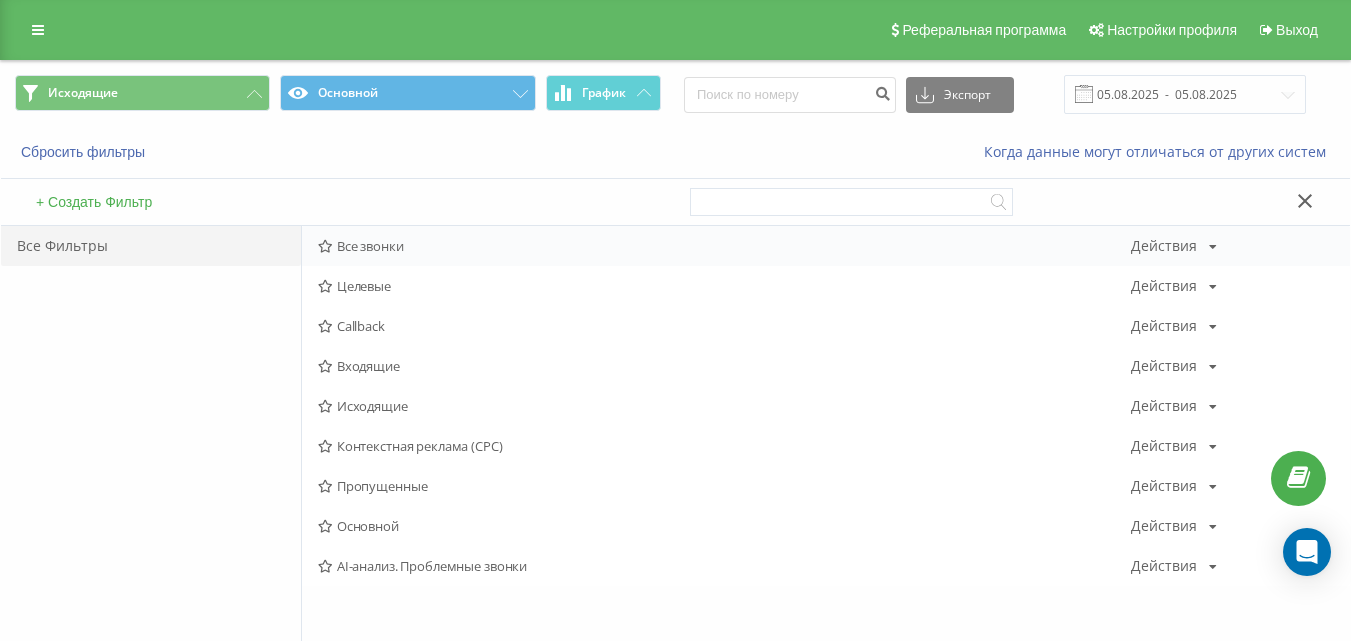 click on "Все звонки" at bounding box center [724, 246] 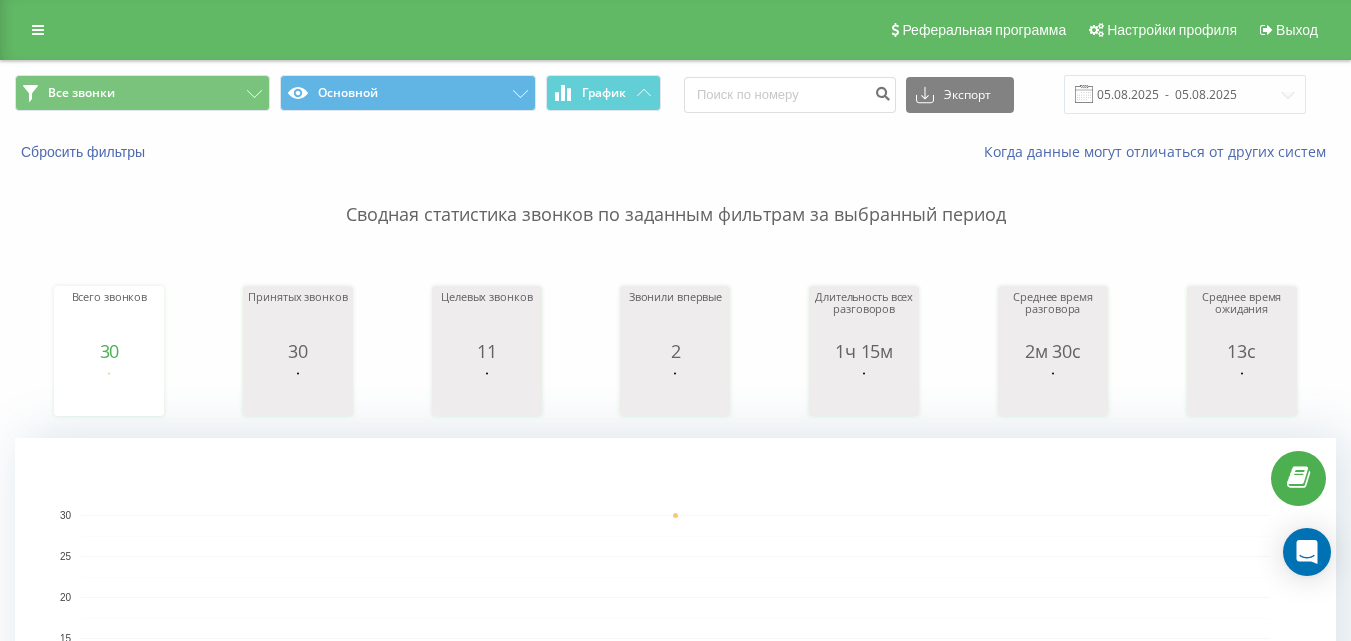 click on "Все звонки Основной График" at bounding box center [338, 94] 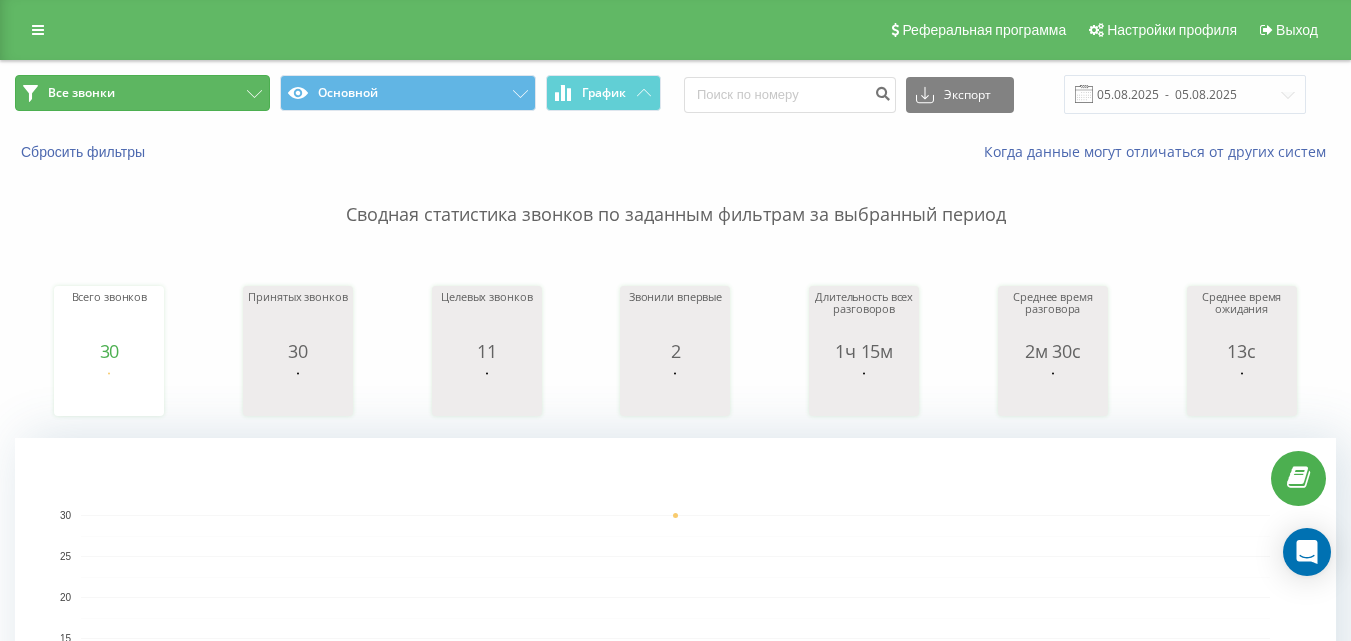 click on "Все звонки" at bounding box center (142, 93) 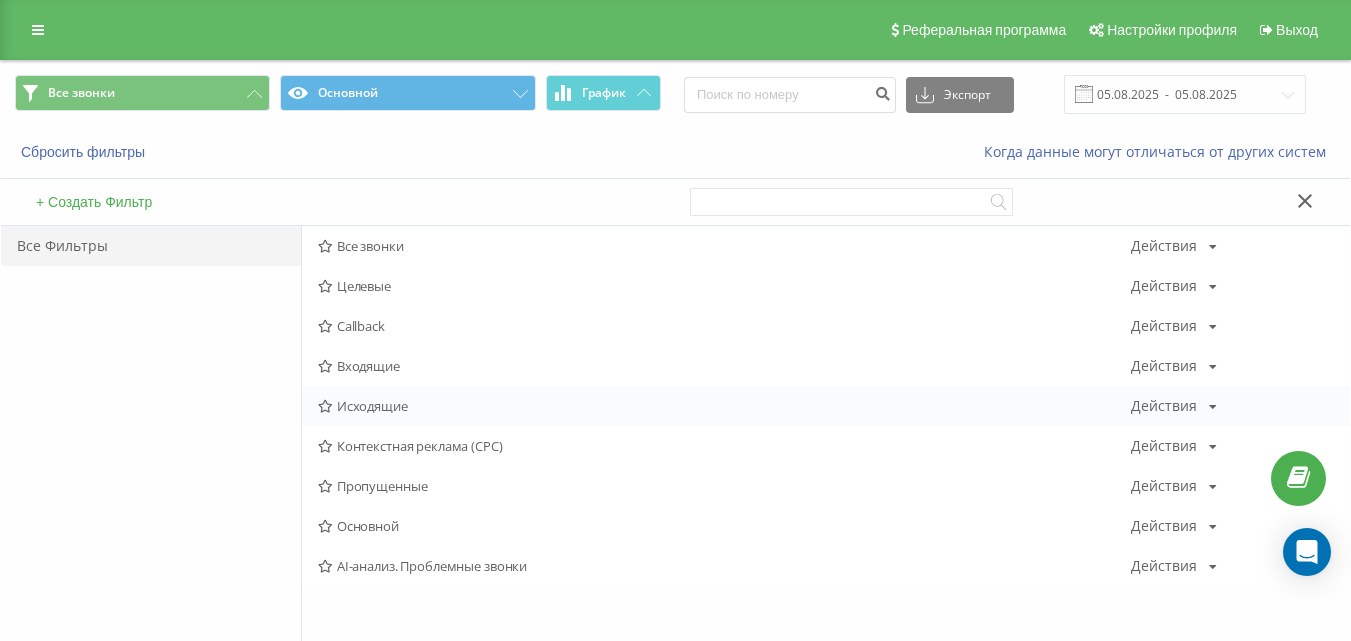 click on "Исходящие" at bounding box center (724, 406) 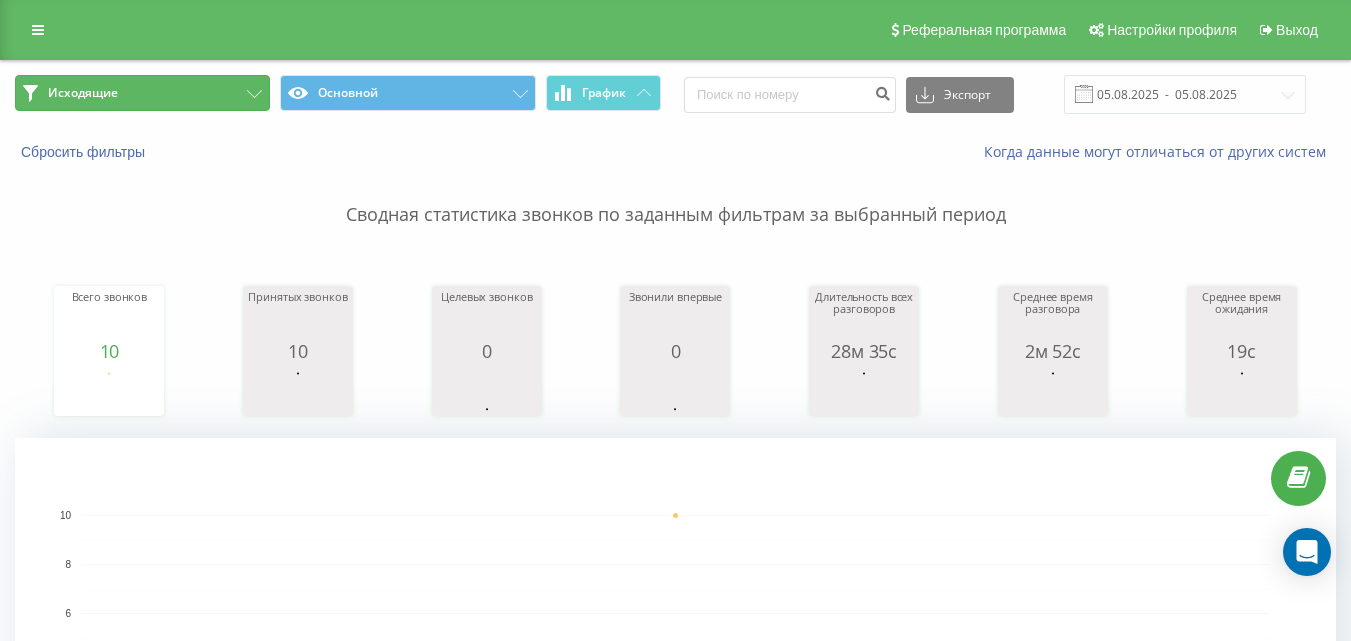 click on "Исходящие" at bounding box center (142, 93) 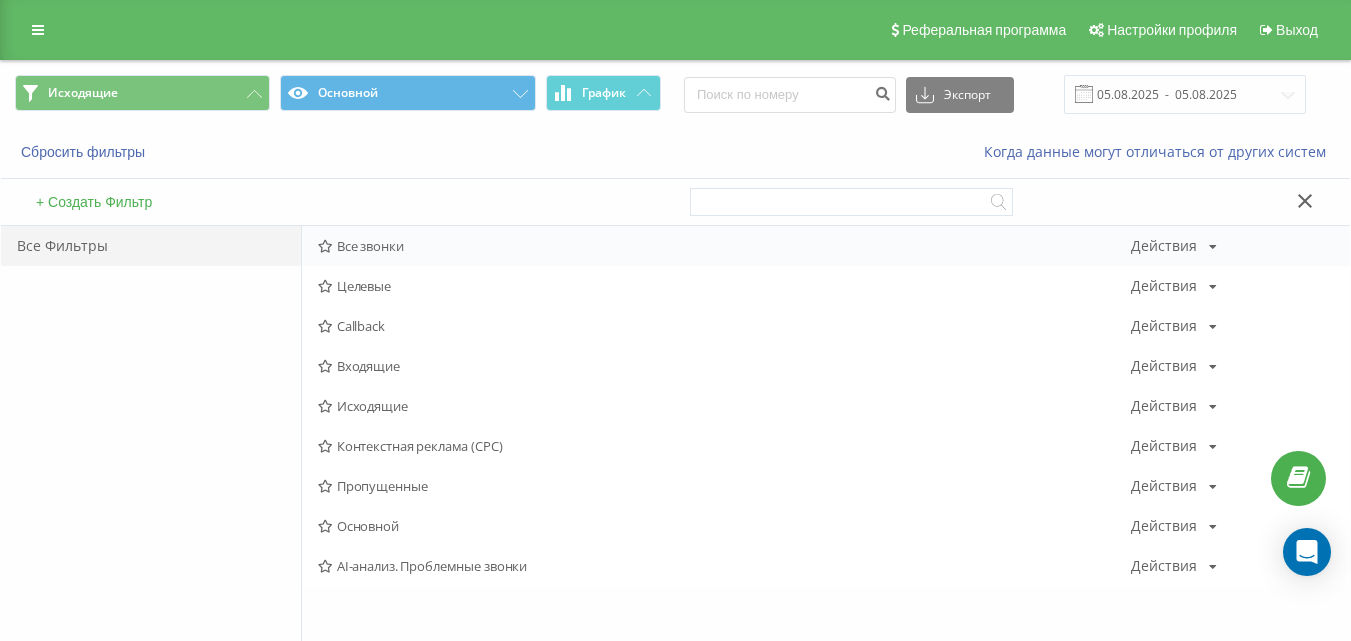 click on "Все звонки Действия Редактировать Копировать Удалить По умолчанию Поделиться" at bounding box center [826, 246] 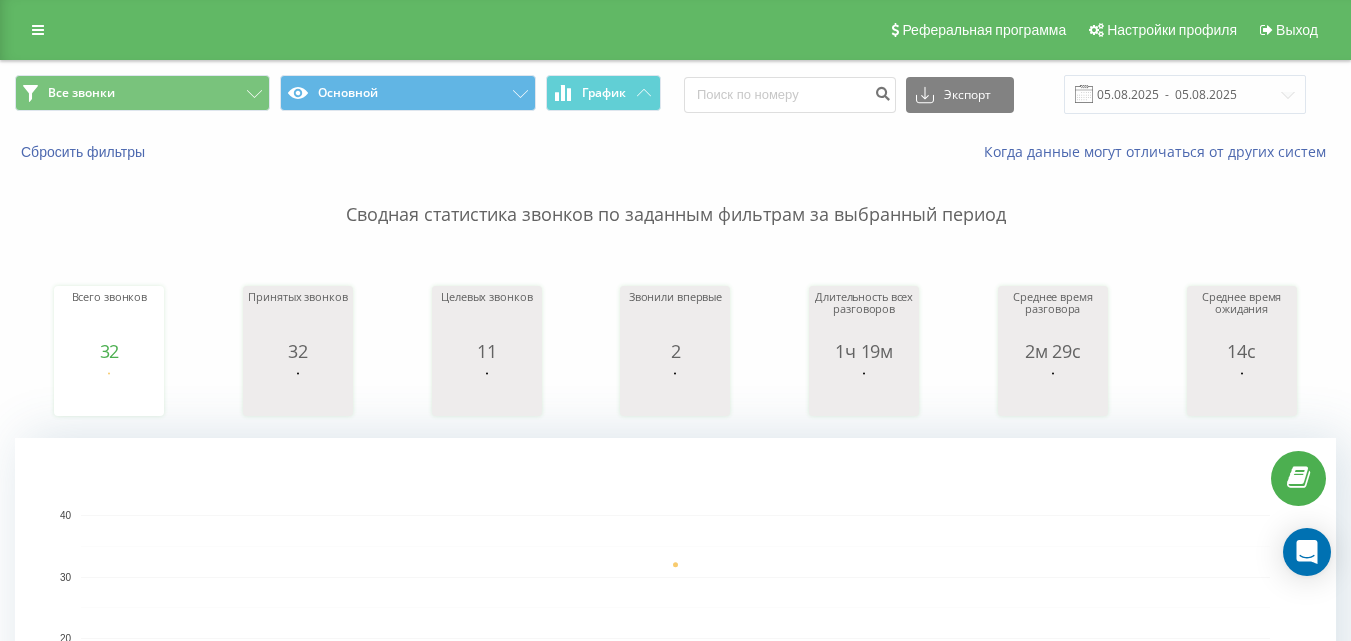 click on "Все звонки Основной График" at bounding box center (338, 94) 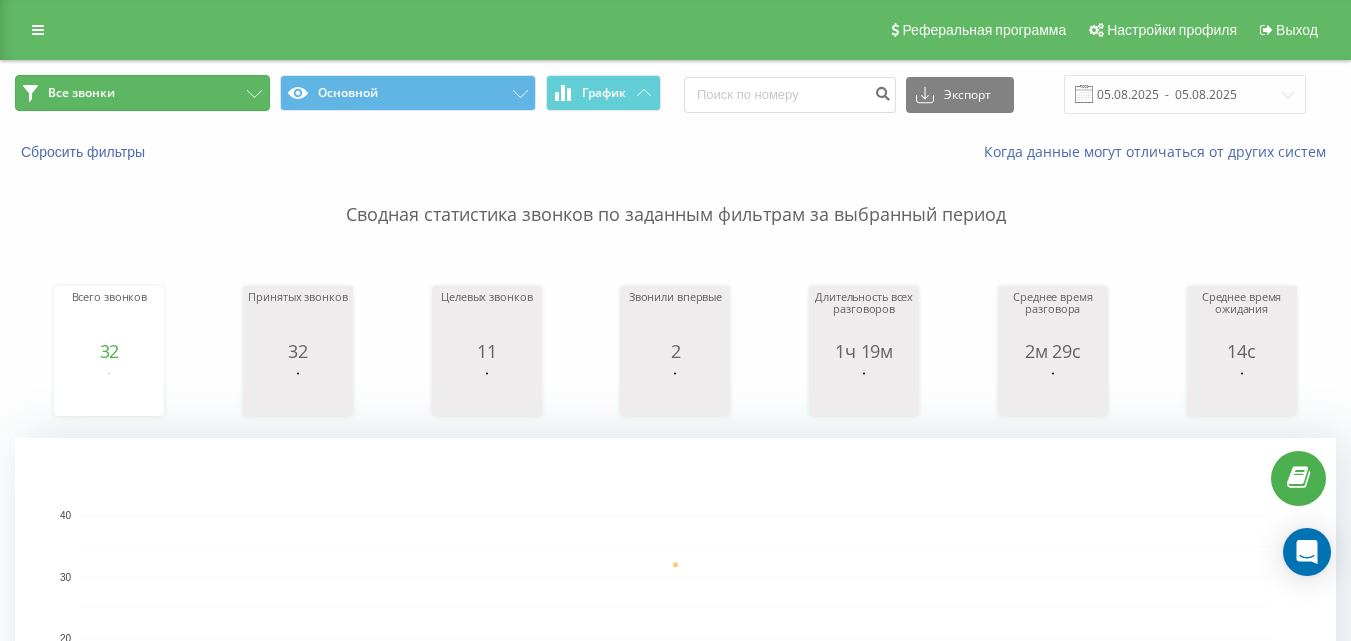 click on "Все звонки" at bounding box center (142, 93) 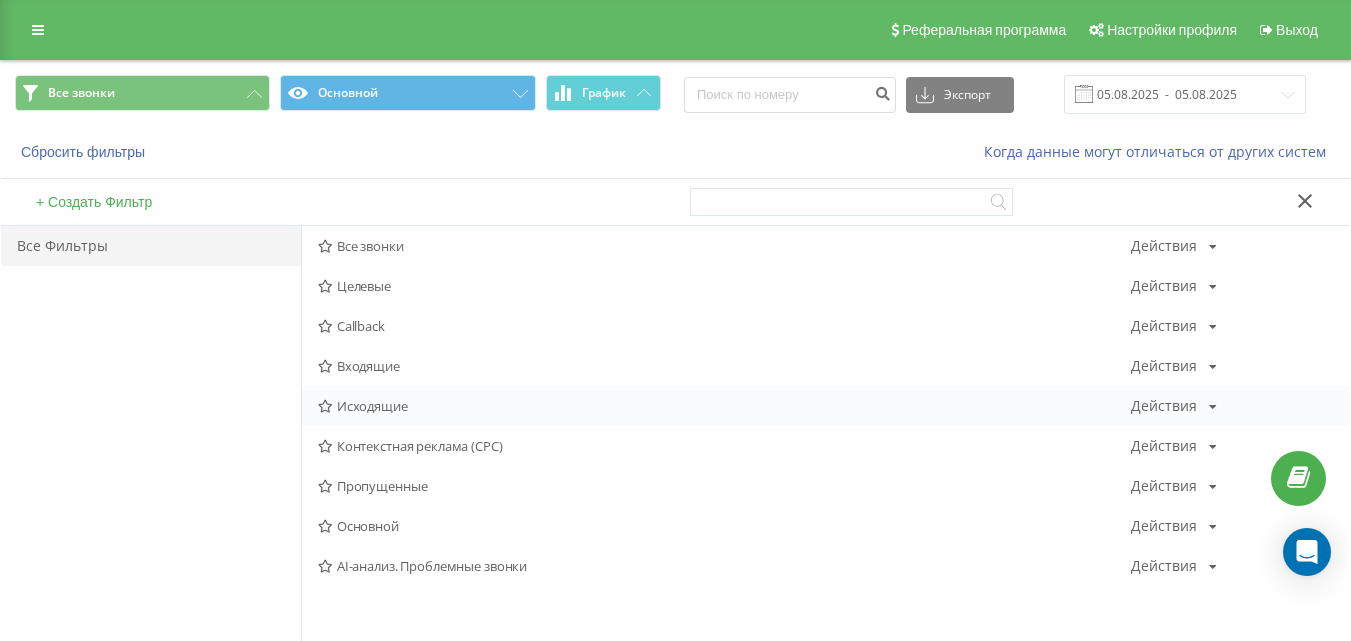 click on "Исходящие" at bounding box center [724, 406] 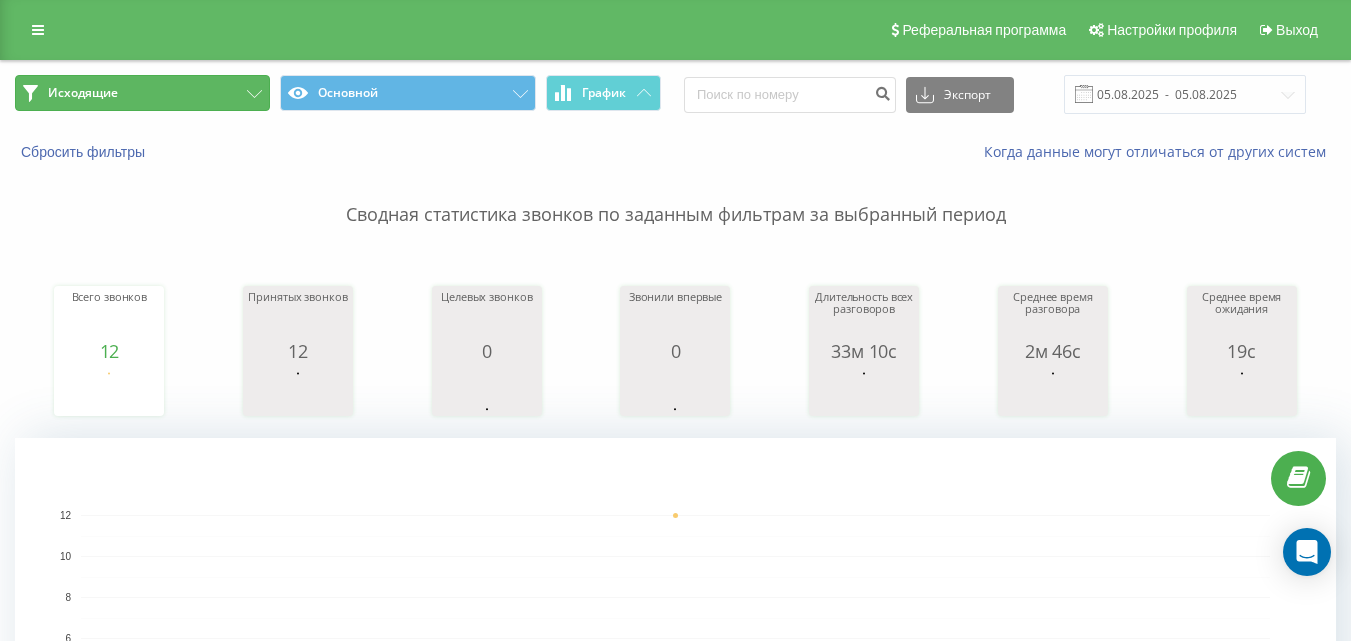 click on "Исходящие" at bounding box center [142, 93] 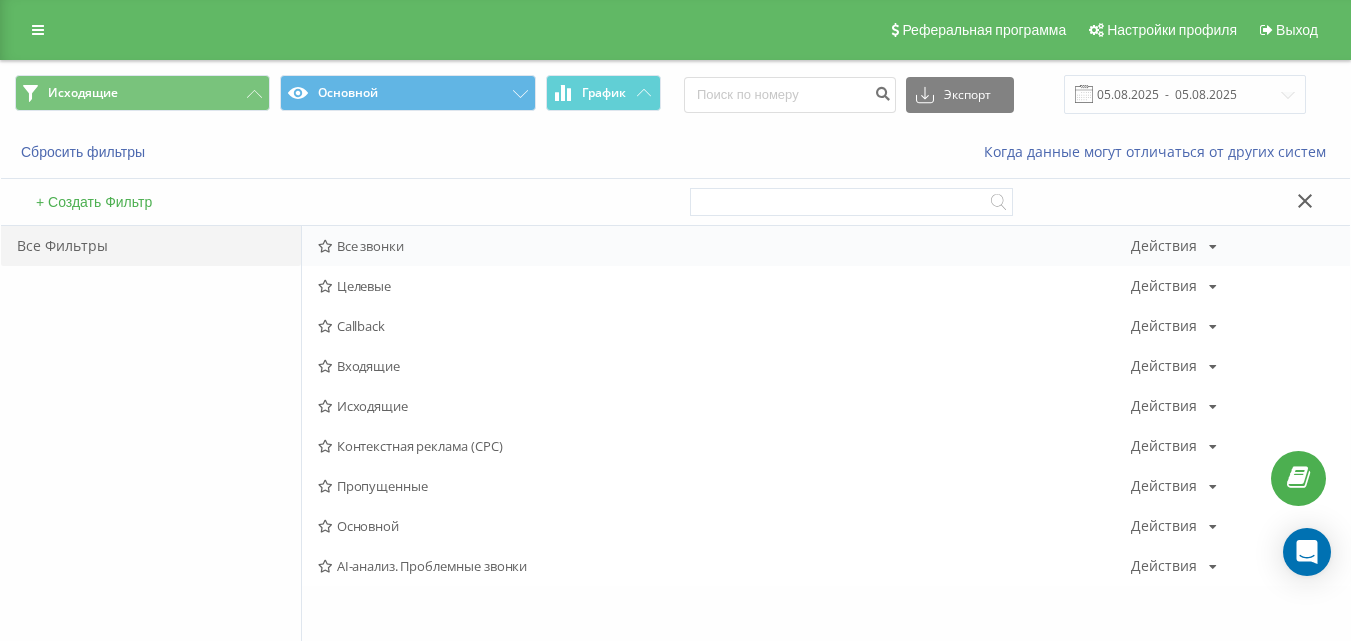 drag, startPoint x: 389, startPoint y: 229, endPoint x: 389, endPoint y: 242, distance: 13 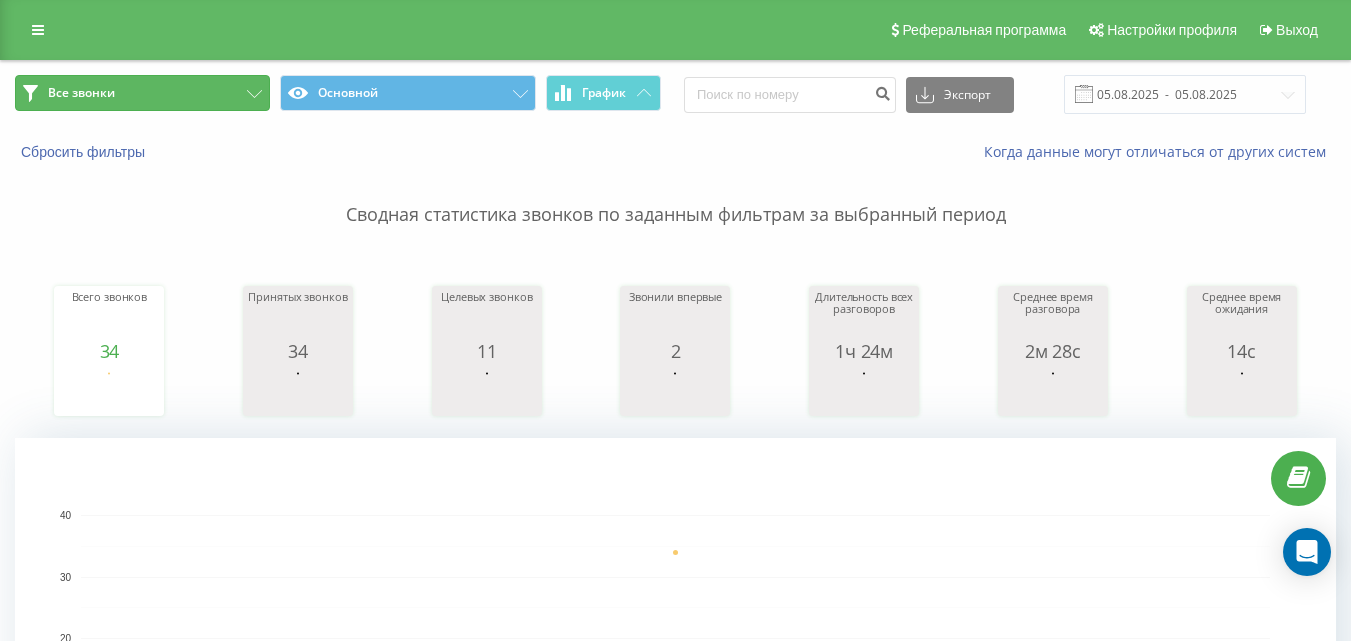 click on "Все звонки" at bounding box center [142, 93] 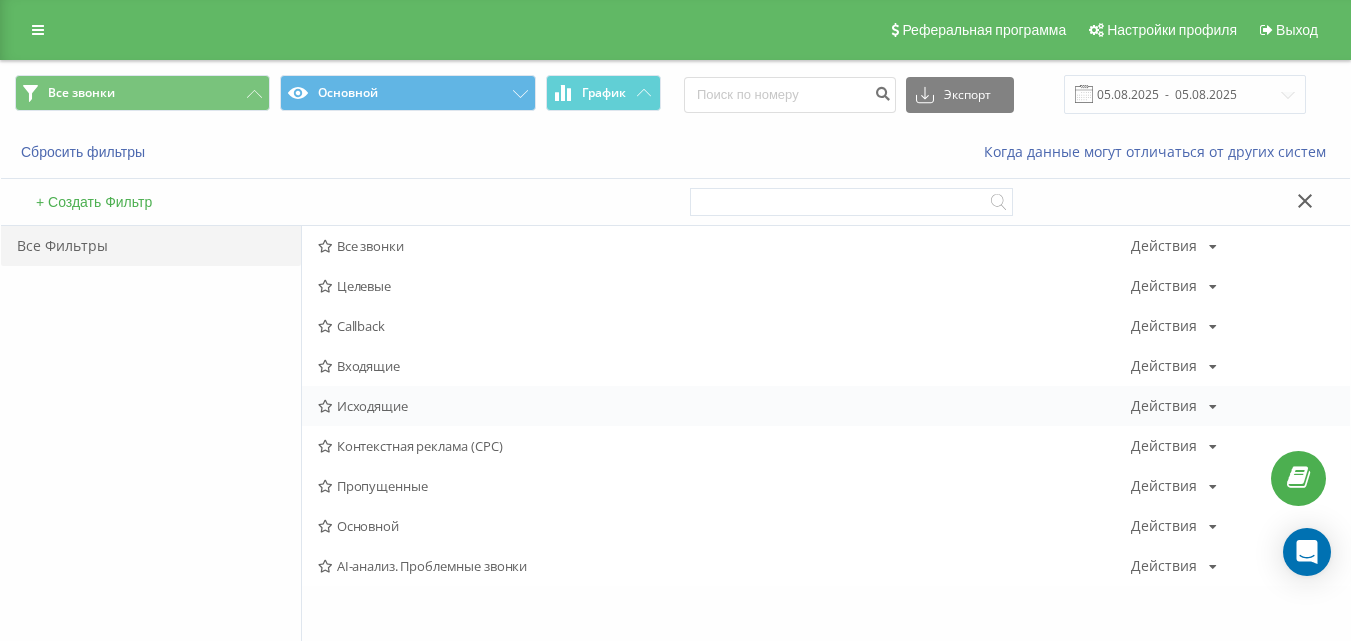 click on "Исходящие" at bounding box center [724, 406] 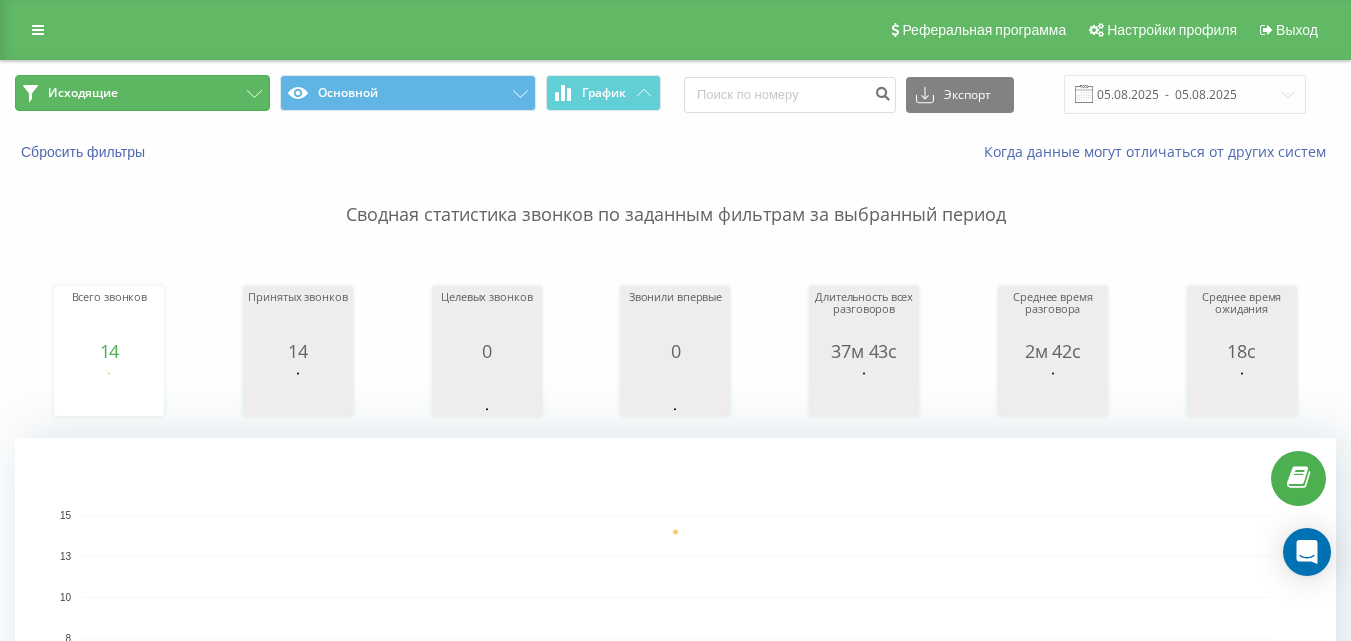 click on "Исходящие" at bounding box center [142, 93] 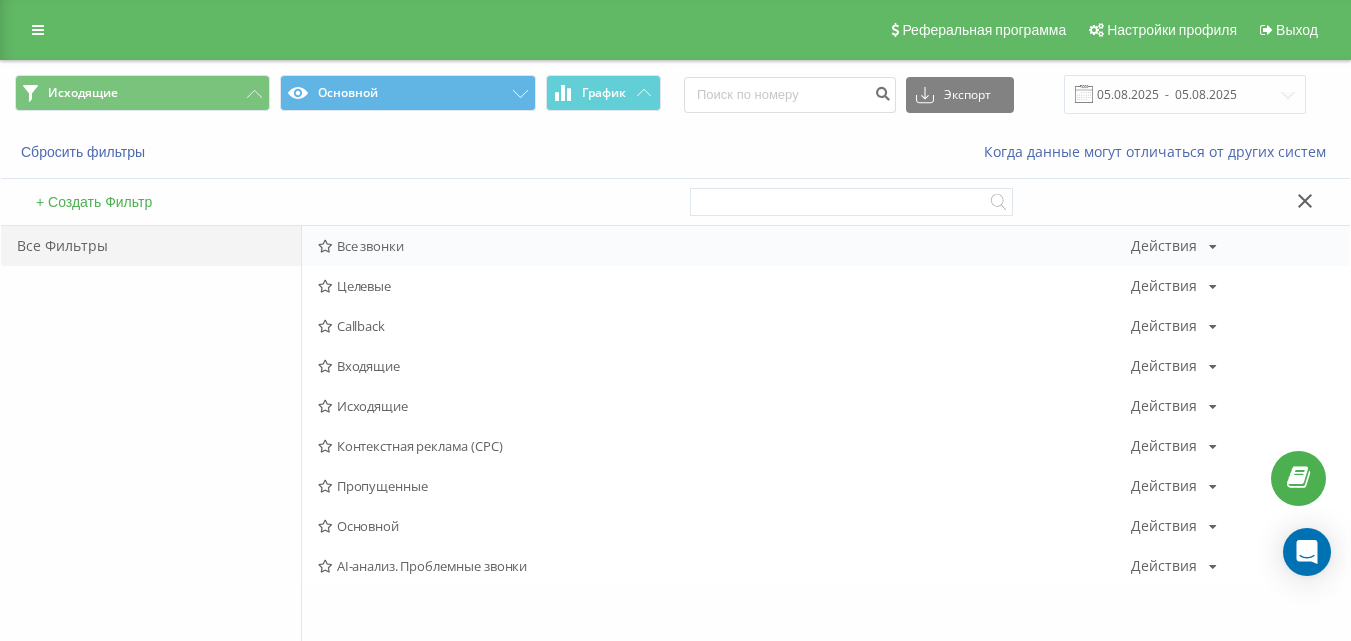 click on "Все звонки" at bounding box center [724, 246] 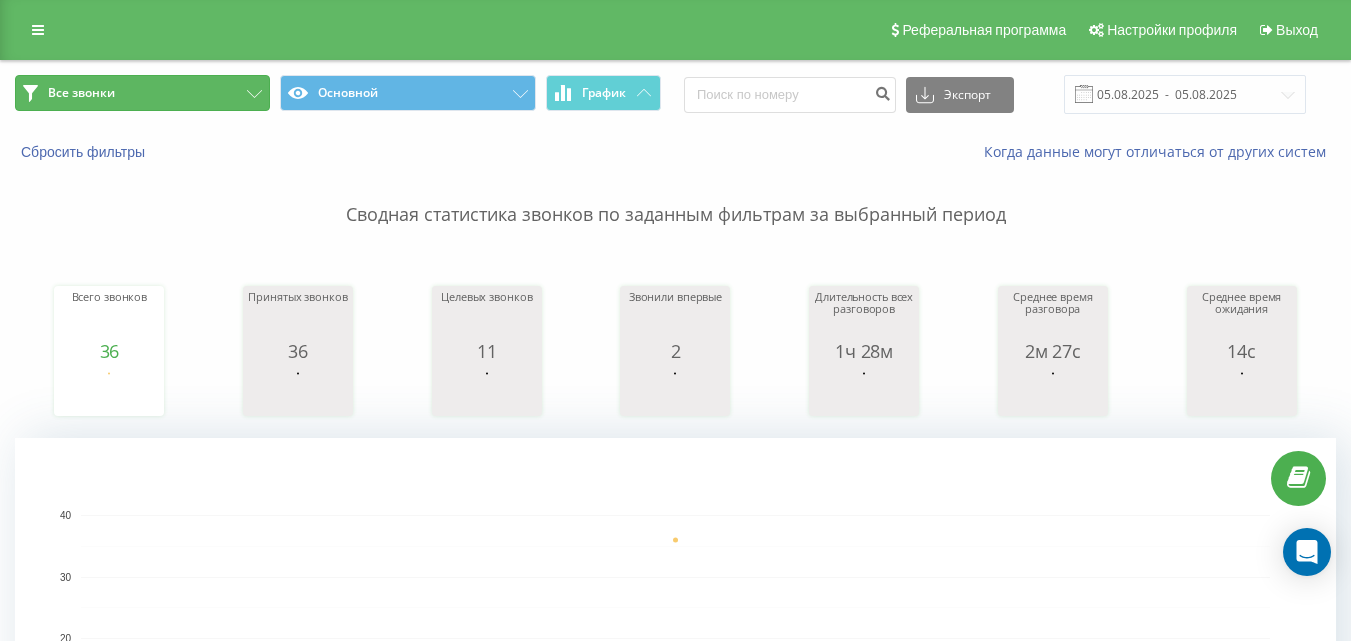 click on "Все звонки" at bounding box center (142, 93) 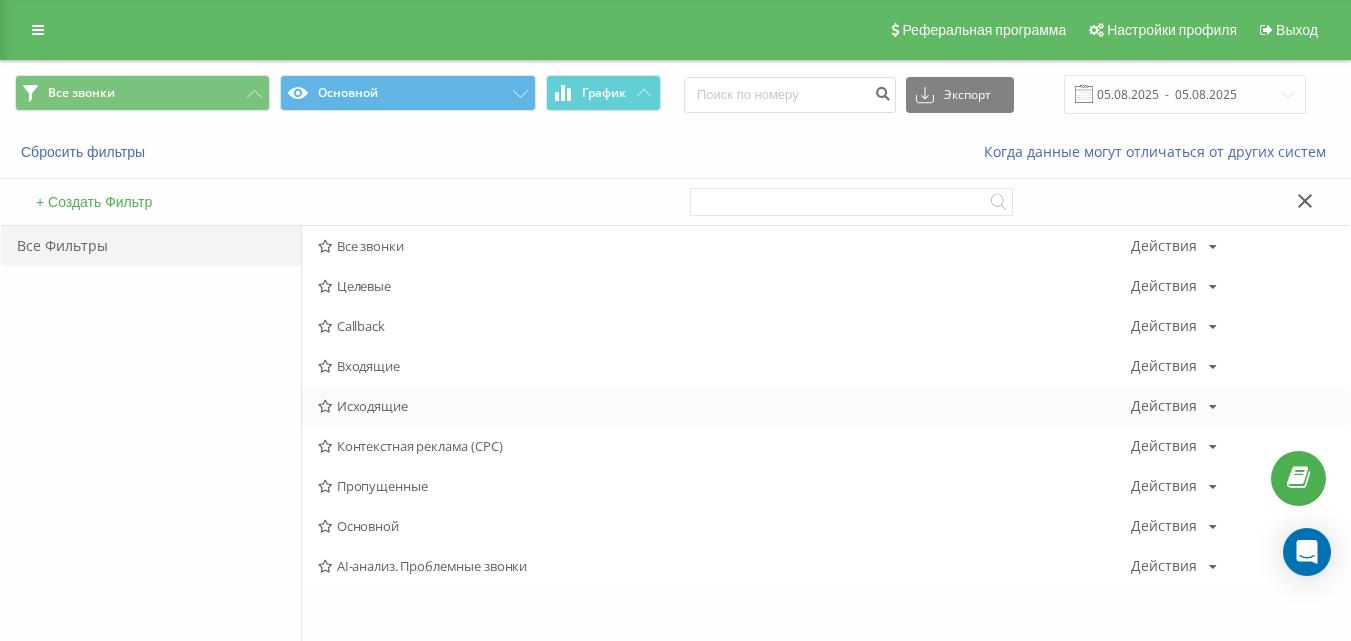 click on "Исходящие" at bounding box center [724, 406] 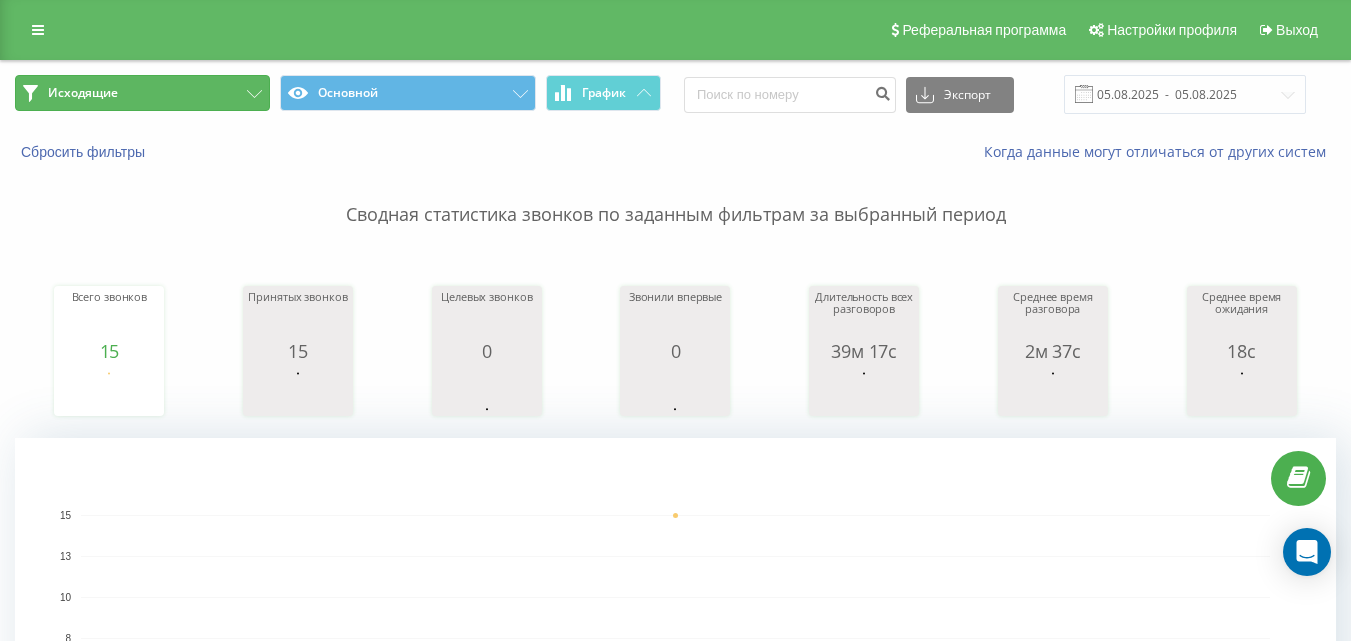 click on "Исходящие" at bounding box center (142, 93) 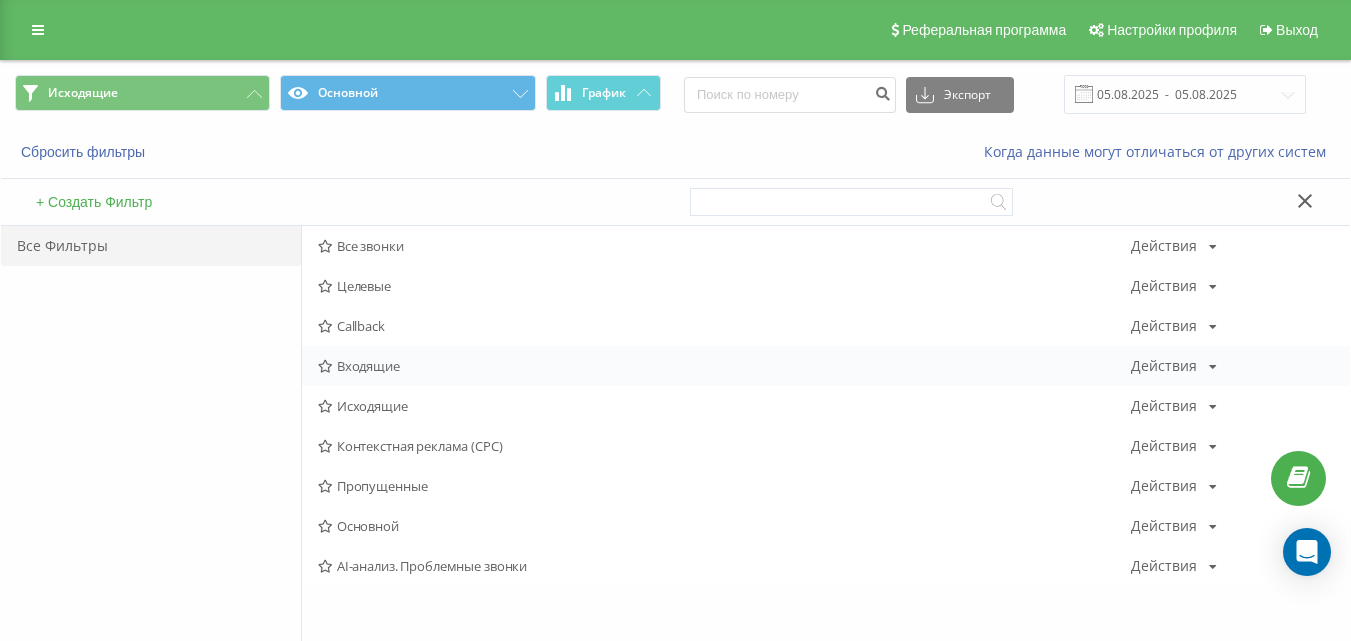 click on "Входящие" at bounding box center (724, 366) 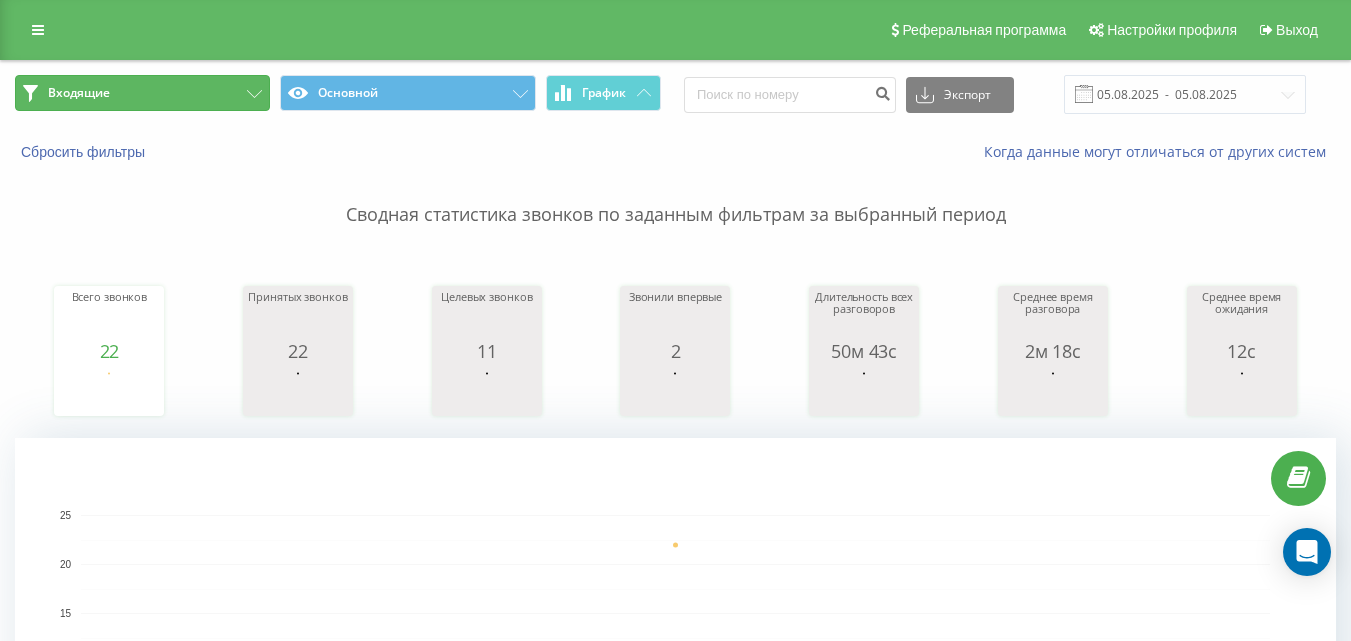 click on "Входящие" at bounding box center (142, 93) 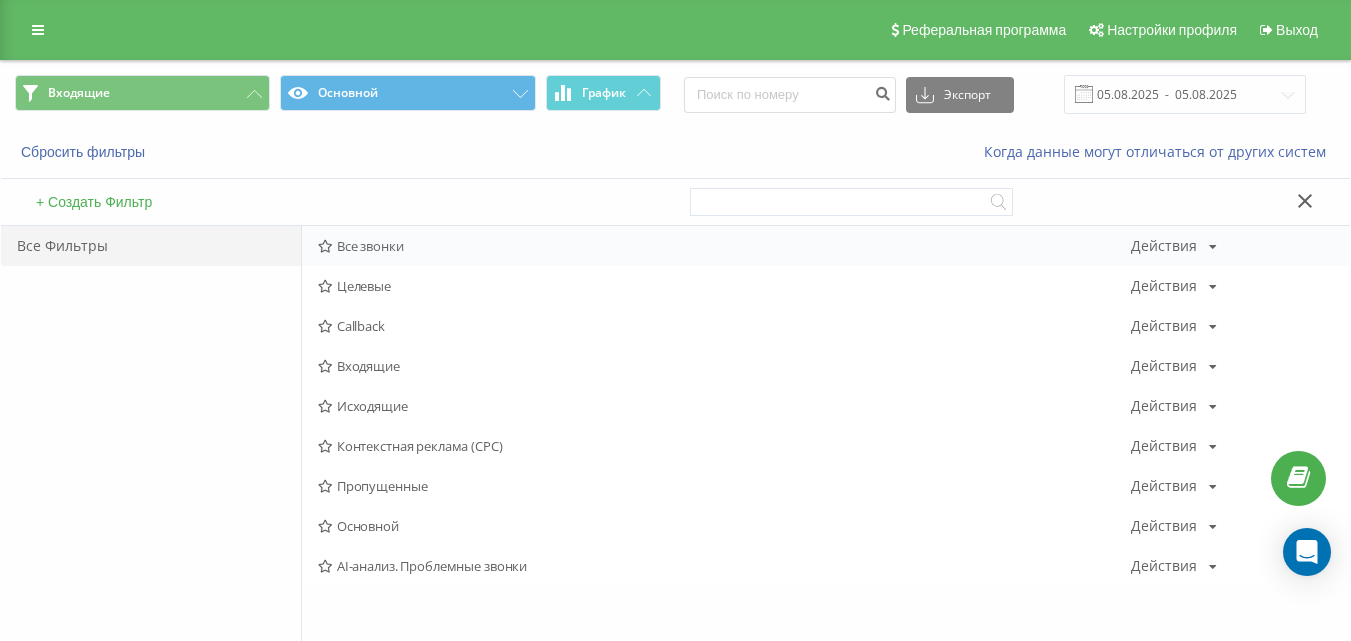 click on "Все звонки Действия Редактировать Копировать Удалить По умолчанию Поделиться" at bounding box center (826, 246) 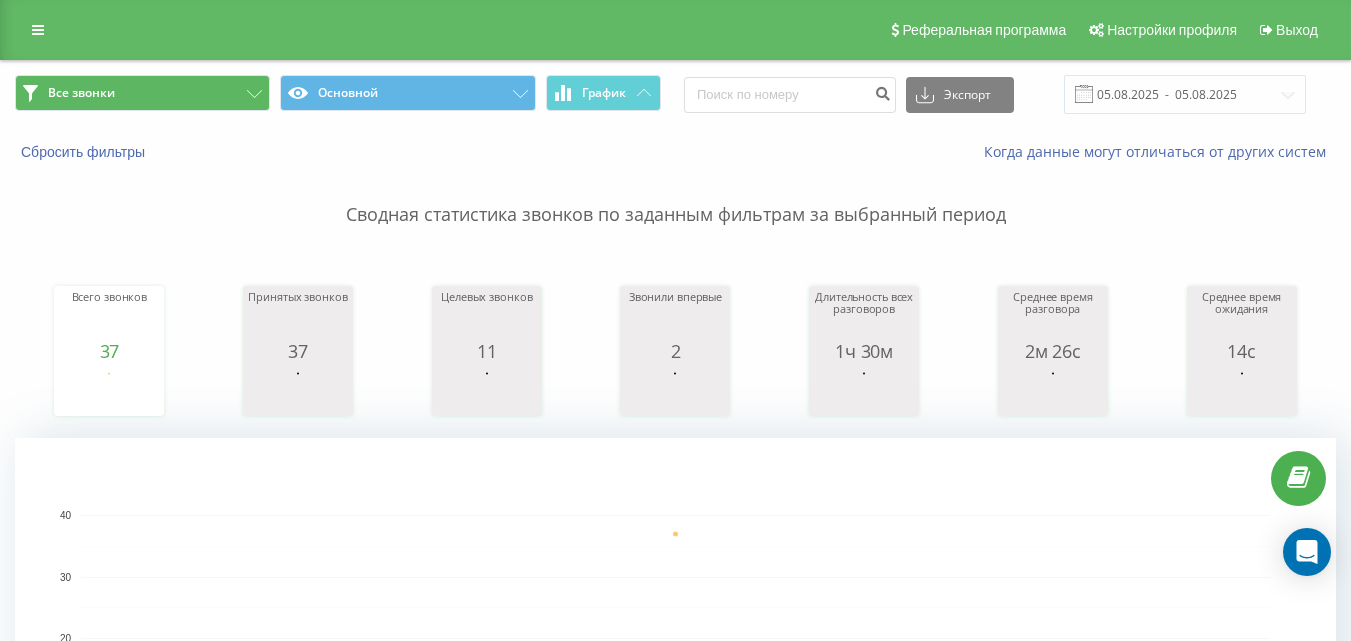 click on "Все звонки Основной График" at bounding box center (338, 94) 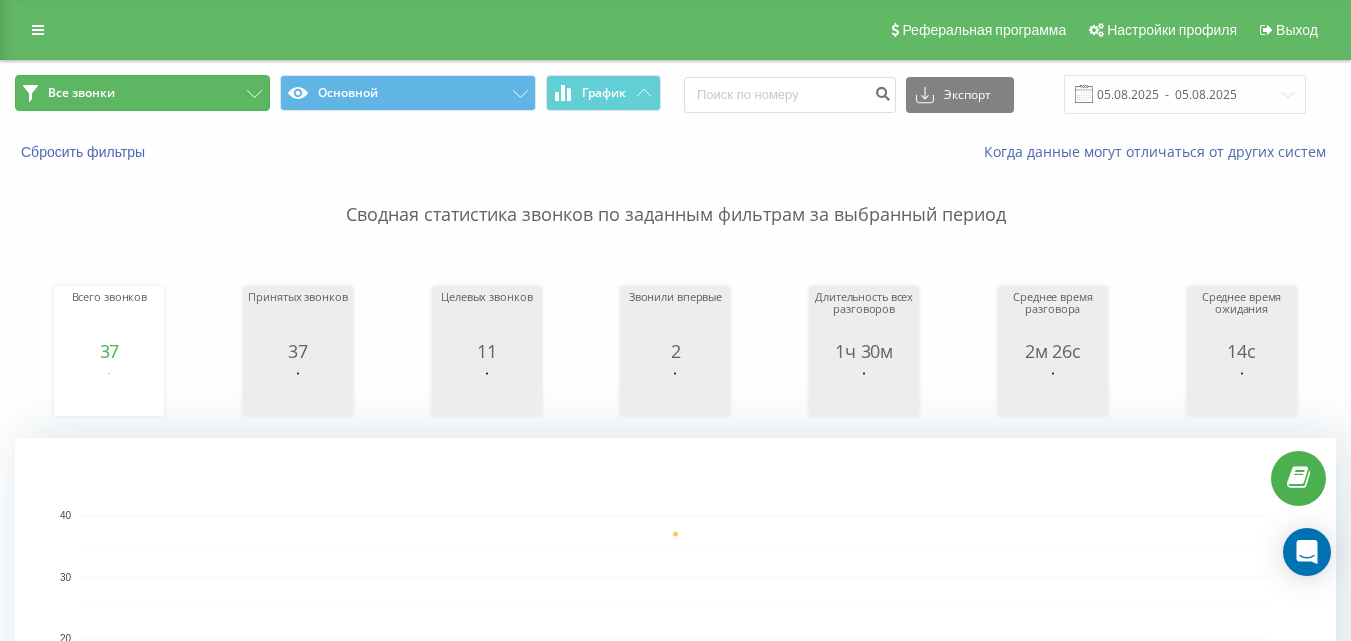 click on "Все звонки" at bounding box center [142, 93] 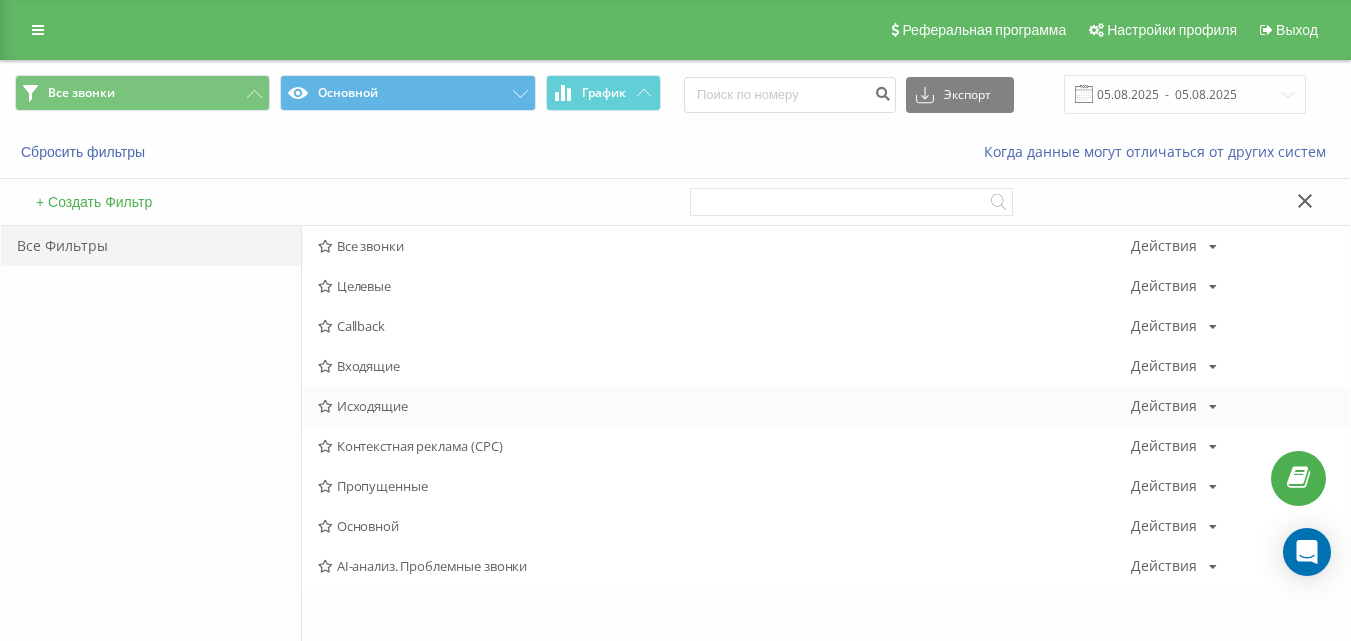 click on "Исходящие" at bounding box center (724, 406) 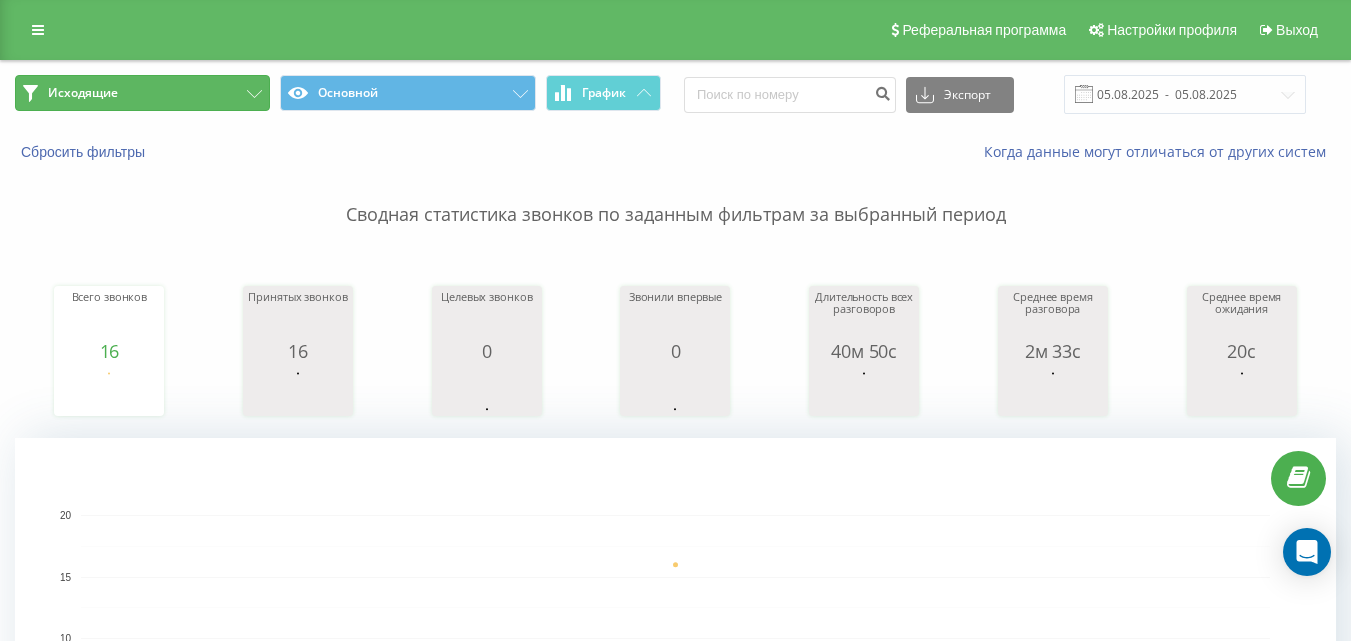 click on "Исходящие" at bounding box center [142, 93] 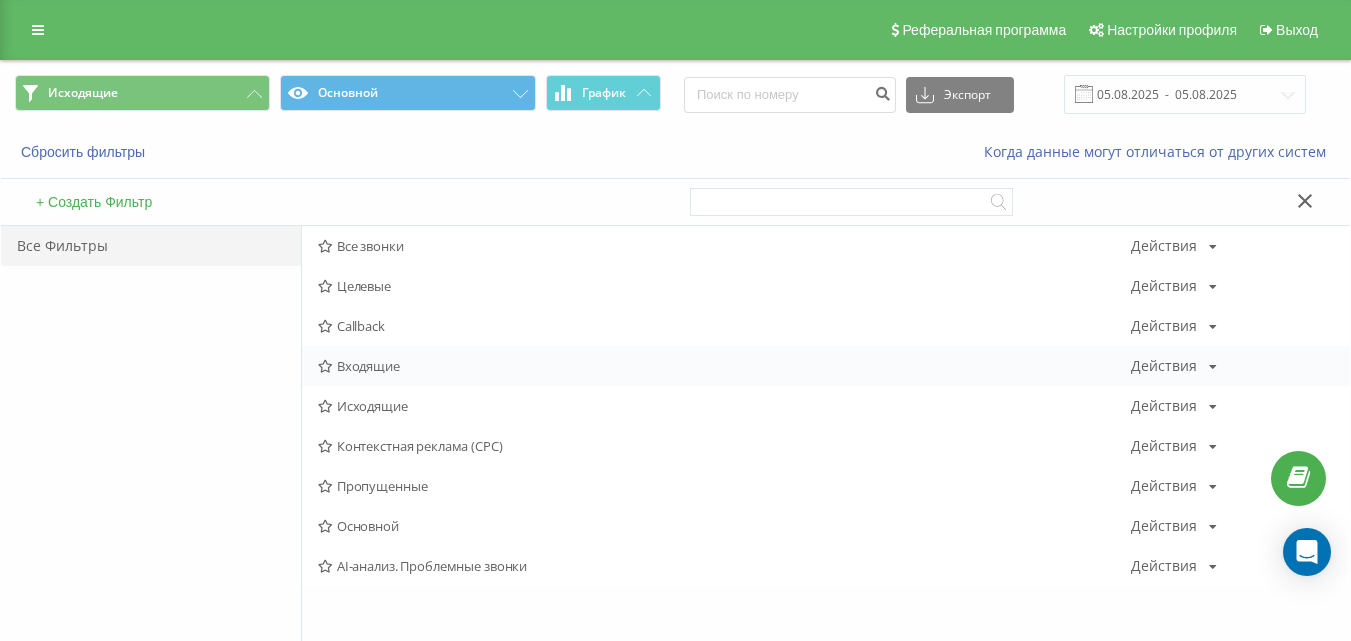 click on "Входящие" at bounding box center (724, 366) 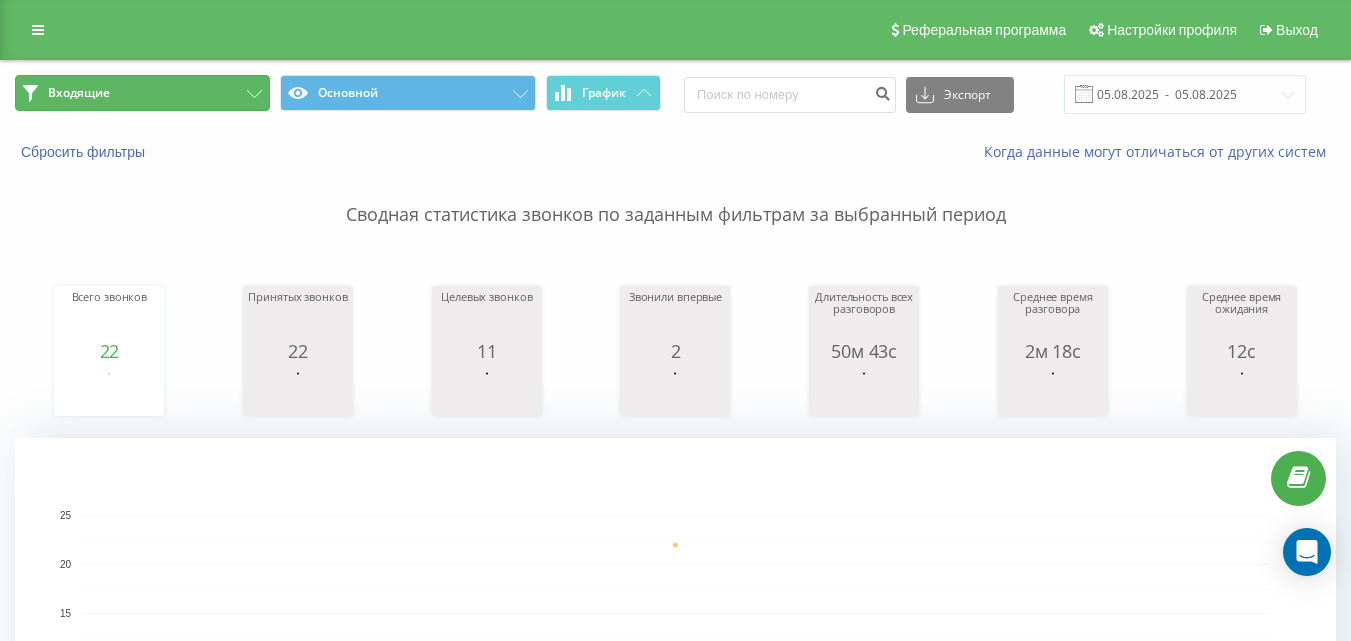 click on "Входящие" at bounding box center [142, 93] 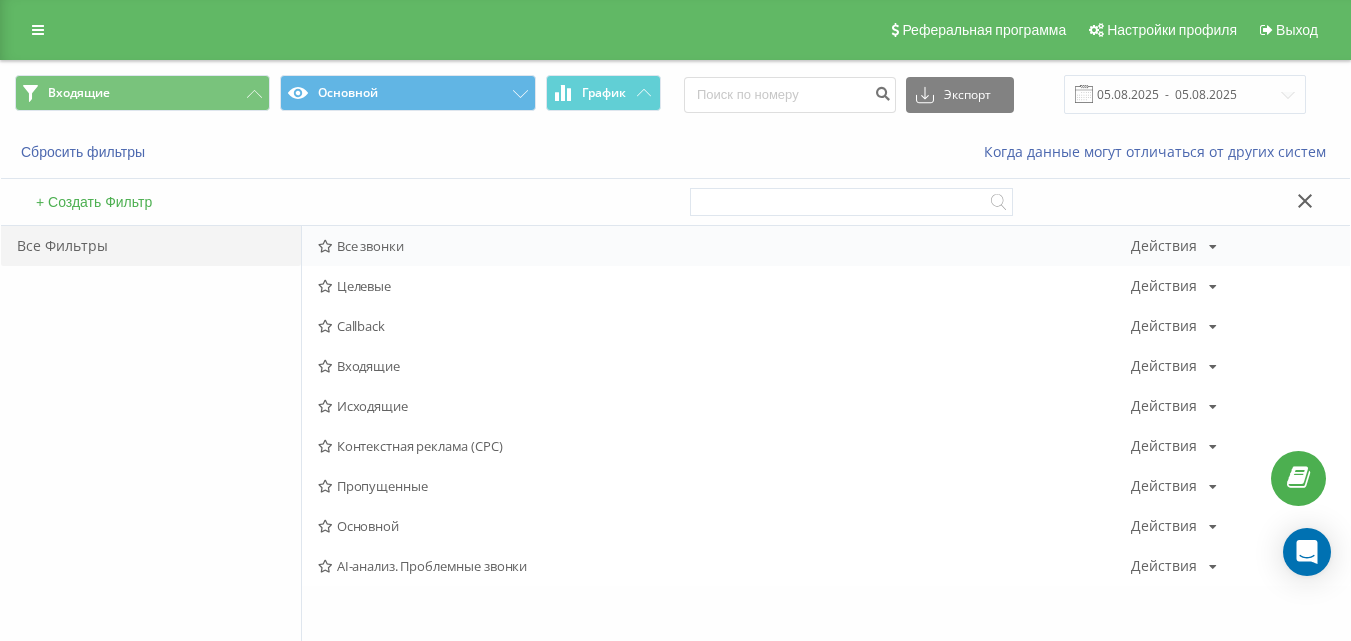 click on "Все звонки" at bounding box center (724, 246) 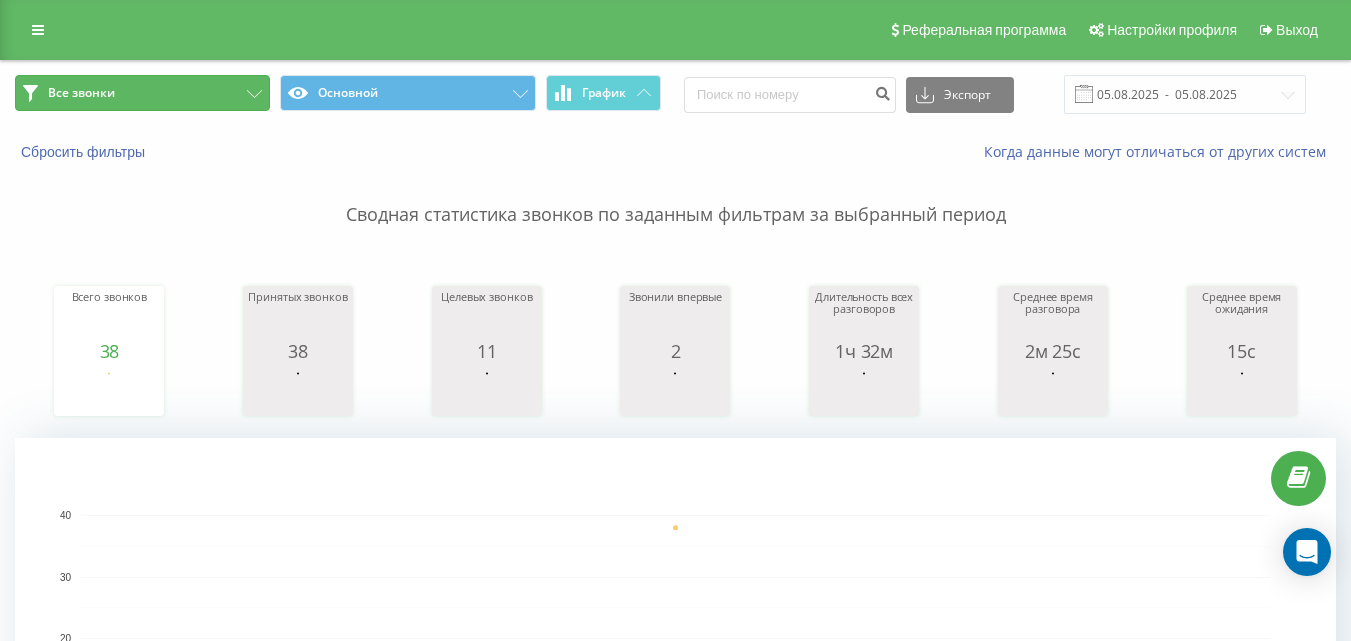 click on "Все звонки" at bounding box center [142, 93] 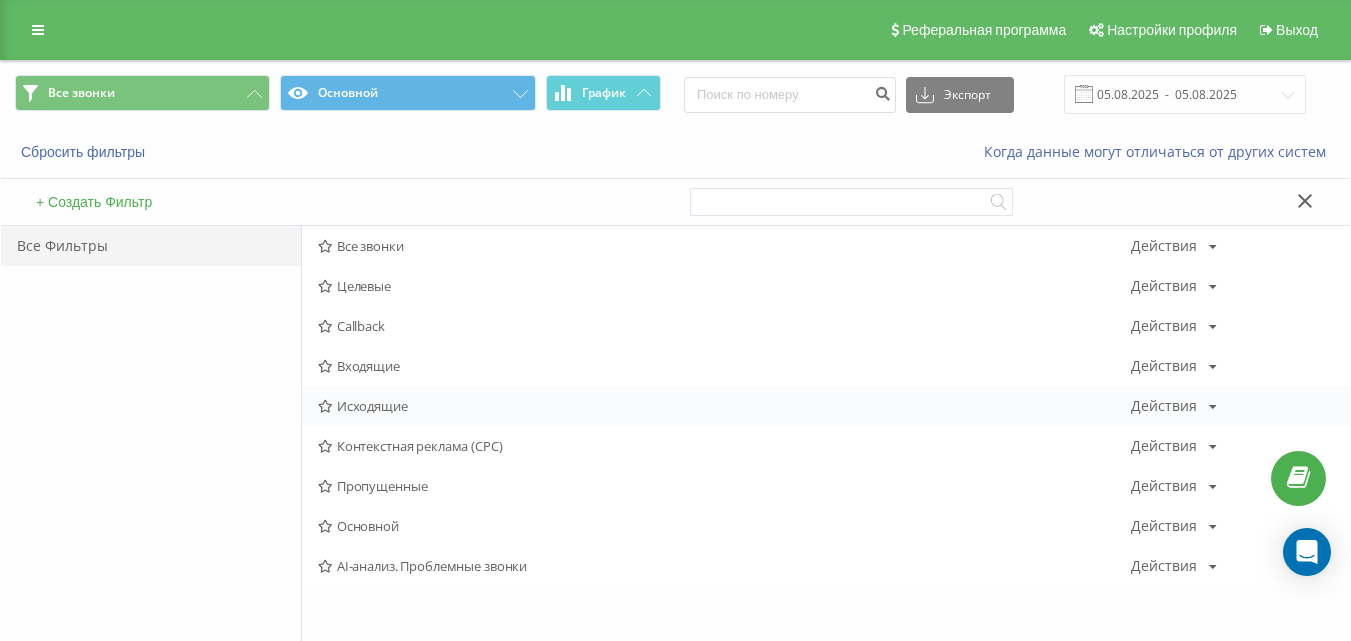 click on "Исходящие Действия Редактировать Копировать Удалить По умолчанию Поделиться" at bounding box center [826, 406] 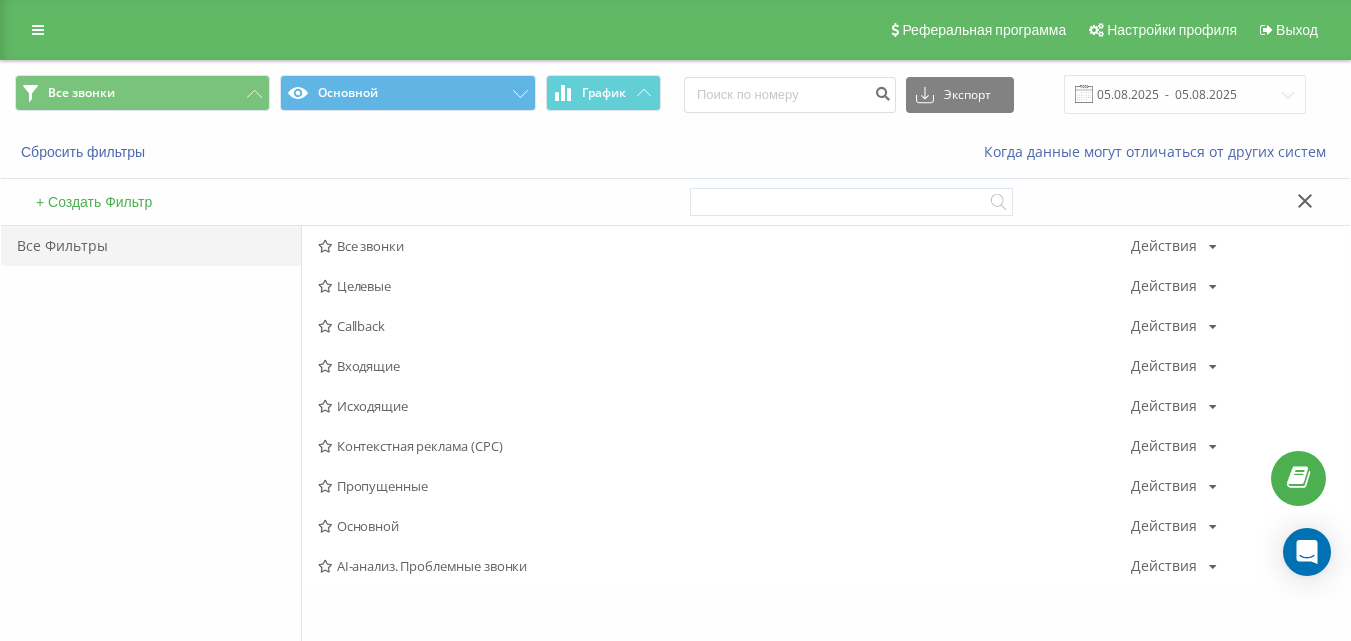 click on "Исходящие" at bounding box center (724, 406) 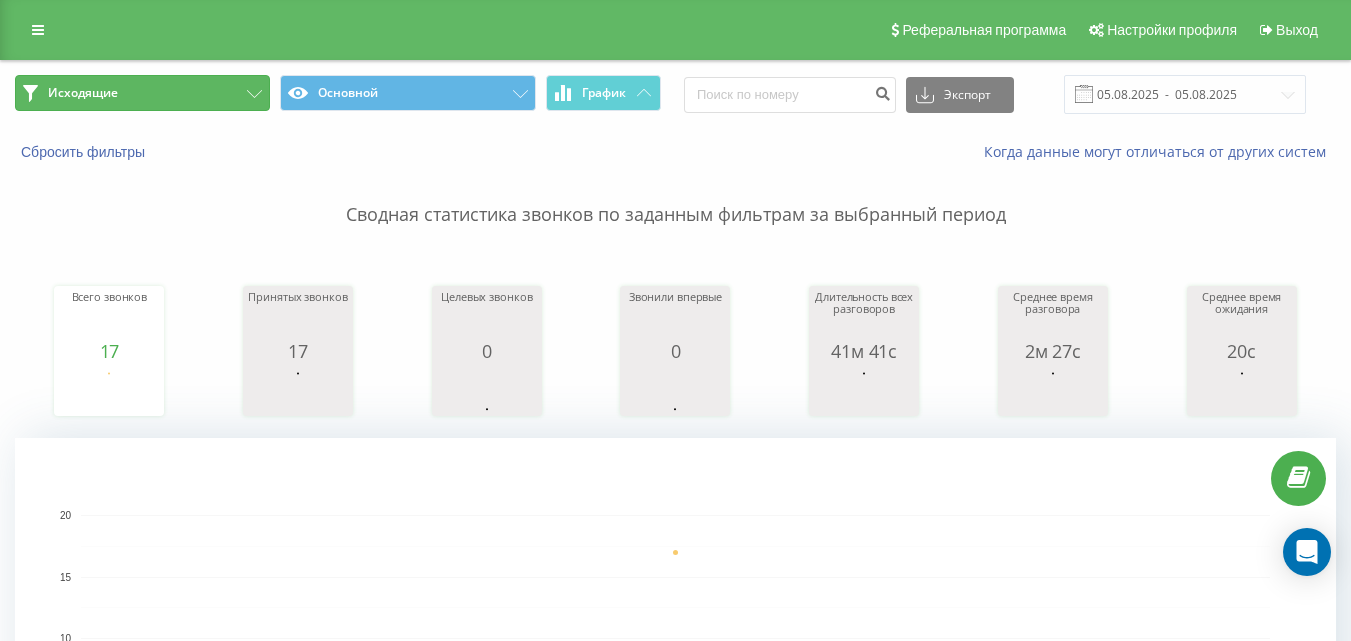 click on "Исходящие" at bounding box center [142, 93] 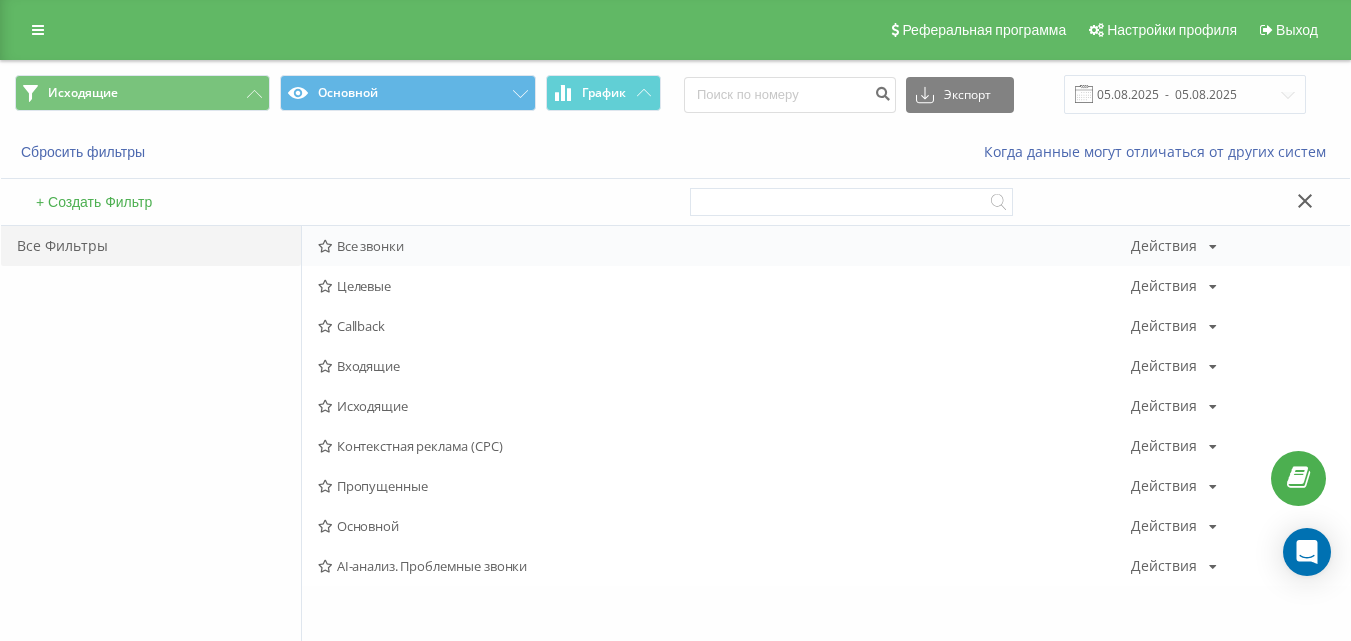 click on "Все звонки" at bounding box center (724, 246) 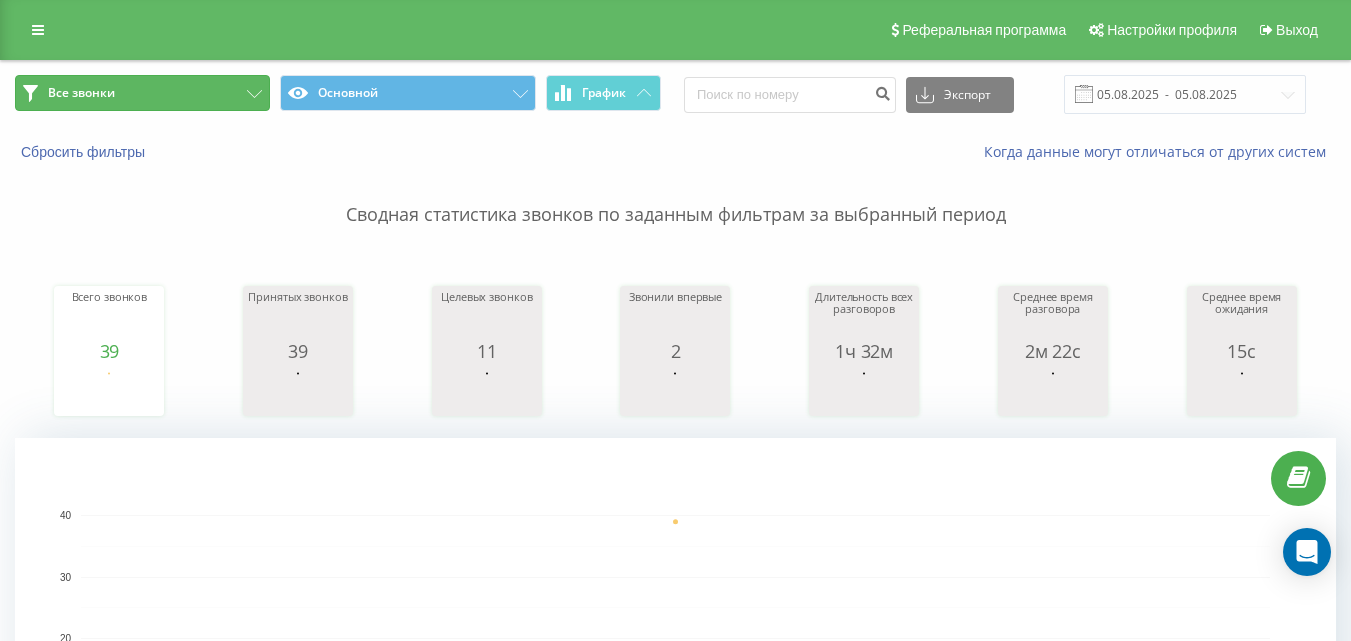 click on "Все звонки" at bounding box center (142, 93) 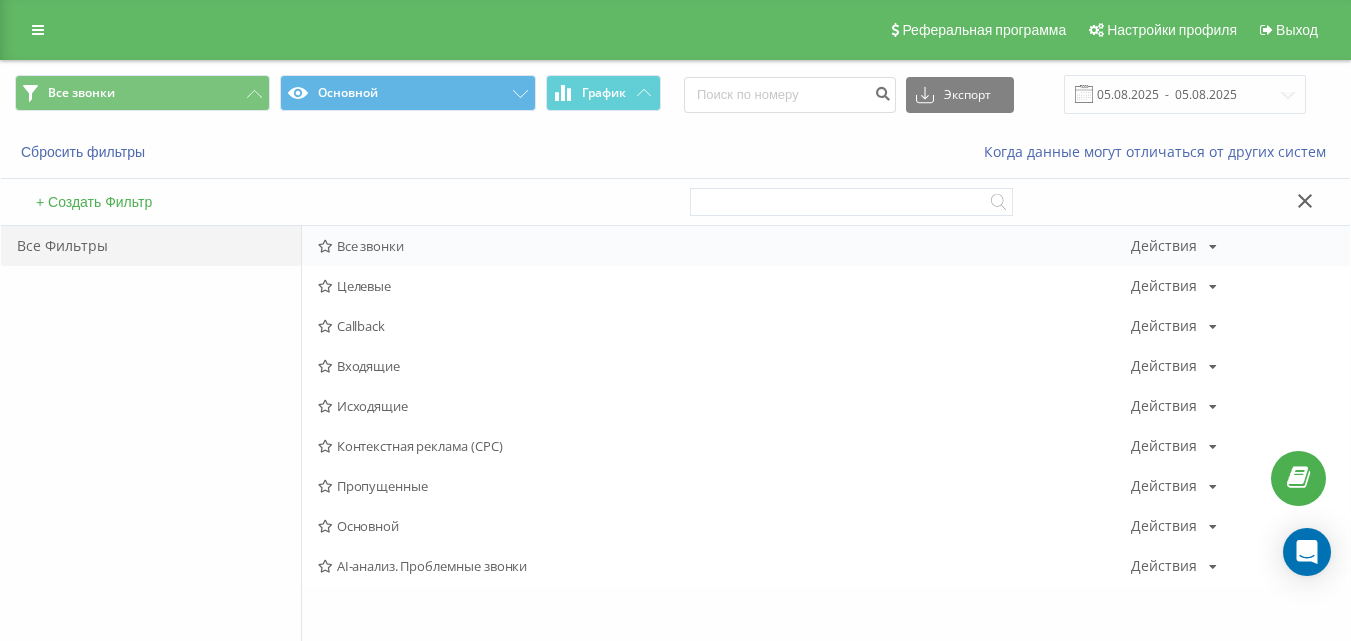 drag, startPoint x: 351, startPoint y: 225, endPoint x: 358, endPoint y: 238, distance: 14.764823 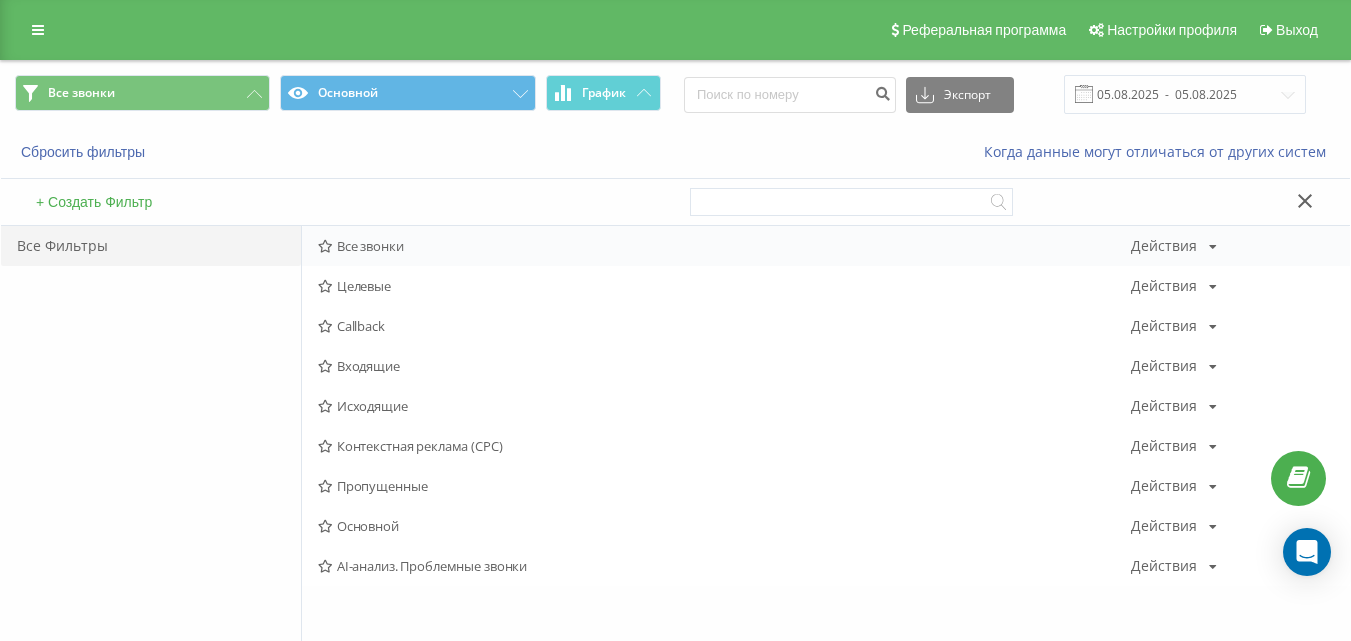 click on "Все звонки" at bounding box center (724, 246) 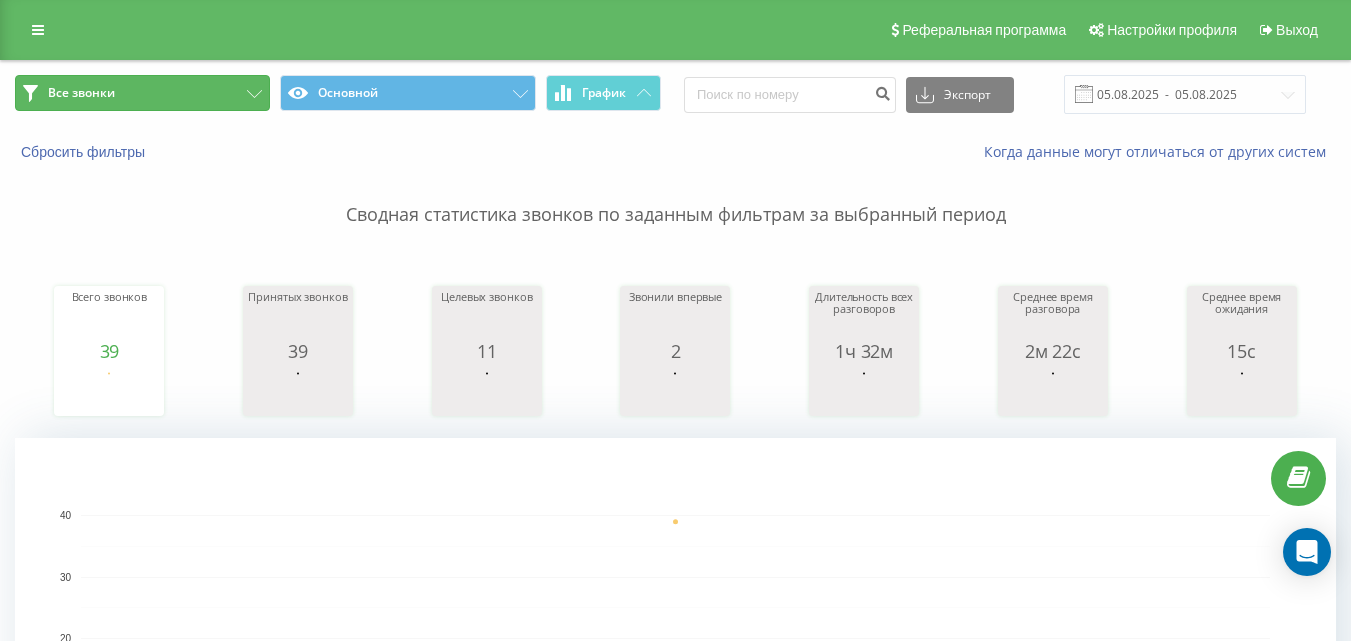 click on "Все звонки" at bounding box center (142, 93) 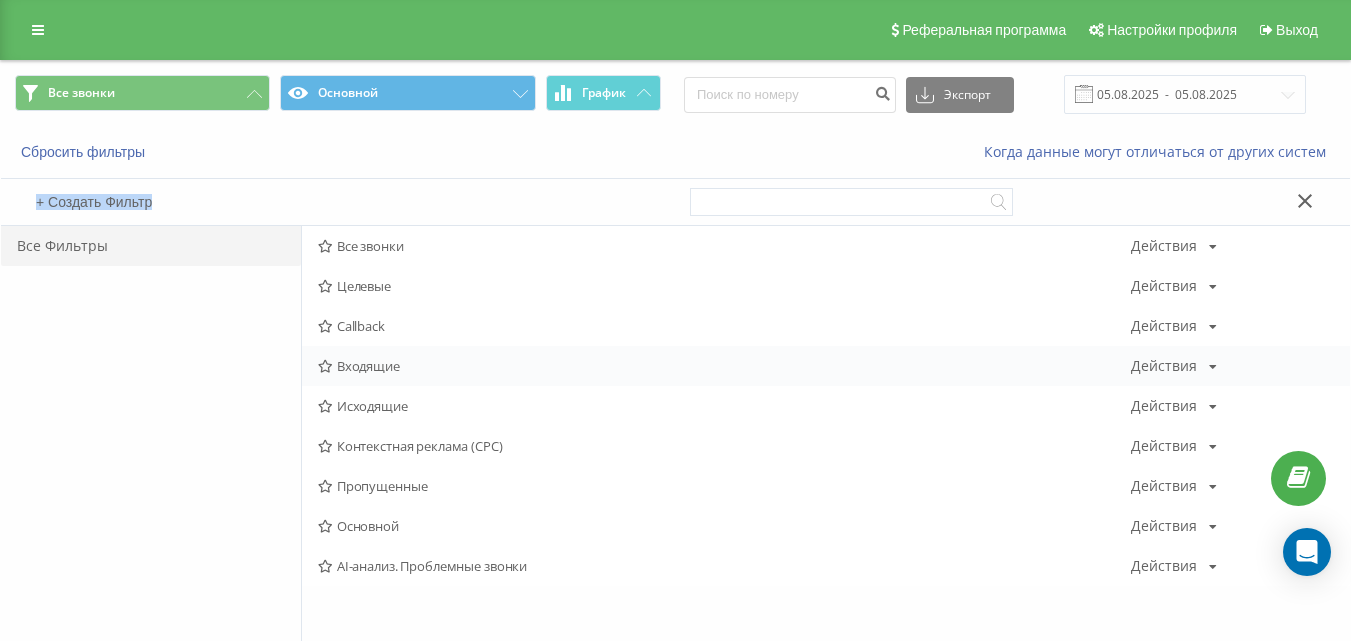 click on "Входящие" at bounding box center (724, 366) 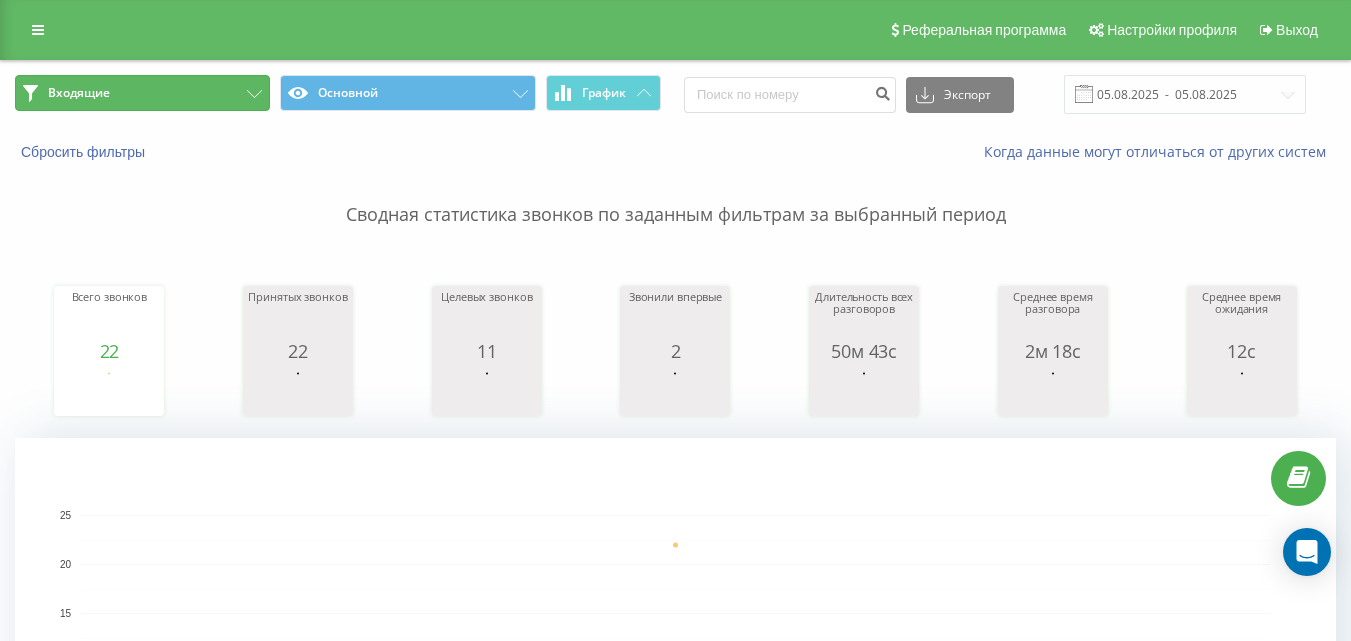 click on "Входящие" at bounding box center [142, 93] 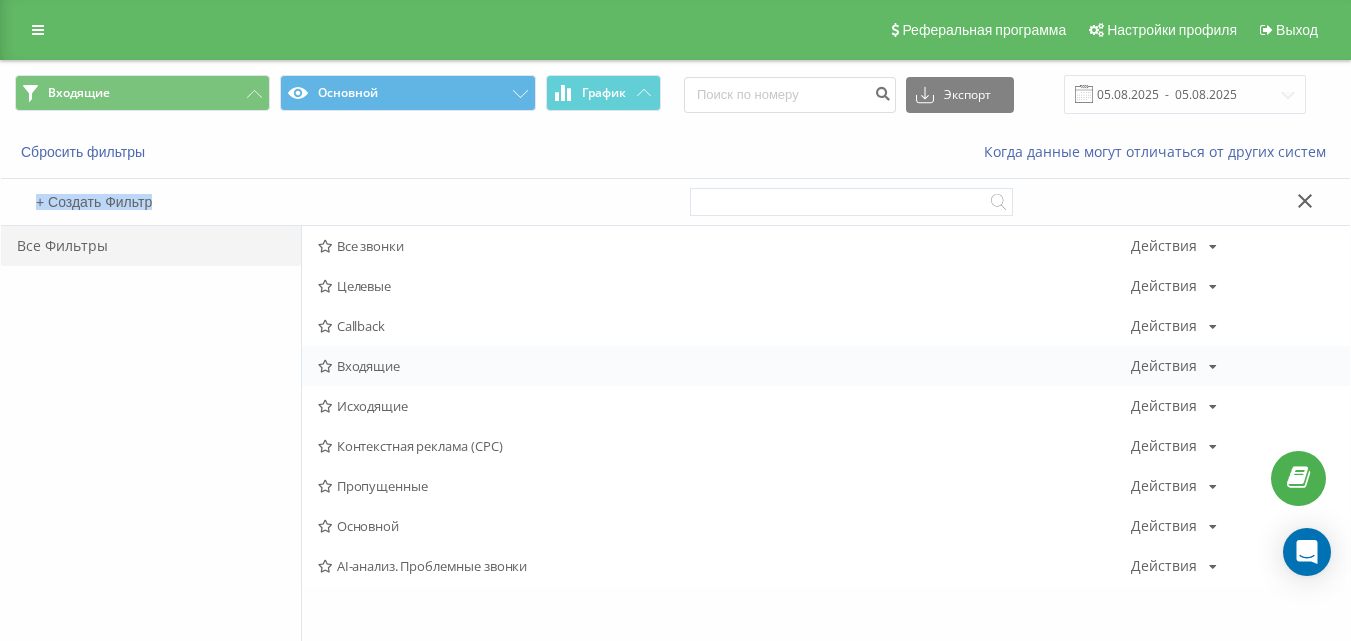 click on "Входящие" at bounding box center (724, 366) 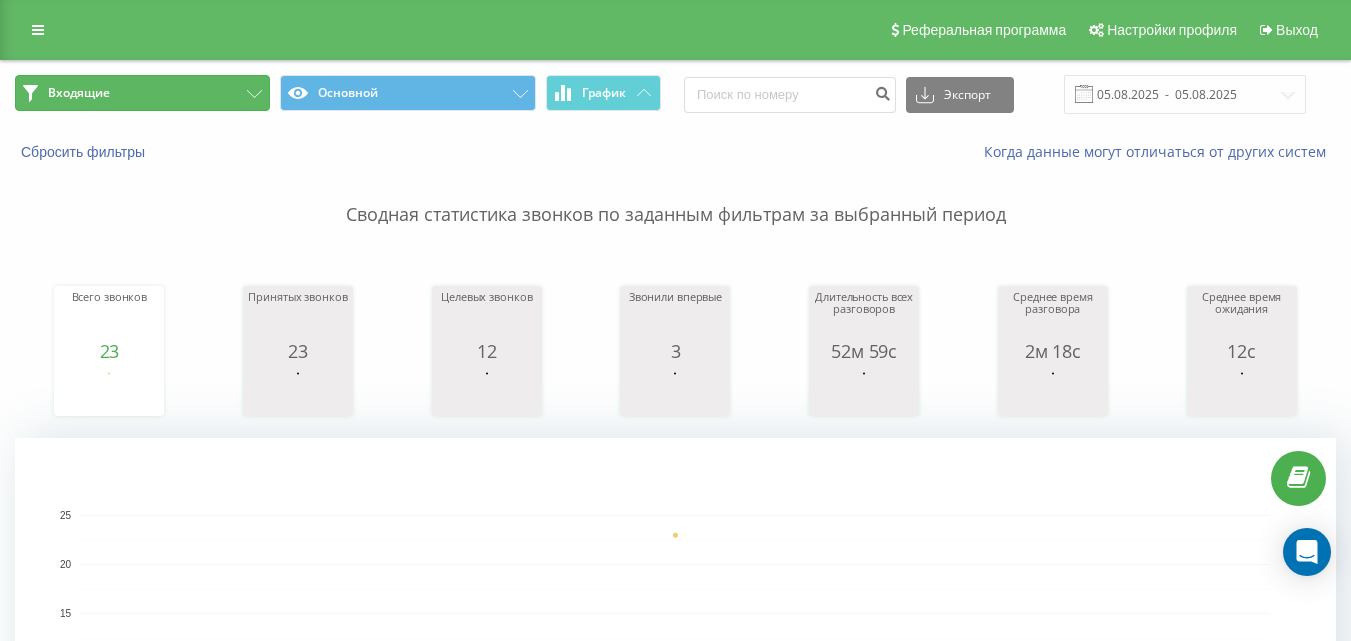 click on "Входящие" at bounding box center [142, 93] 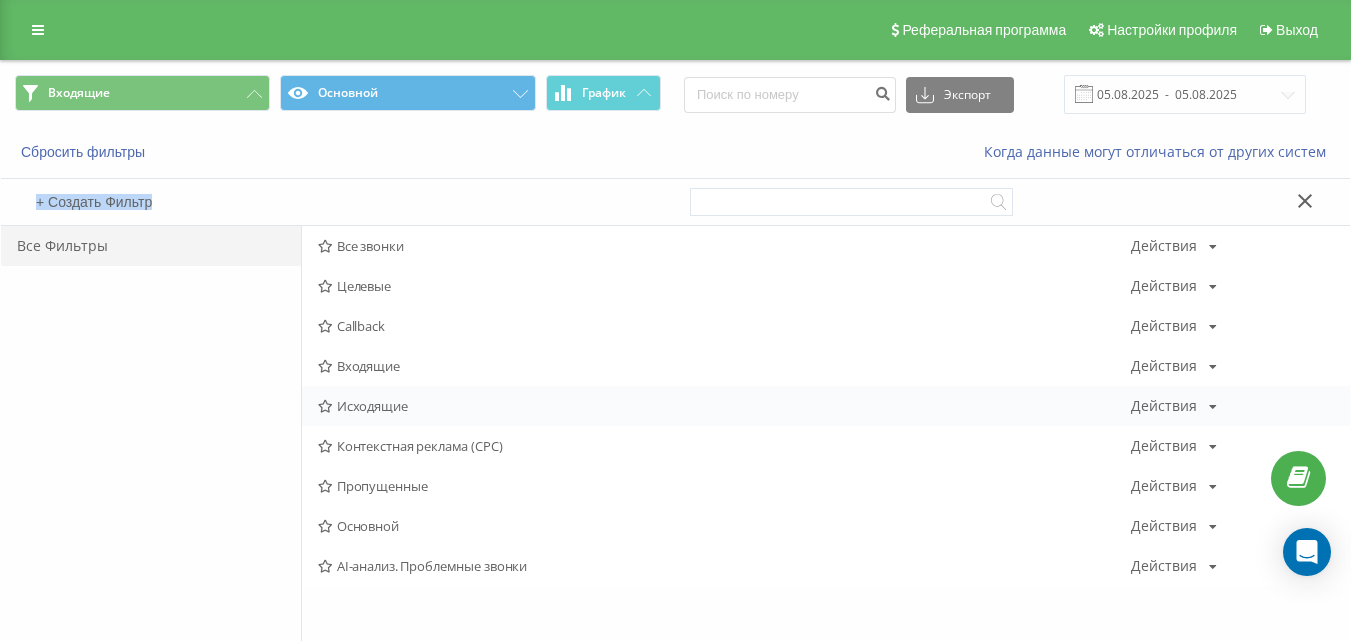 click on "Исходящие" at bounding box center (724, 406) 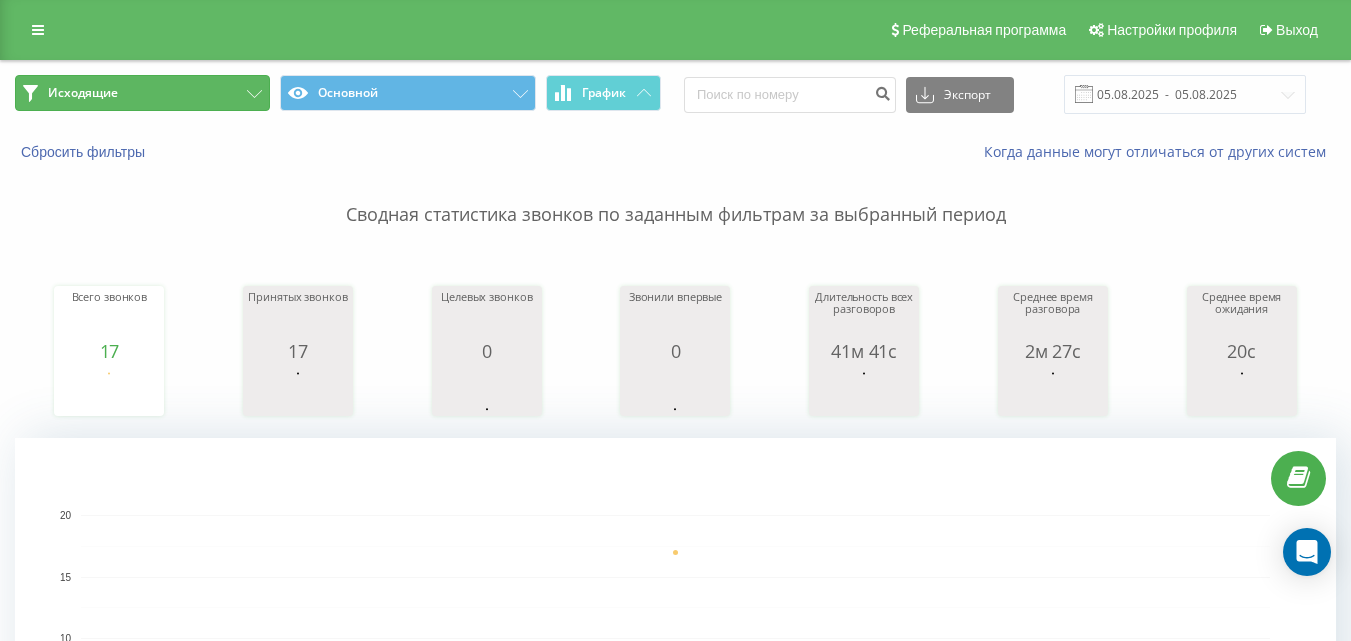 click on "Исходящие" at bounding box center [142, 93] 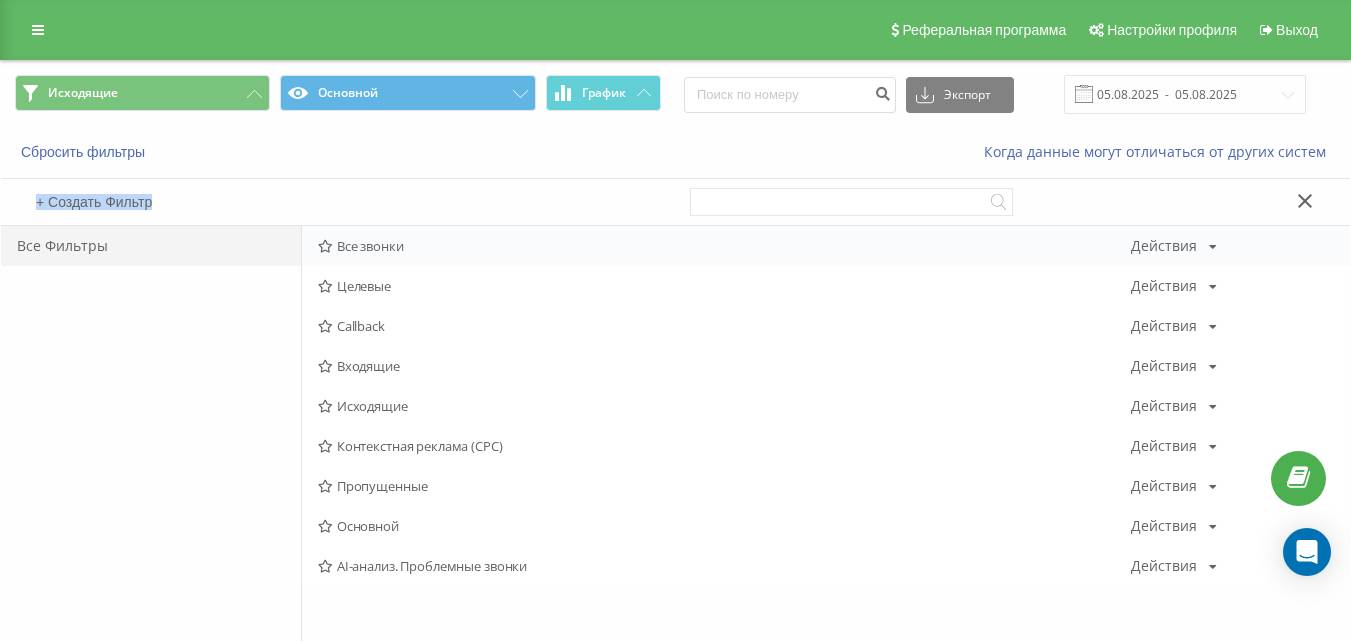 click on "Все звонки" at bounding box center [724, 246] 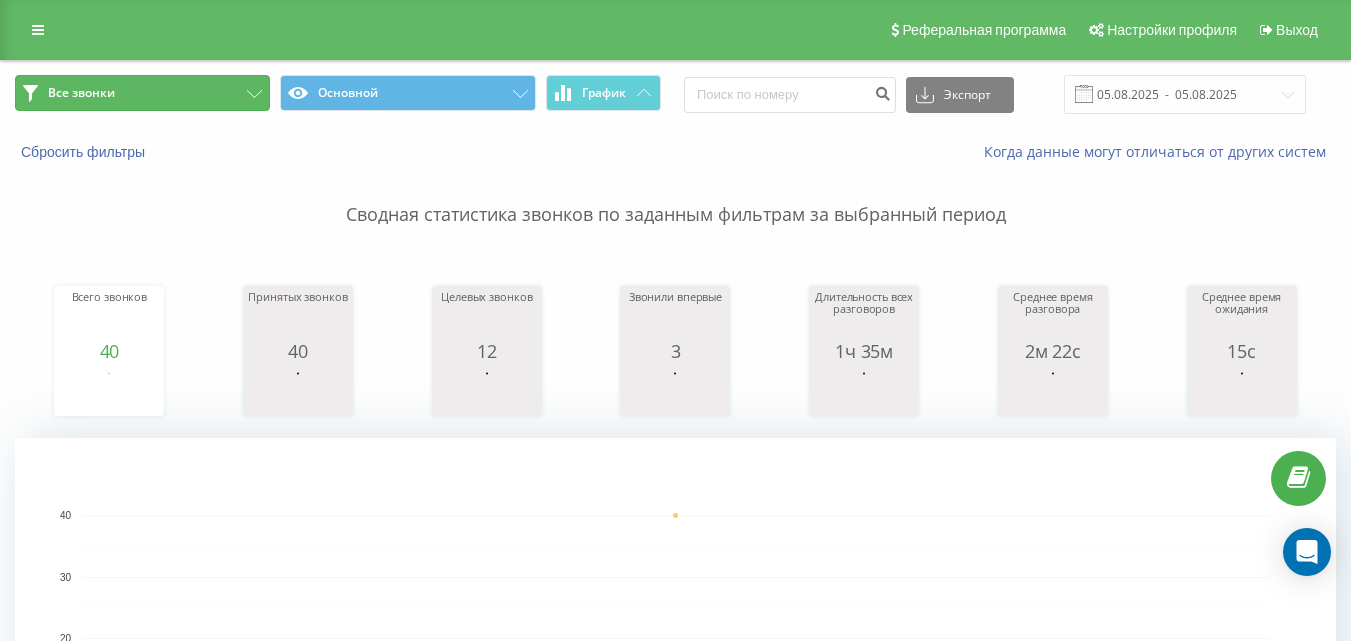 drag, startPoint x: 144, startPoint y: 89, endPoint x: 193, endPoint y: 111, distance: 53.712196 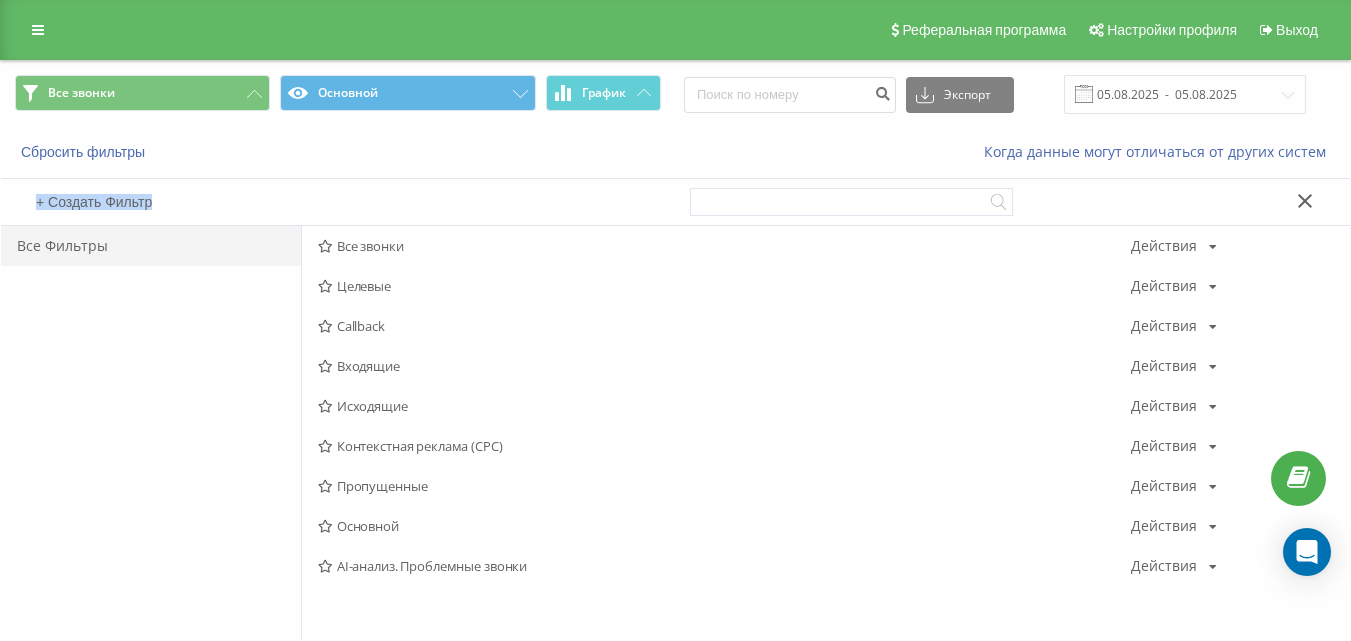 click at bounding box center (325, 246) 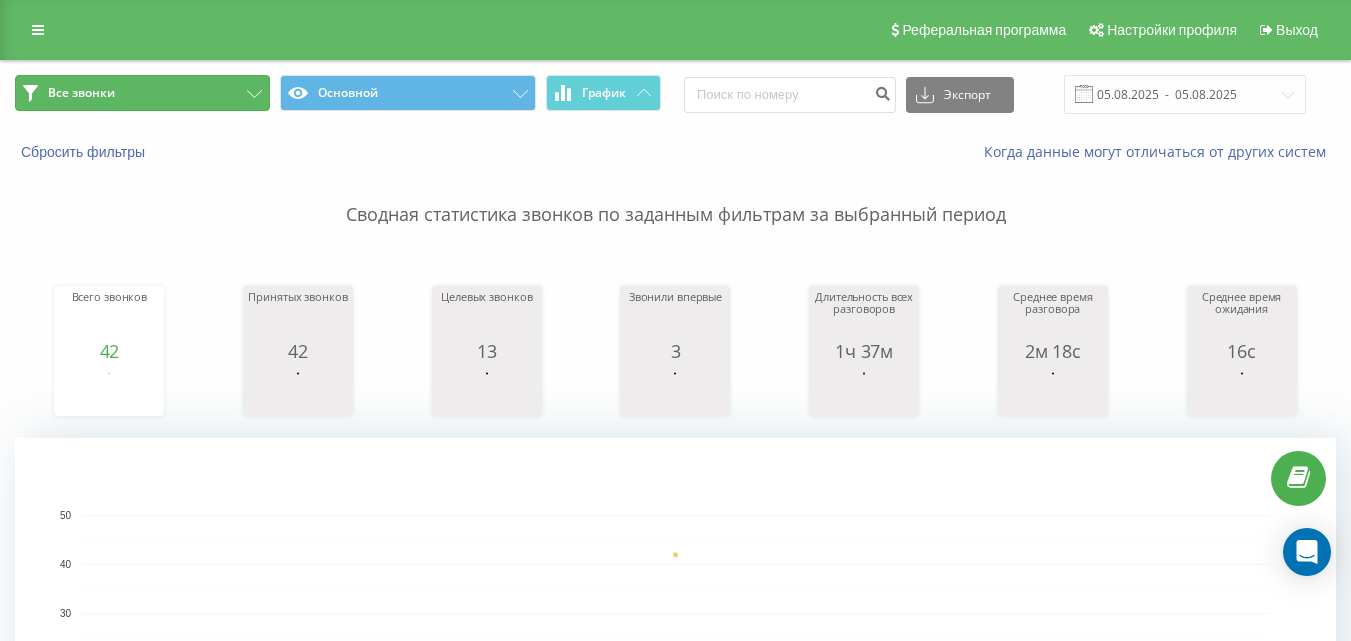 click on "Все звонки" at bounding box center [142, 93] 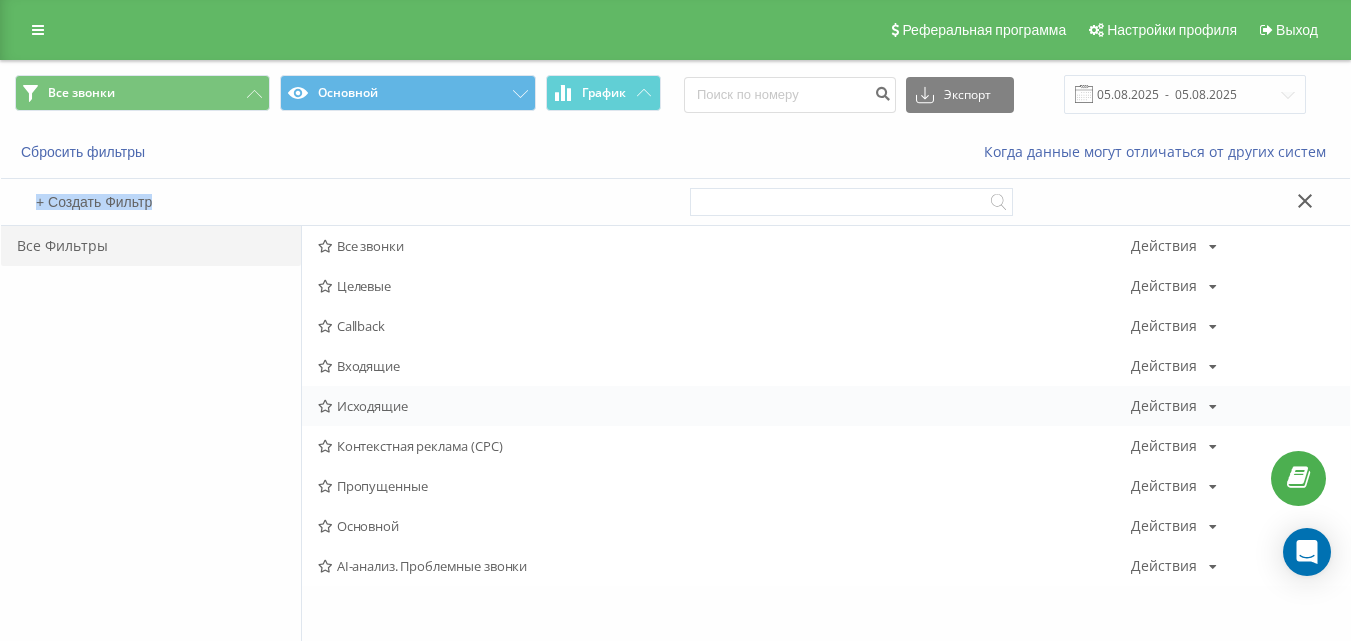 click on "Исходящие" at bounding box center [724, 406] 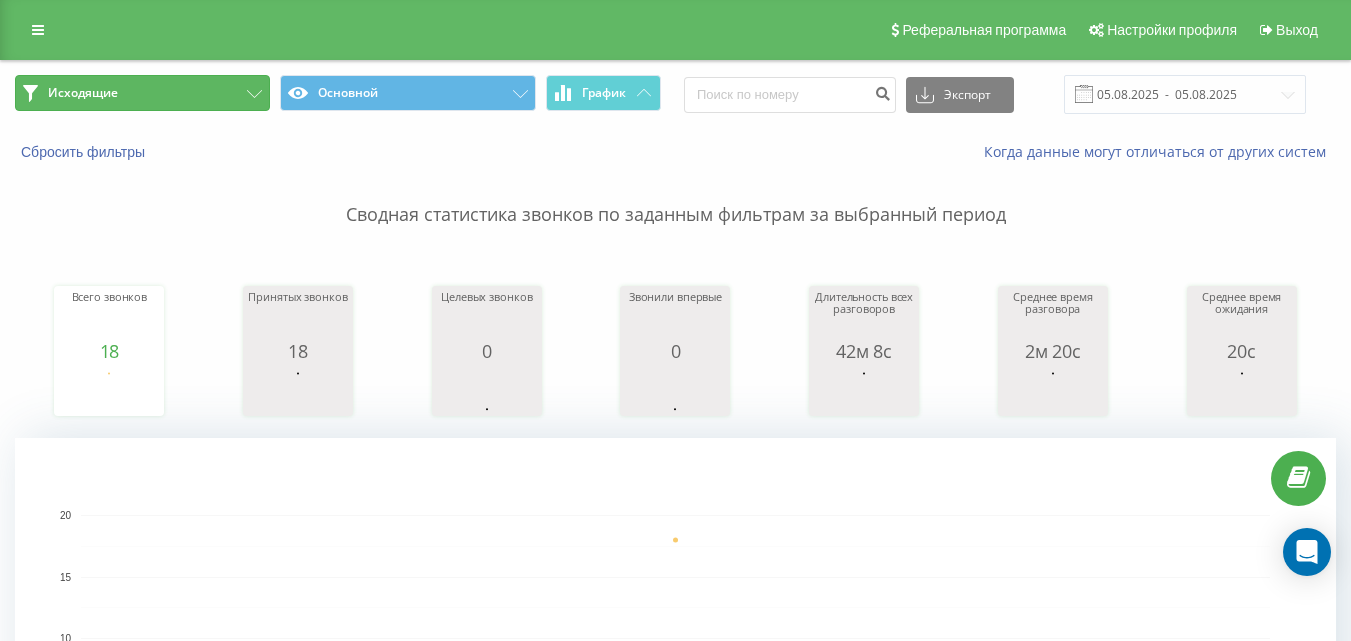 click on "Исходящие" at bounding box center [142, 93] 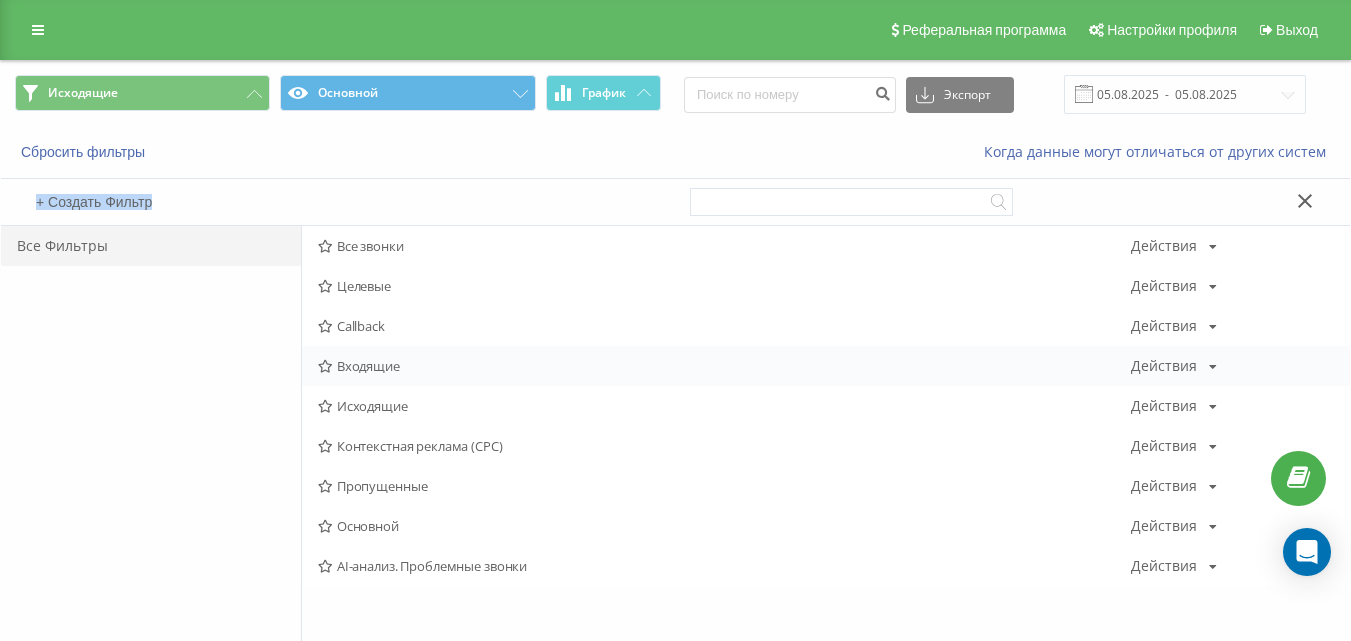 click on "Входящие" at bounding box center (724, 366) 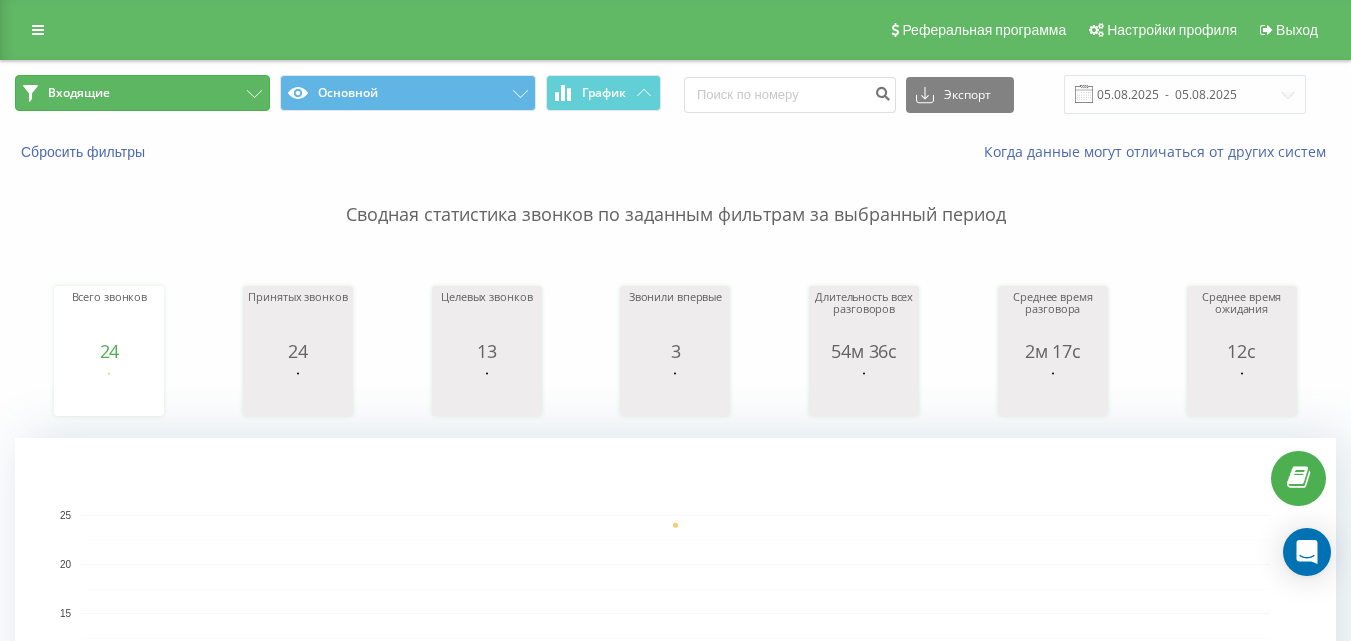 click on "Входящие" at bounding box center (142, 93) 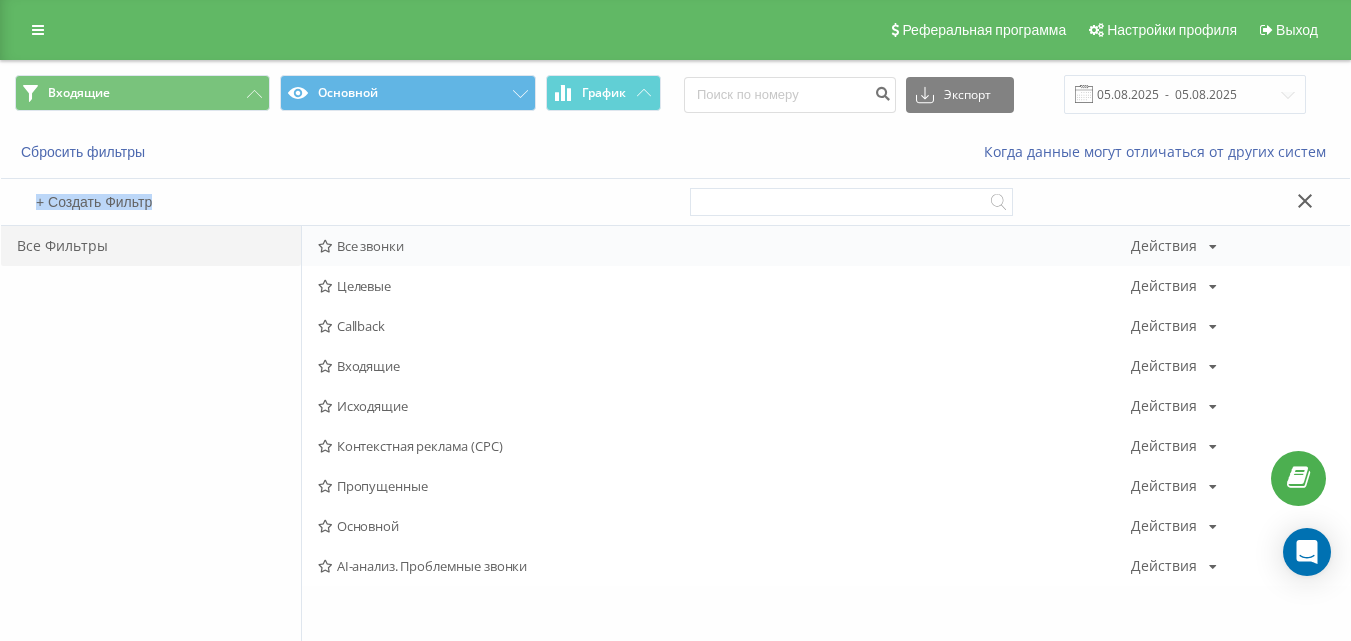 click on "Все звонки" at bounding box center (724, 246) 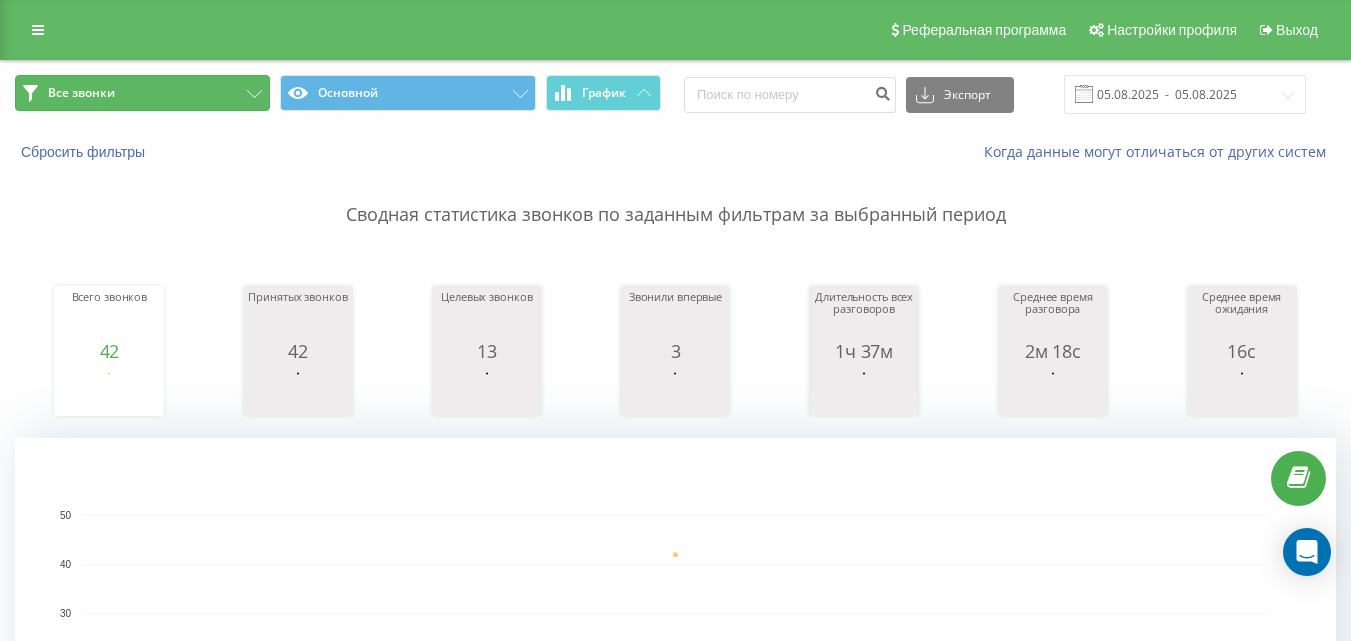 click on "Все звонки" at bounding box center [81, 93] 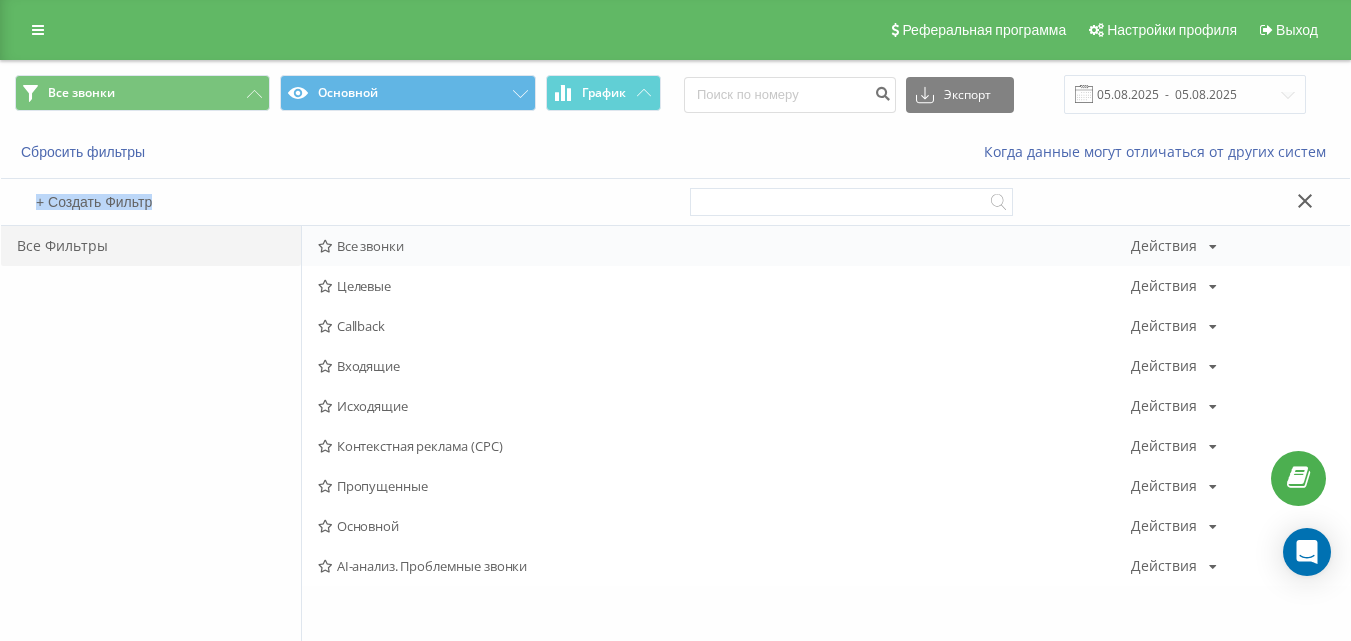 click on "Все звонки" at bounding box center [724, 246] 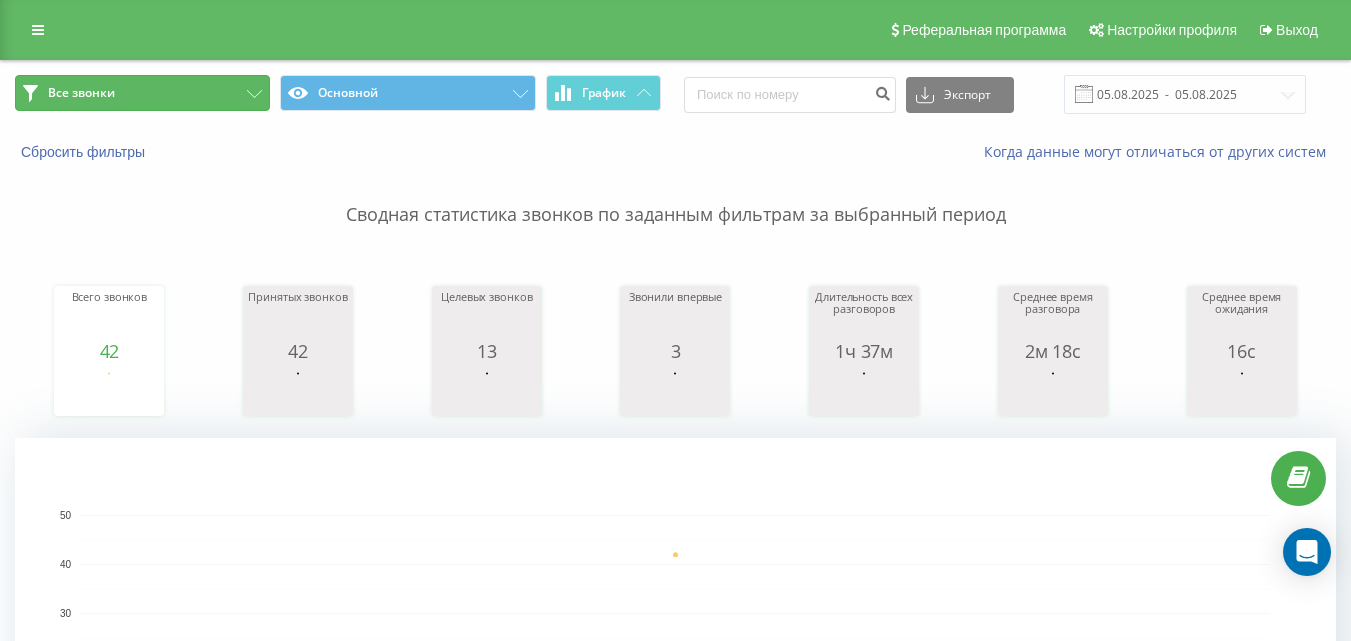 click on "Все звонки" at bounding box center (142, 93) 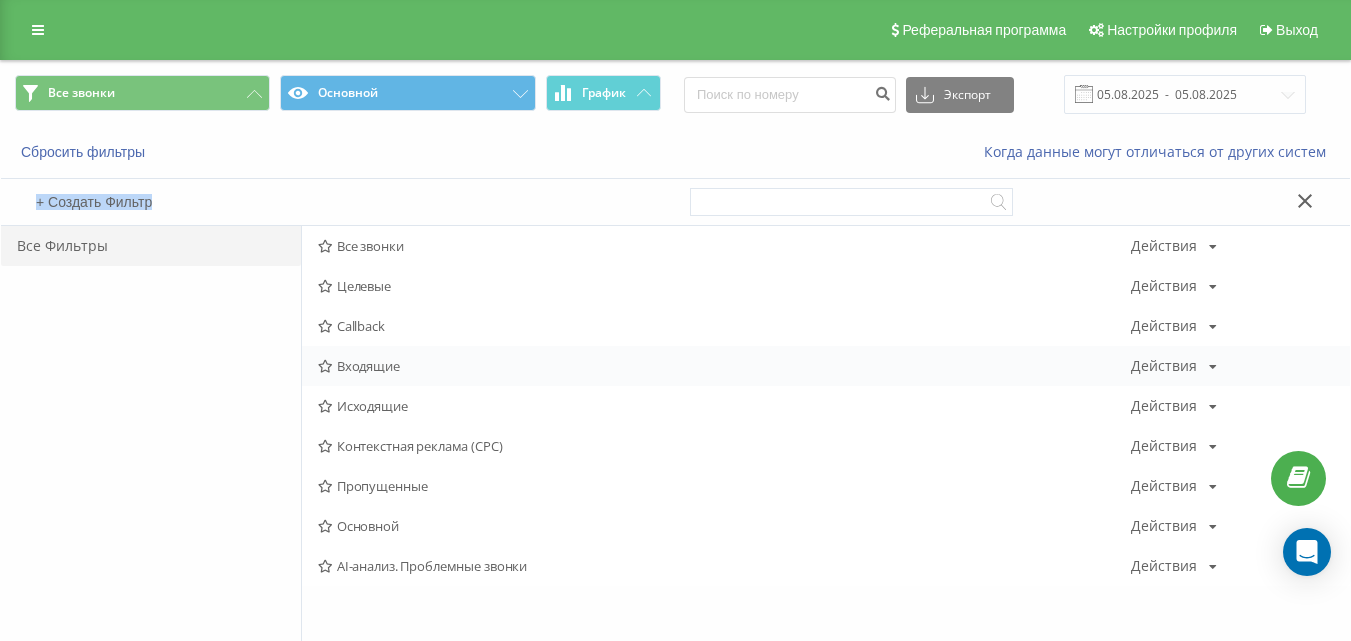 click on "Входящие" at bounding box center (724, 366) 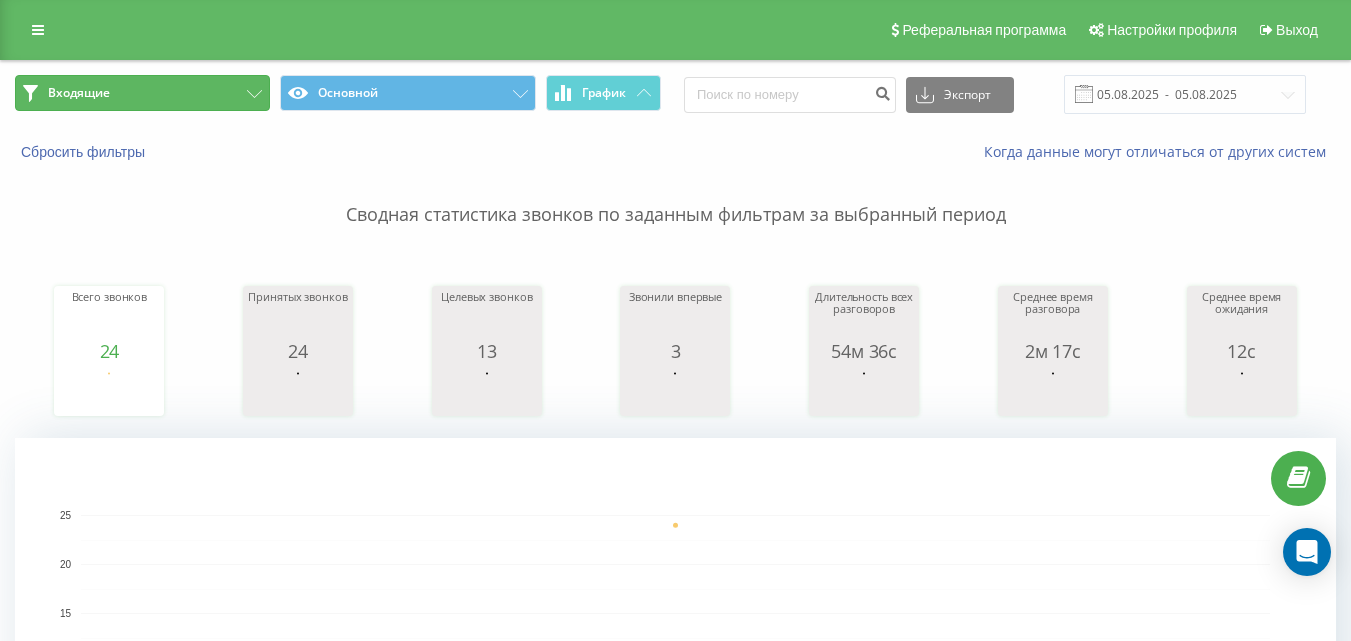 click on "Входящие" at bounding box center (142, 93) 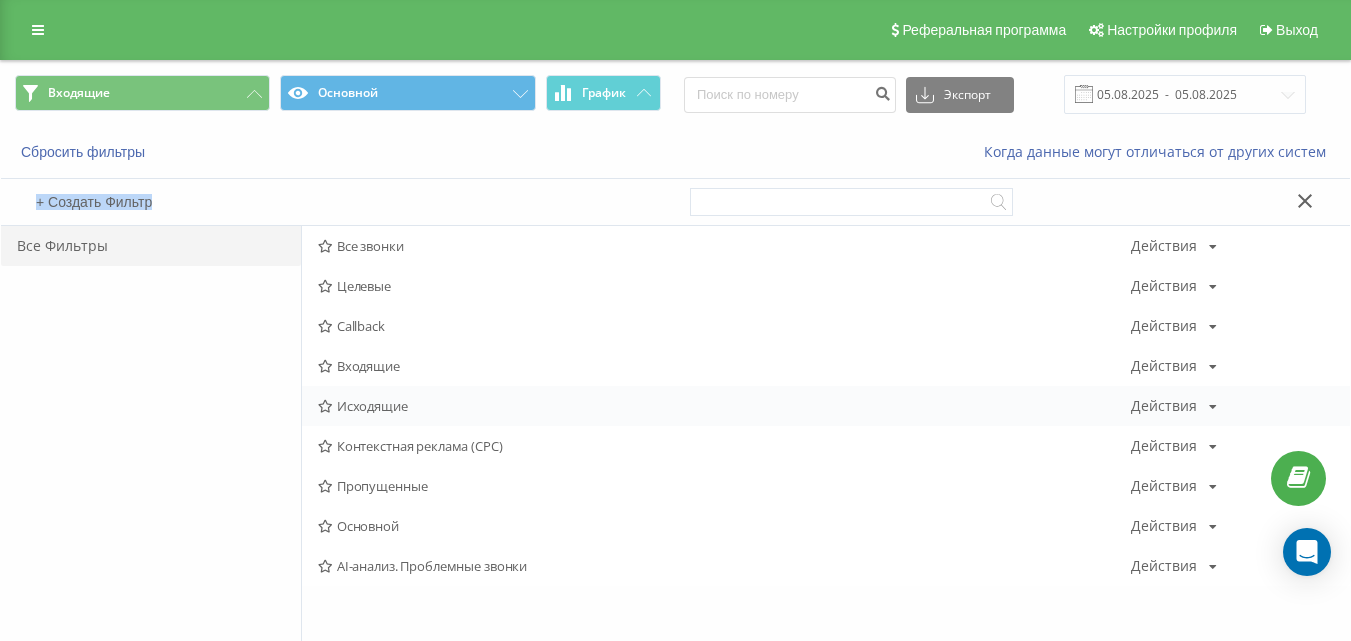 click on "Исходящие" at bounding box center [724, 406] 